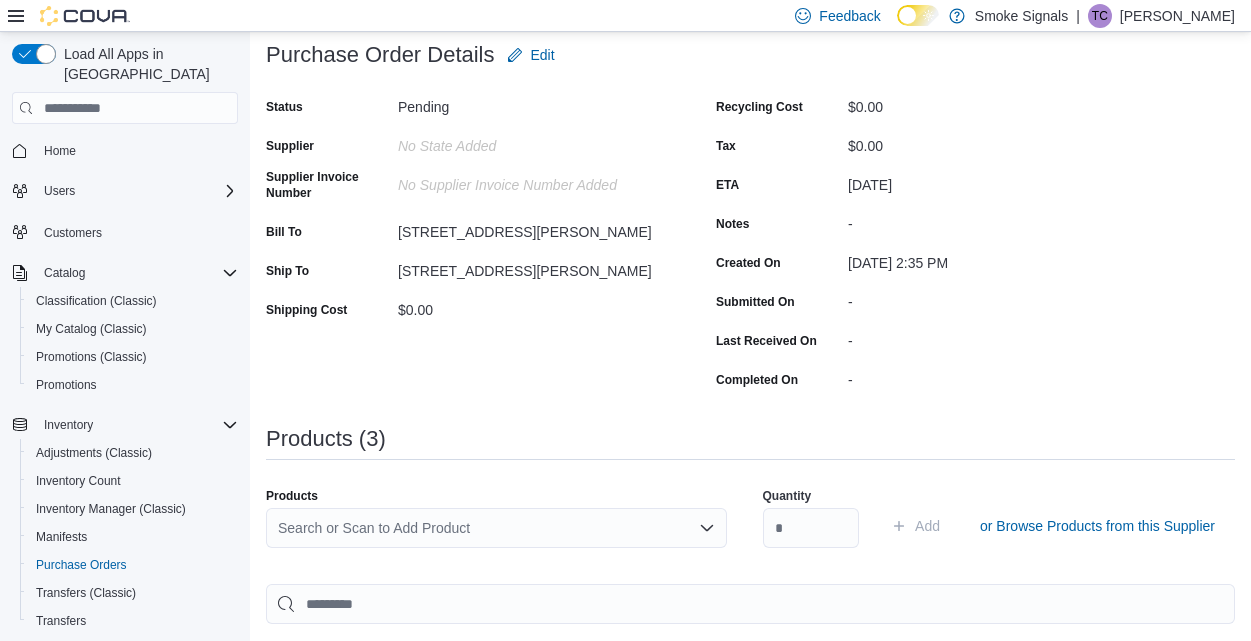 scroll, scrollTop: 165, scrollLeft: 0, axis: vertical 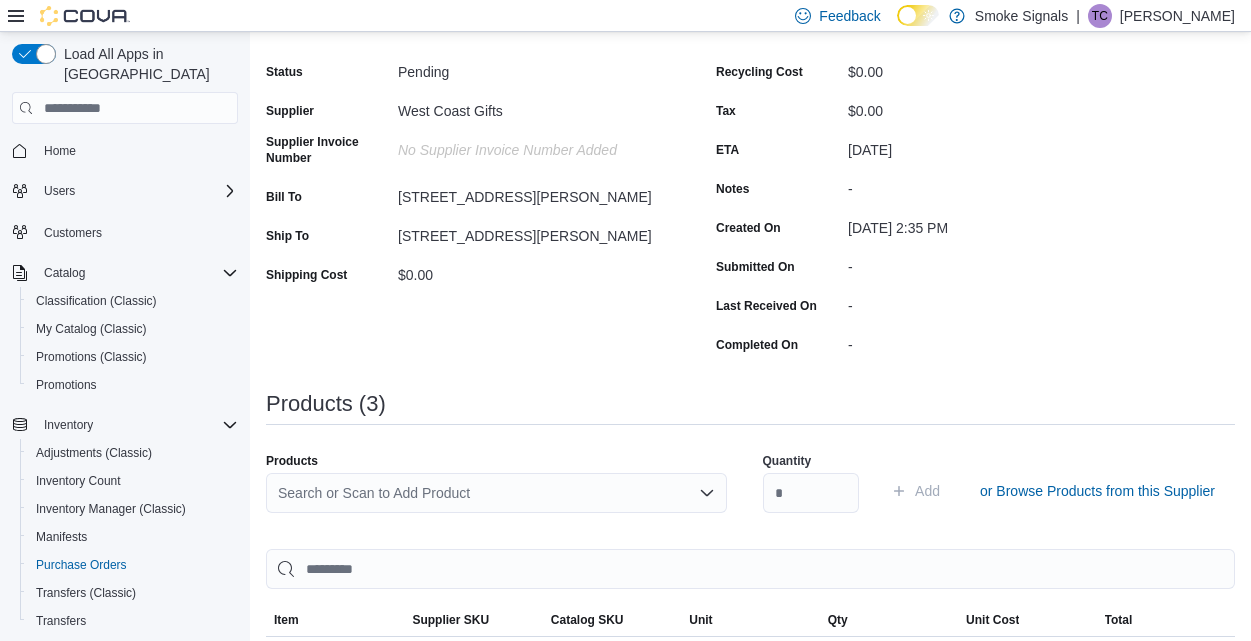 click on "Search or Scan to Add Product" at bounding box center (496, 493) 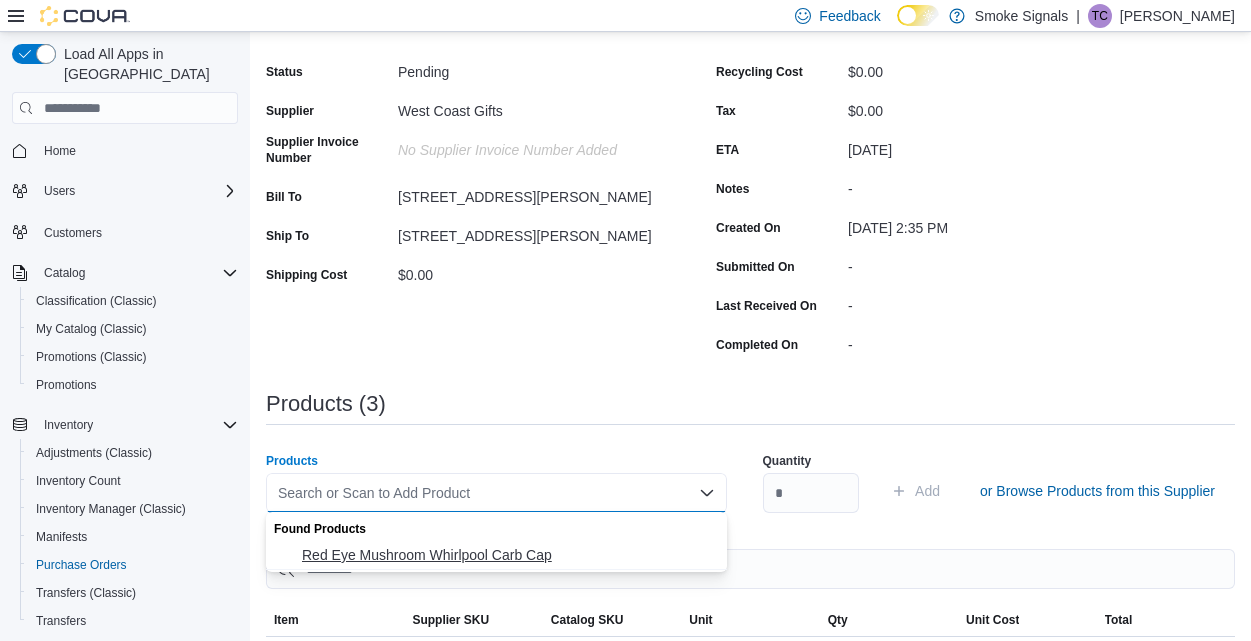 click on "Red Eye Mushroom Whirlpool Carb Cap" at bounding box center [508, 555] 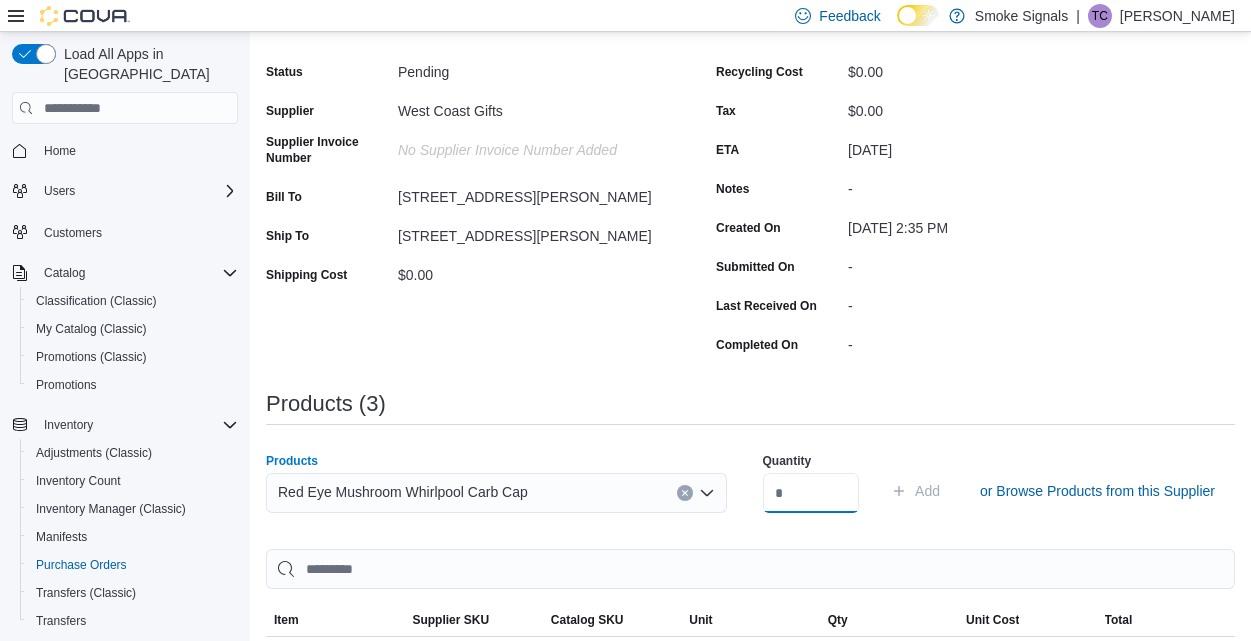 click at bounding box center (811, 493) 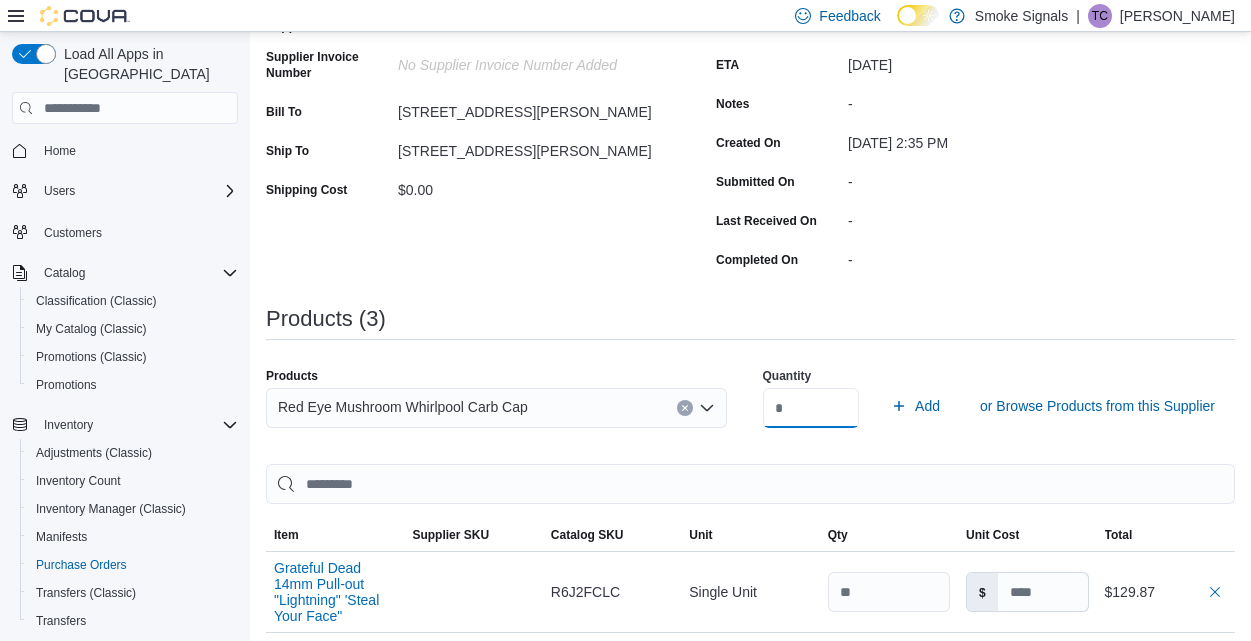 scroll, scrollTop: 253, scrollLeft: 0, axis: vertical 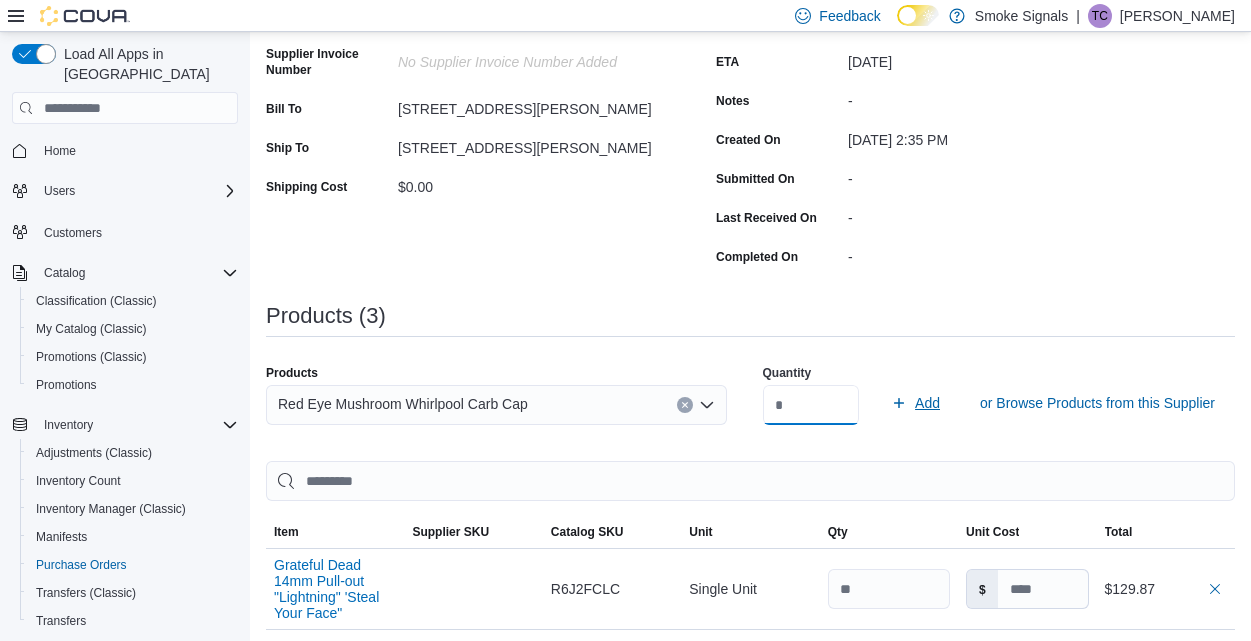 type on "**" 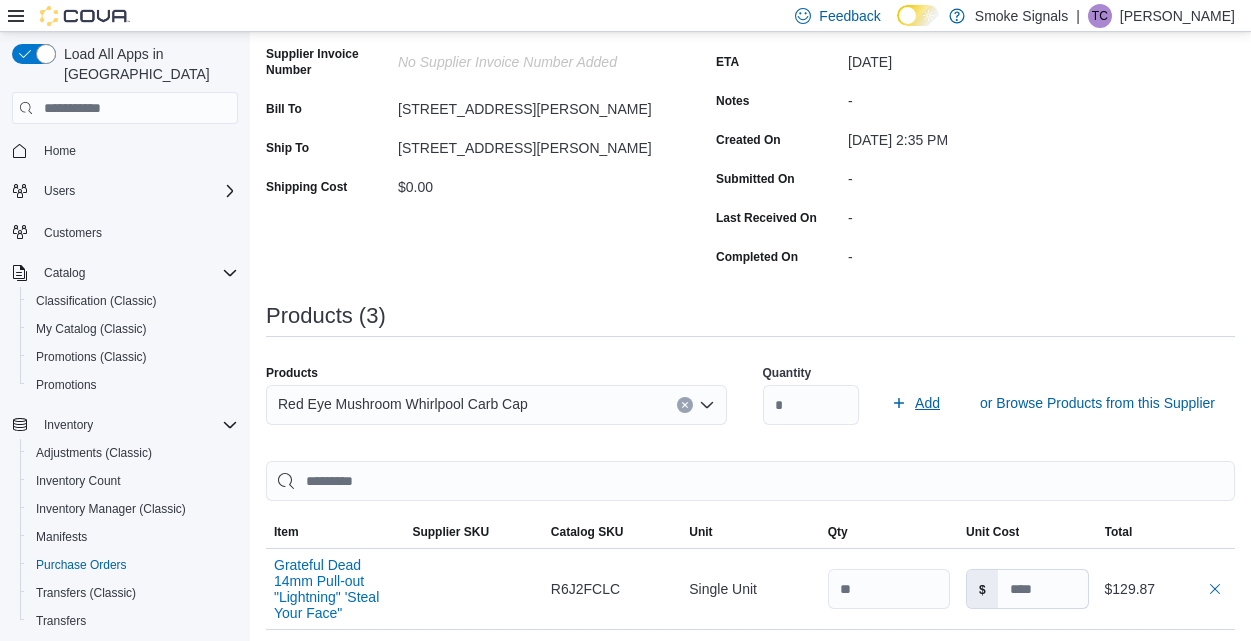 click on "Add" at bounding box center [927, 403] 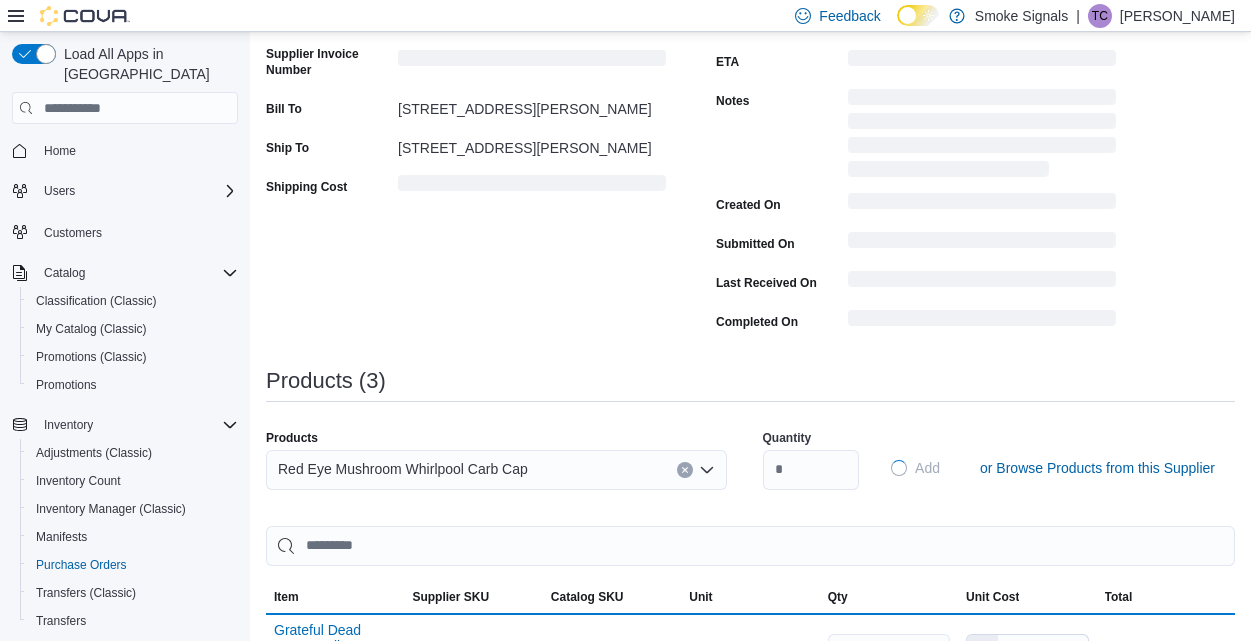 type 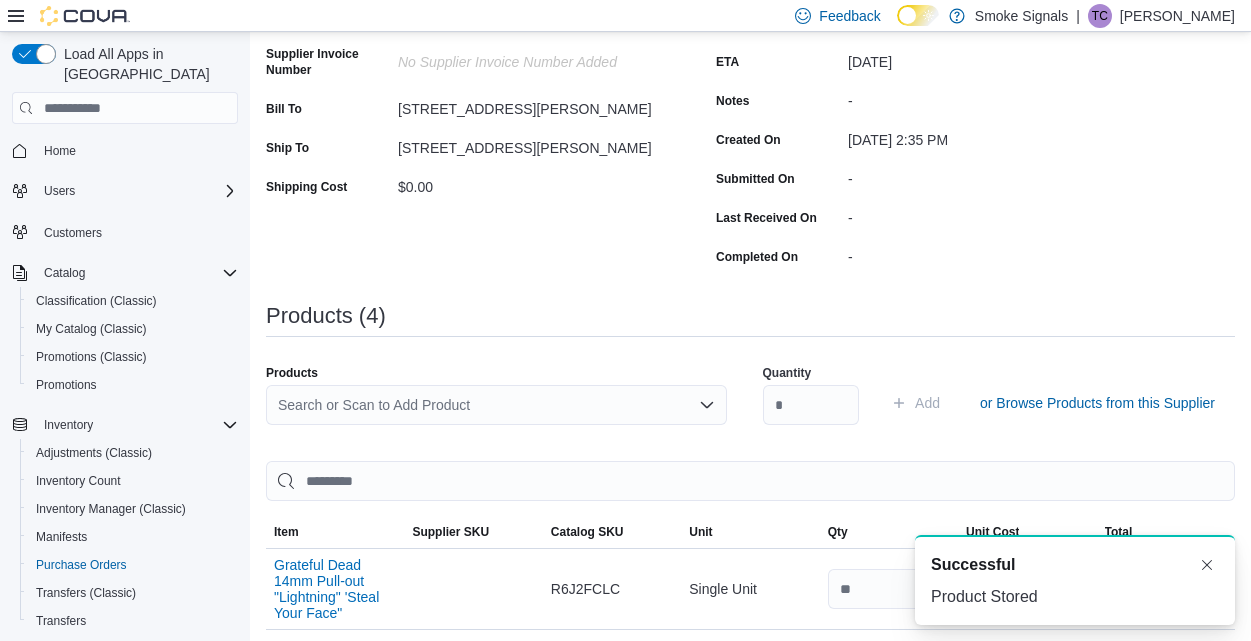 scroll, scrollTop: 0, scrollLeft: 0, axis: both 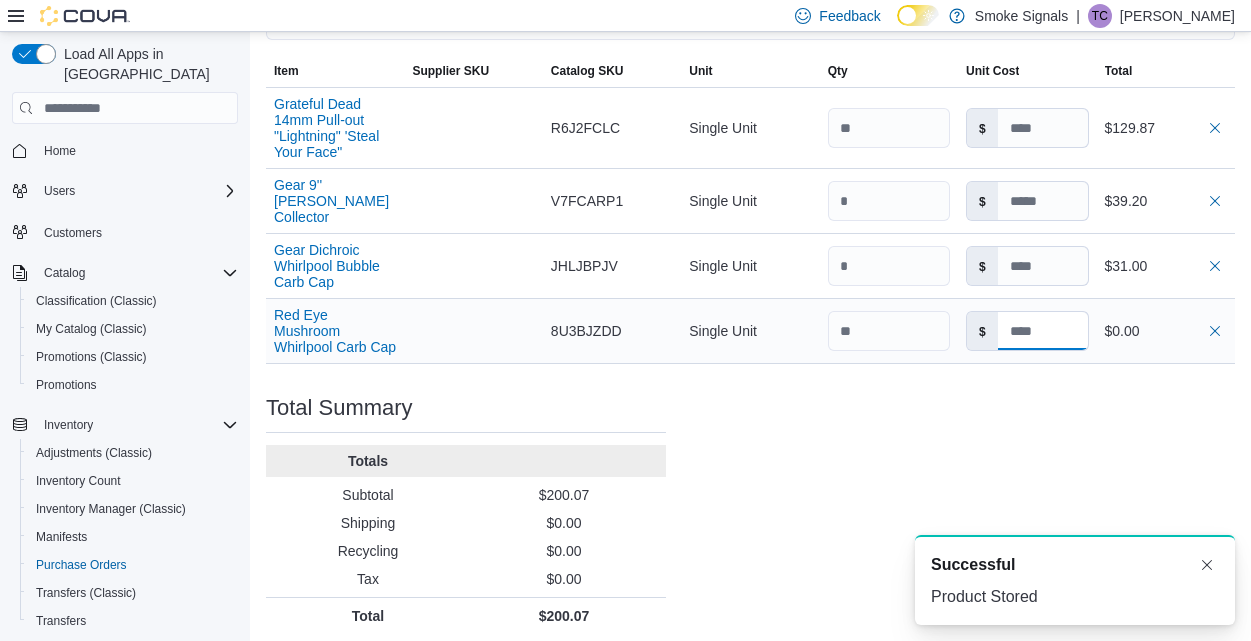click at bounding box center [1043, 331] 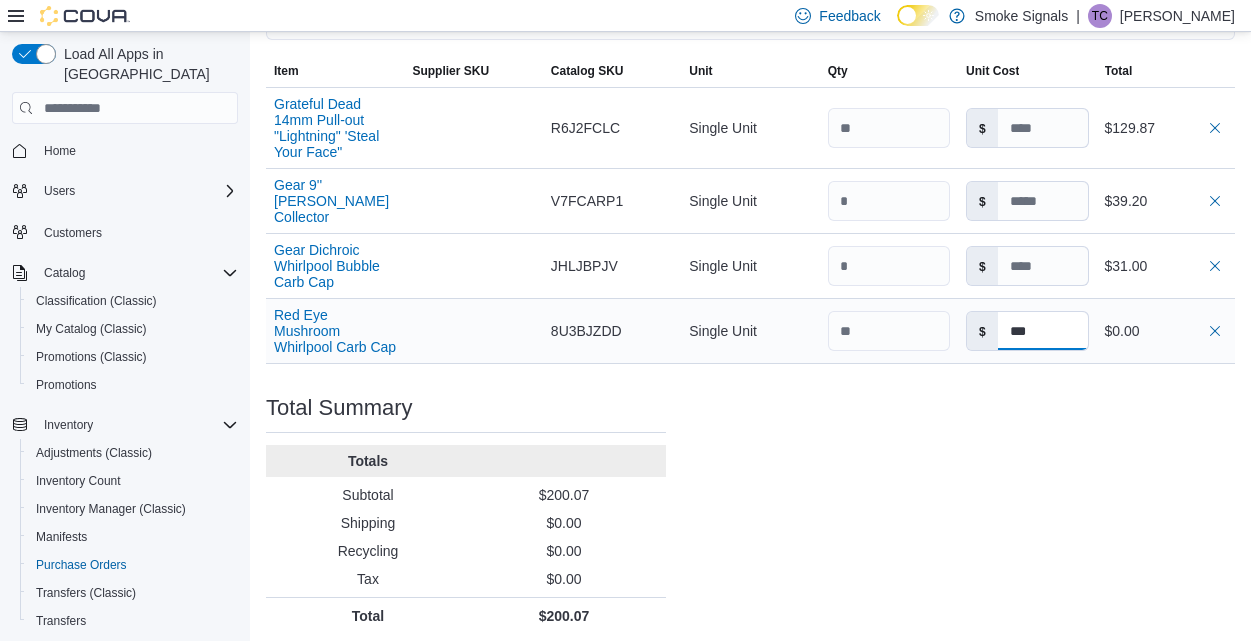 type on "****" 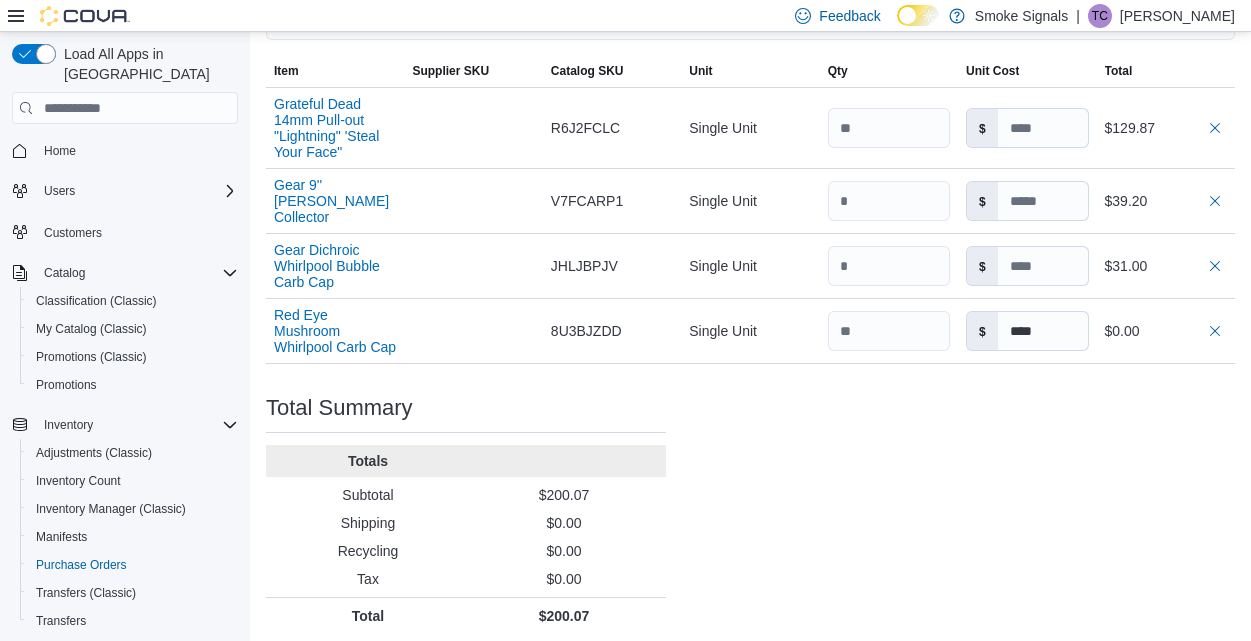 click on "Purchase Order: POFRFK-53 Feedback Purchase Order Details   Edit Status Pending Supplier West Coast Gifts Supplier Invoice Number No Supplier Invoice Number added Bill To 155 Brant Road Ship To 155 Brant Road Shipping Cost $0.00 Recycling Cost $0.00 Tax $0.00 ETA July 16, 2025 Notes - Created On July 9, 2025 2:35 PM Submitted On - Last Received On - Completed On - Products (4)     Products Search or Scan to Add Product Quantity  Add or Browse Products from this Supplier Sorting EuiBasicTable with search callback Item Supplier SKU Catalog SKU Unit Qty Unit Cost Total Grateful Dead 14mm Pull-out "Lightning" 'Steal Your Face" Supplier SKU Catalog SKU R6J2FCLC Unit Single Unit Qty Unit Cost $ Total $129.87 Gear 9'' Amber Nector Collector Supplier SKU Catalog SKU V7FCARP1 Unit Single Unit Qty Unit Cost $ Total $39.20 Gear Dichroic Whirlpool Bubble Carb Cap Supplier SKU Catalog SKU JHLJBPJV Unit Single Unit Qty Unit Cost $ Total $31.00 Red Eye Mushroom Whirlpool Carb Cap Supplier SKU Catalog SKU 8U3BJZDD Unit Qty $" at bounding box center [750, 42] 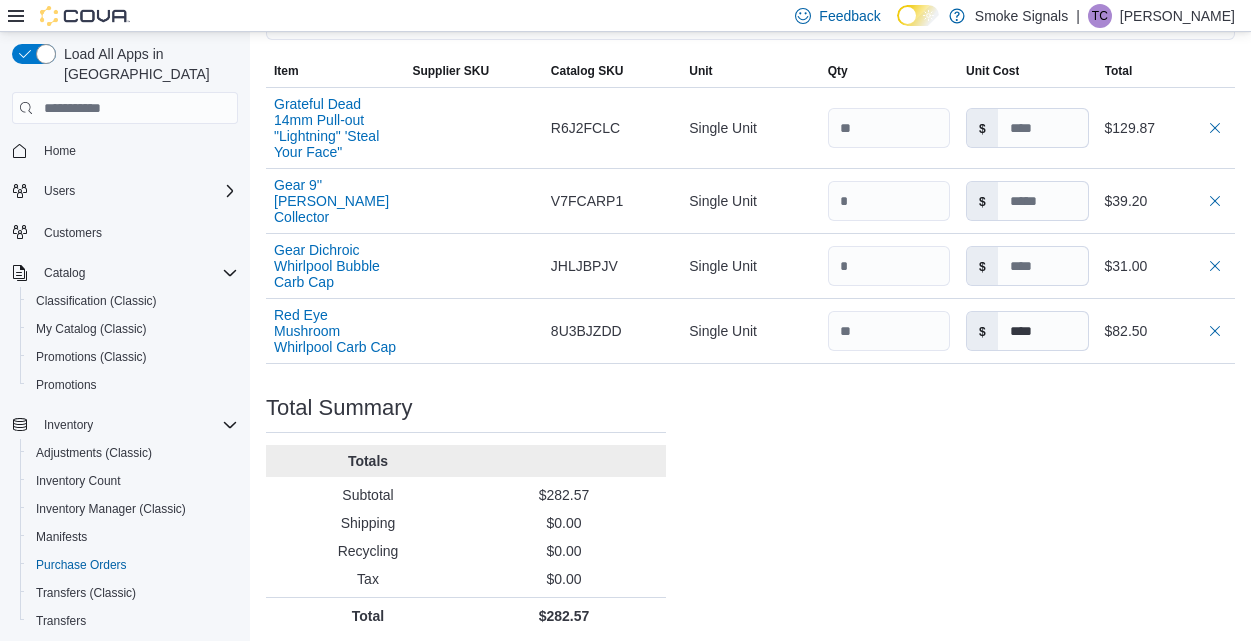 type 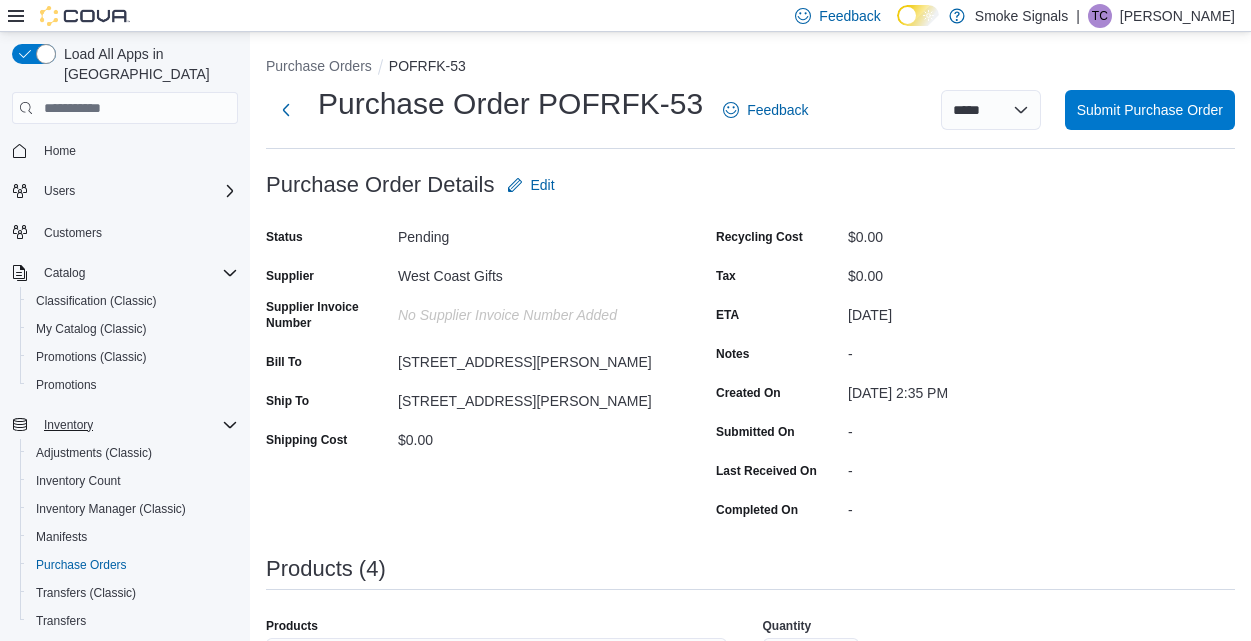 scroll, scrollTop: 0, scrollLeft: 0, axis: both 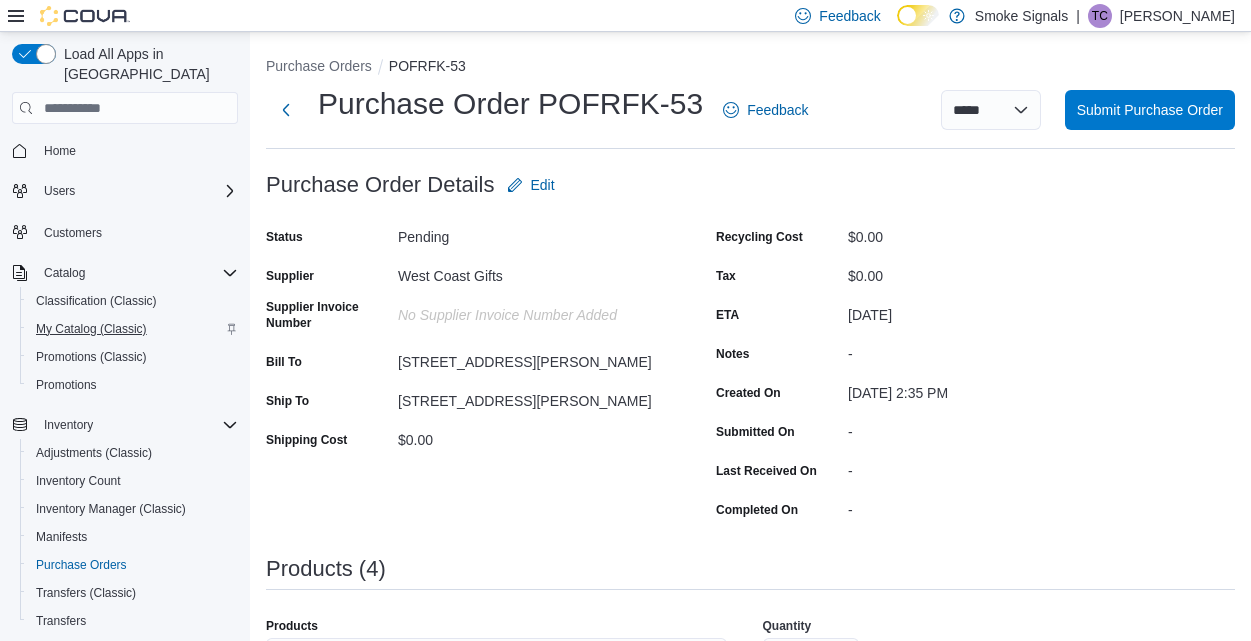 click on "My Catalog (Classic)" at bounding box center [91, 329] 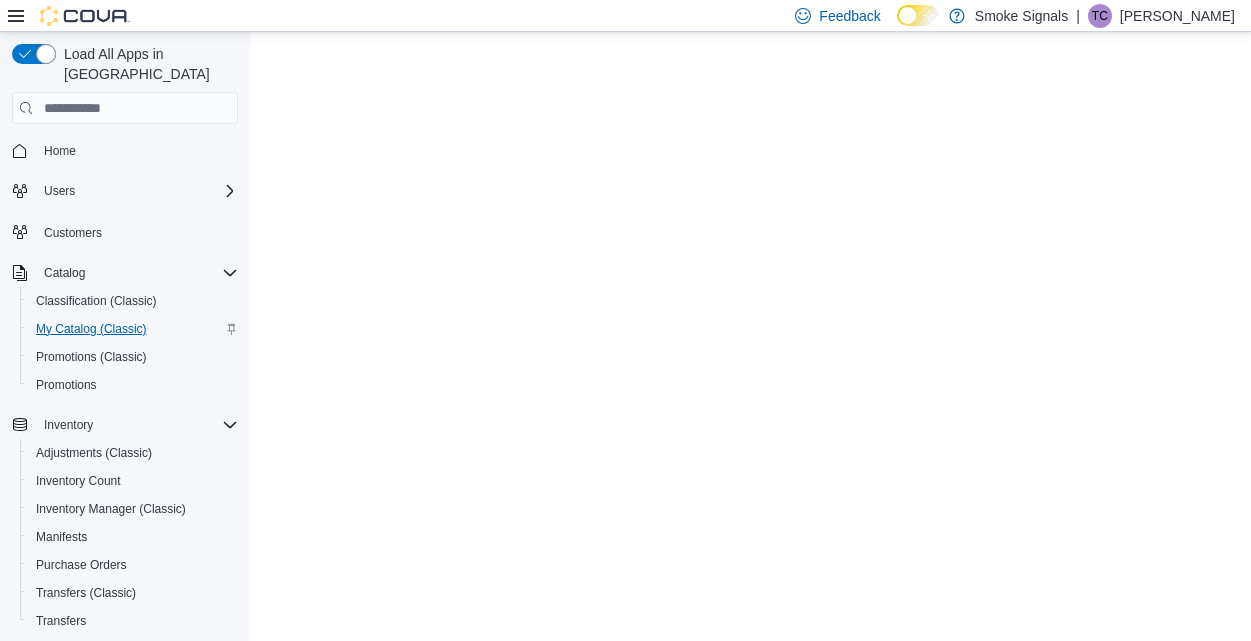 scroll, scrollTop: 0, scrollLeft: 0, axis: both 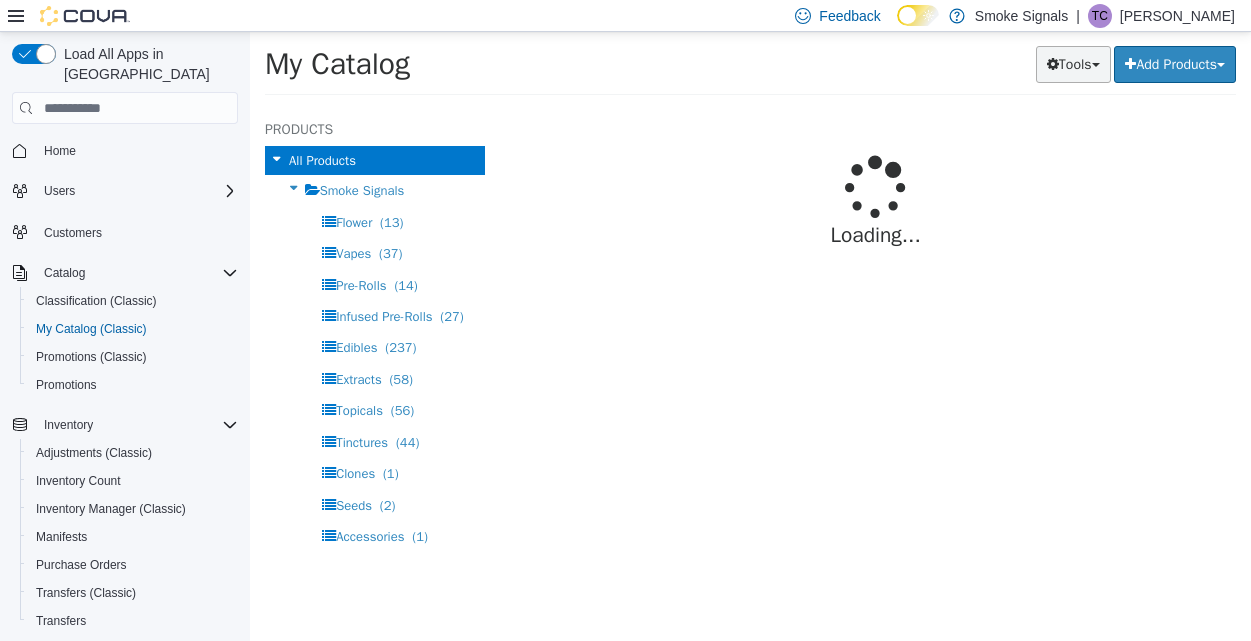 select on "**********" 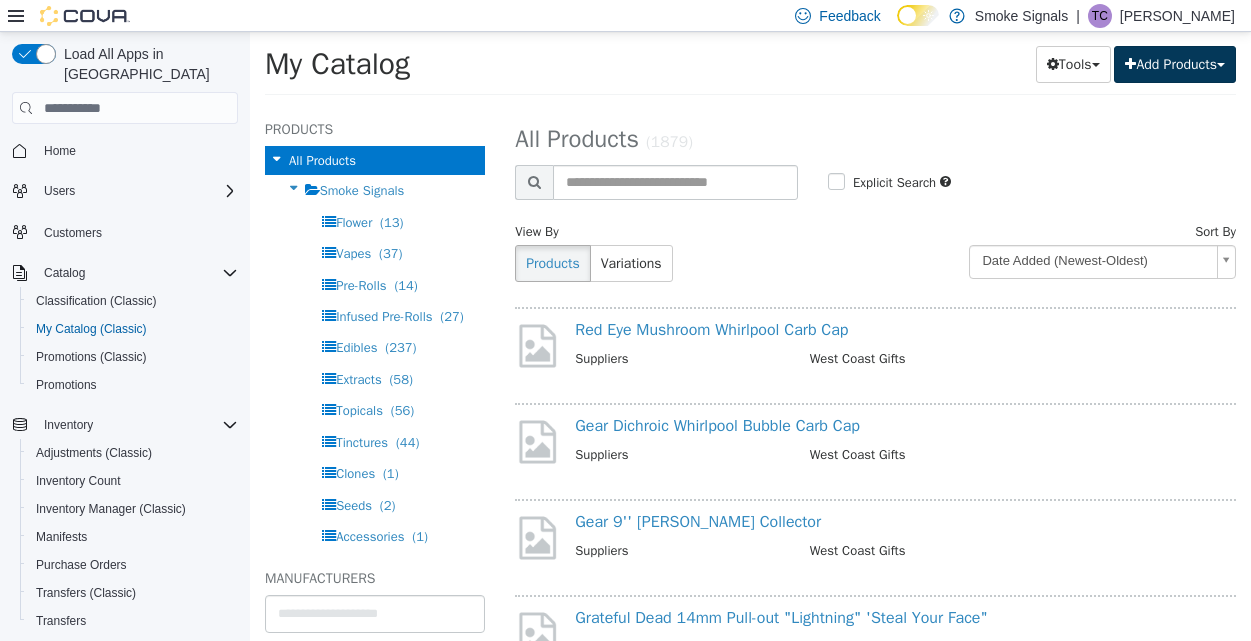 click on "Add Products" at bounding box center [1175, 64] 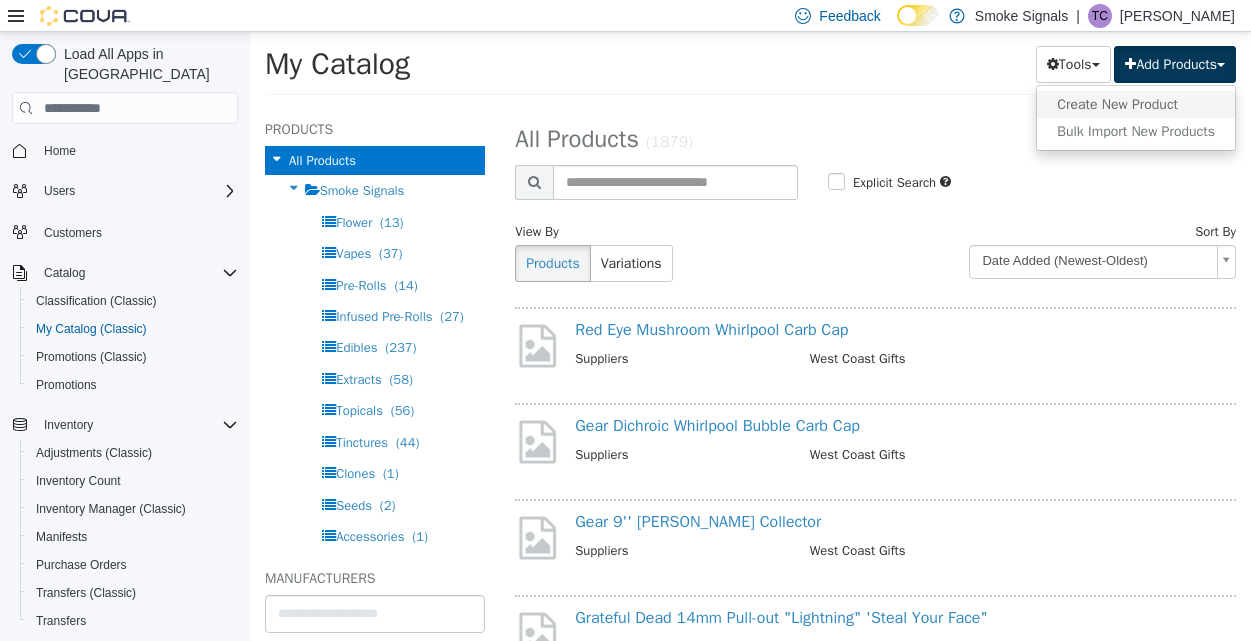 click on "Create New Product" at bounding box center (1136, 104) 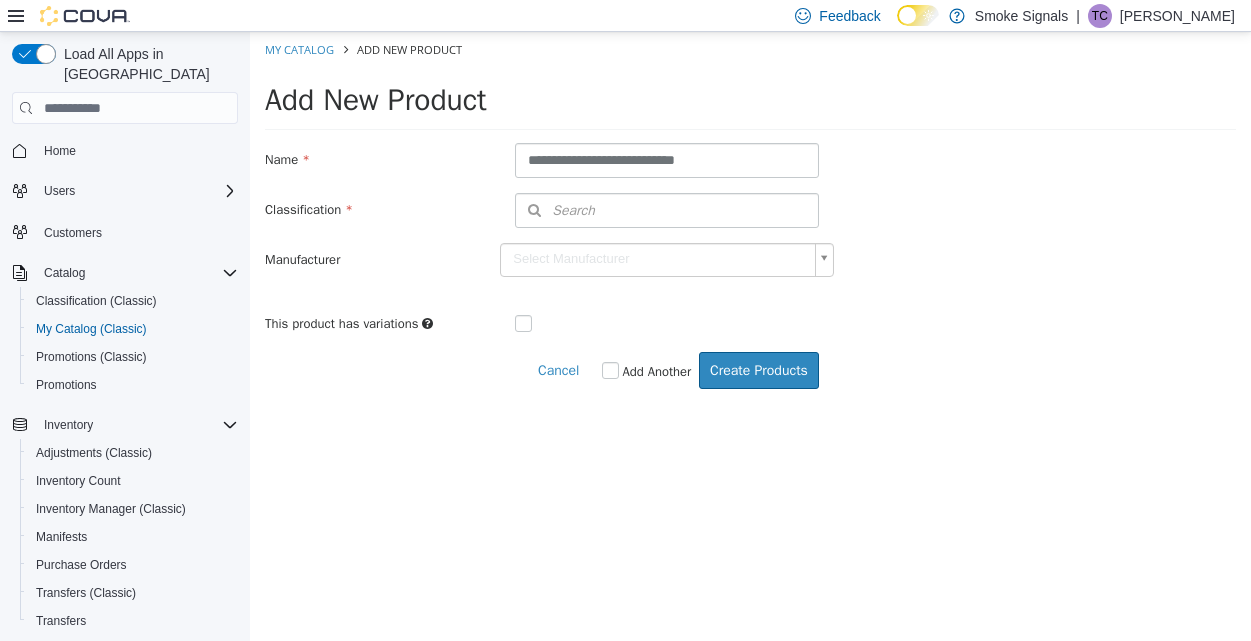 type on "**********" 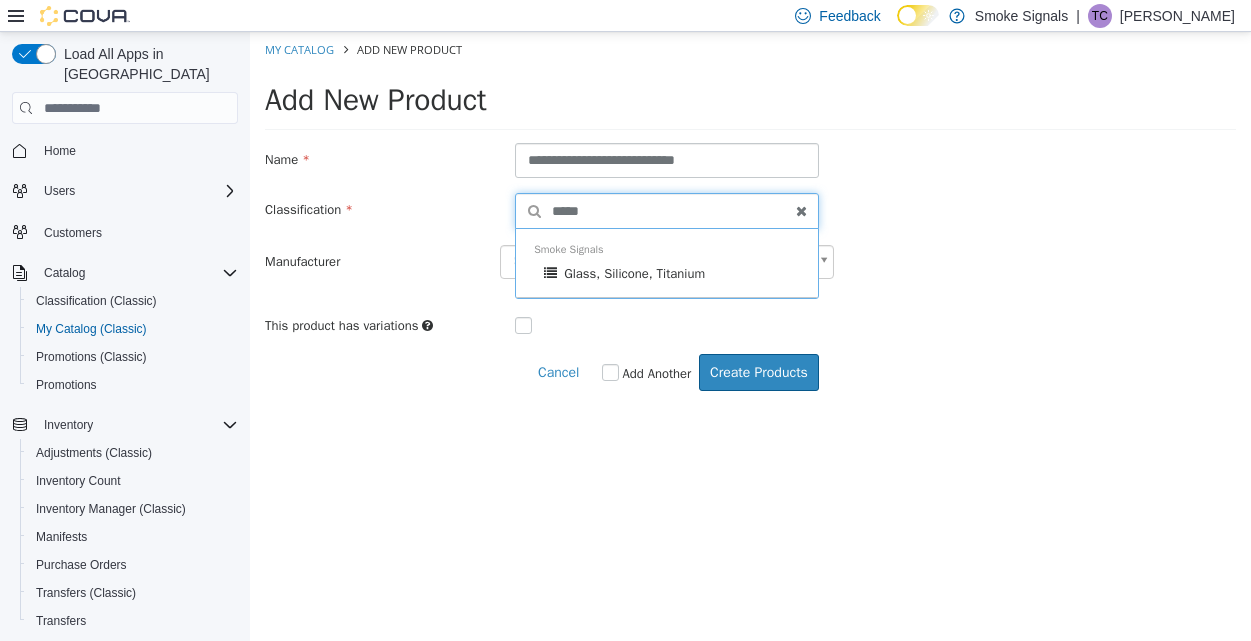 type on "*****" 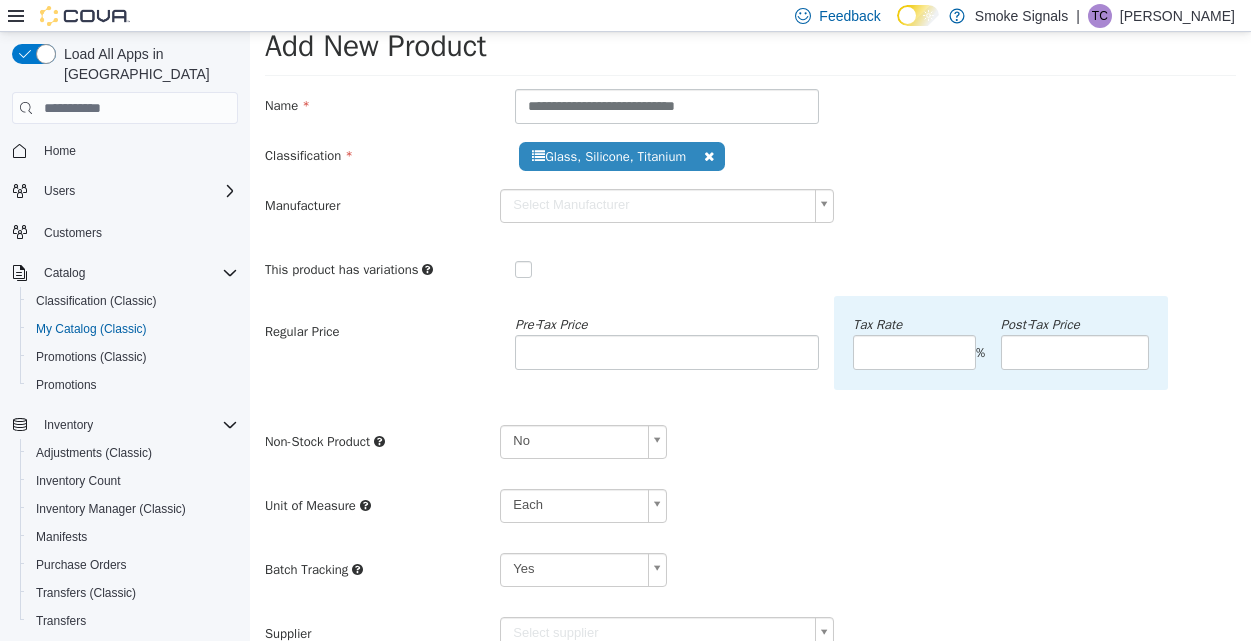 scroll, scrollTop: 94, scrollLeft: 0, axis: vertical 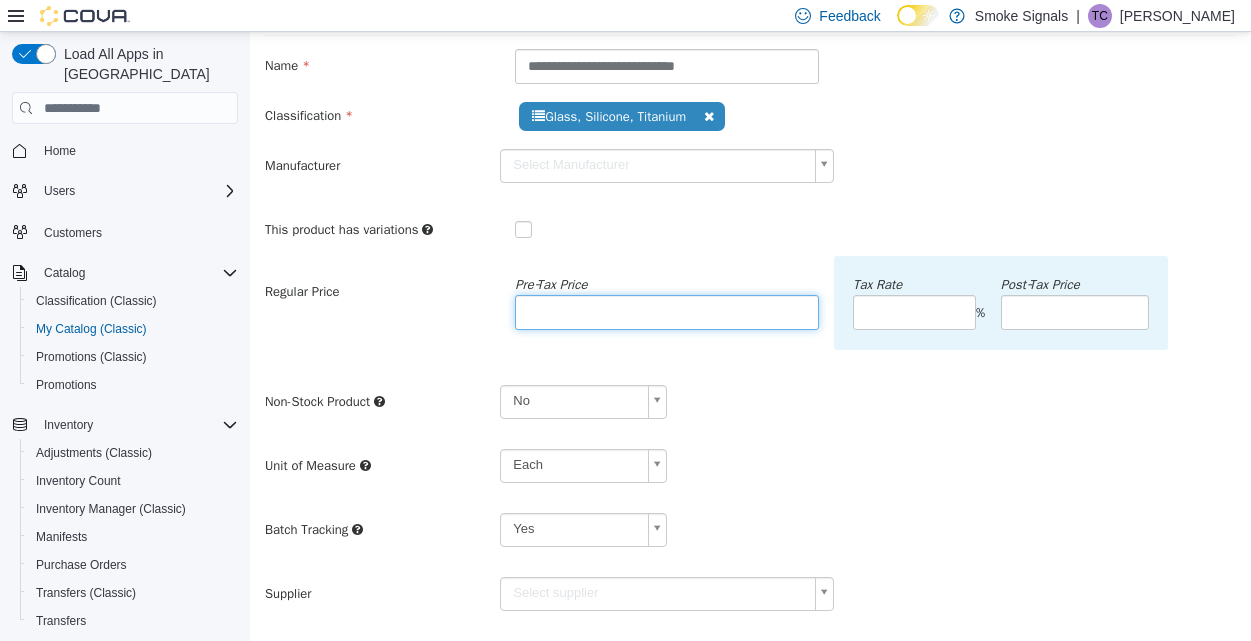 click at bounding box center [667, 312] 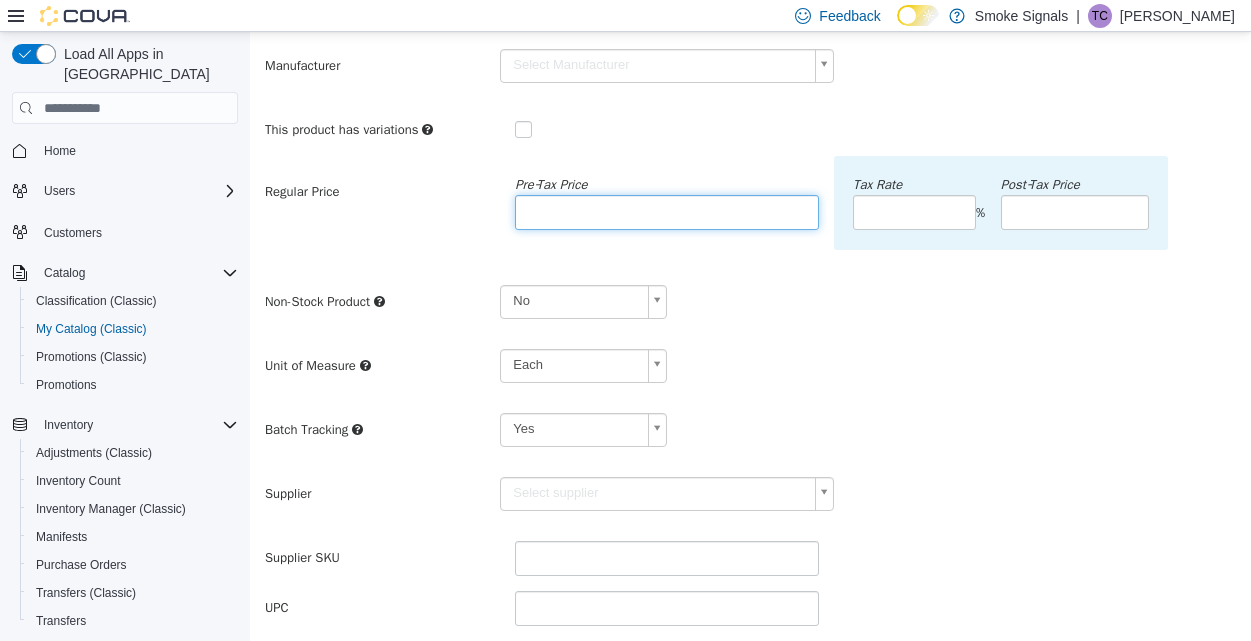 scroll, scrollTop: 226, scrollLeft: 0, axis: vertical 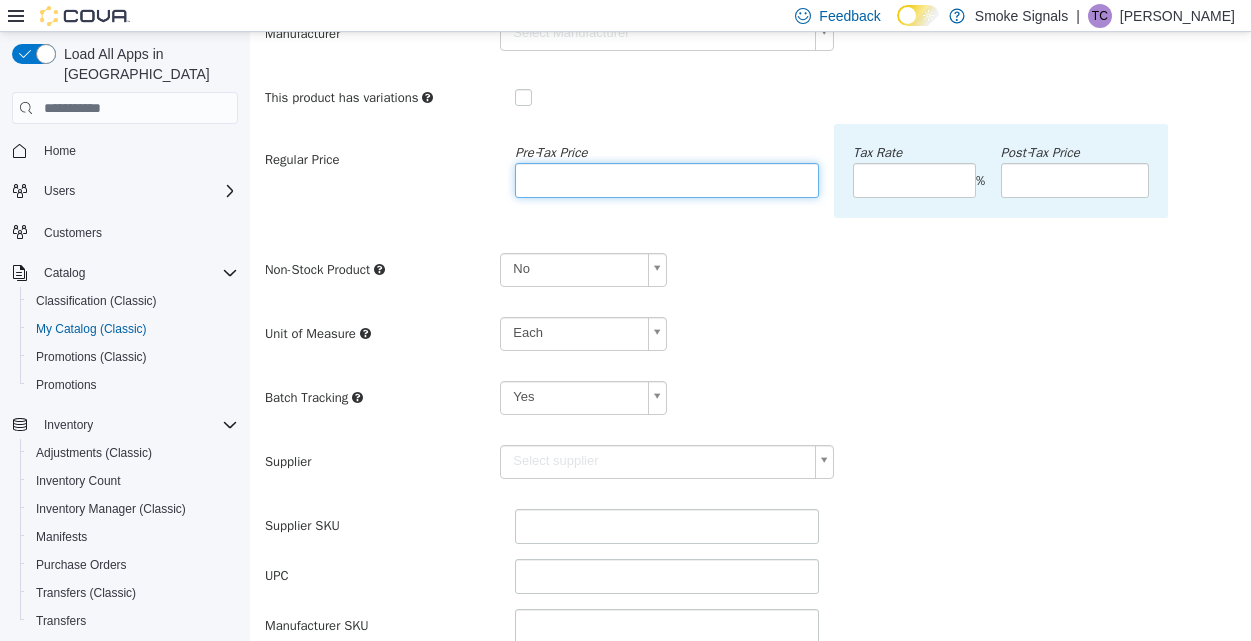 type on "*****" 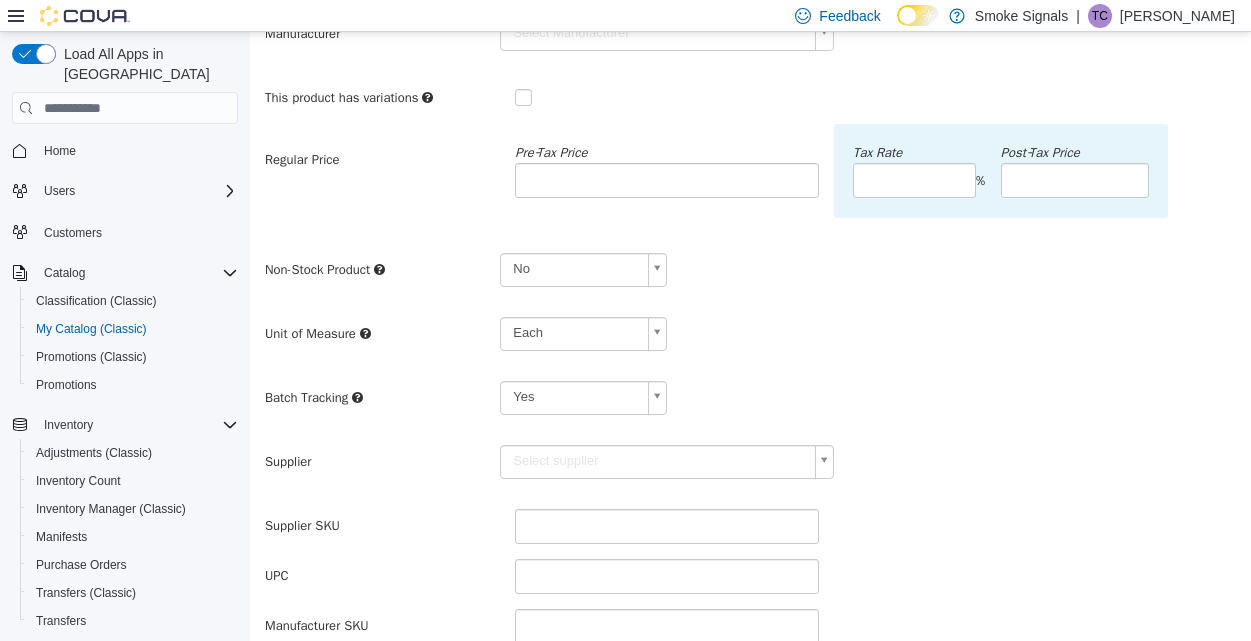 scroll, scrollTop: 0, scrollLeft: 7, axis: horizontal 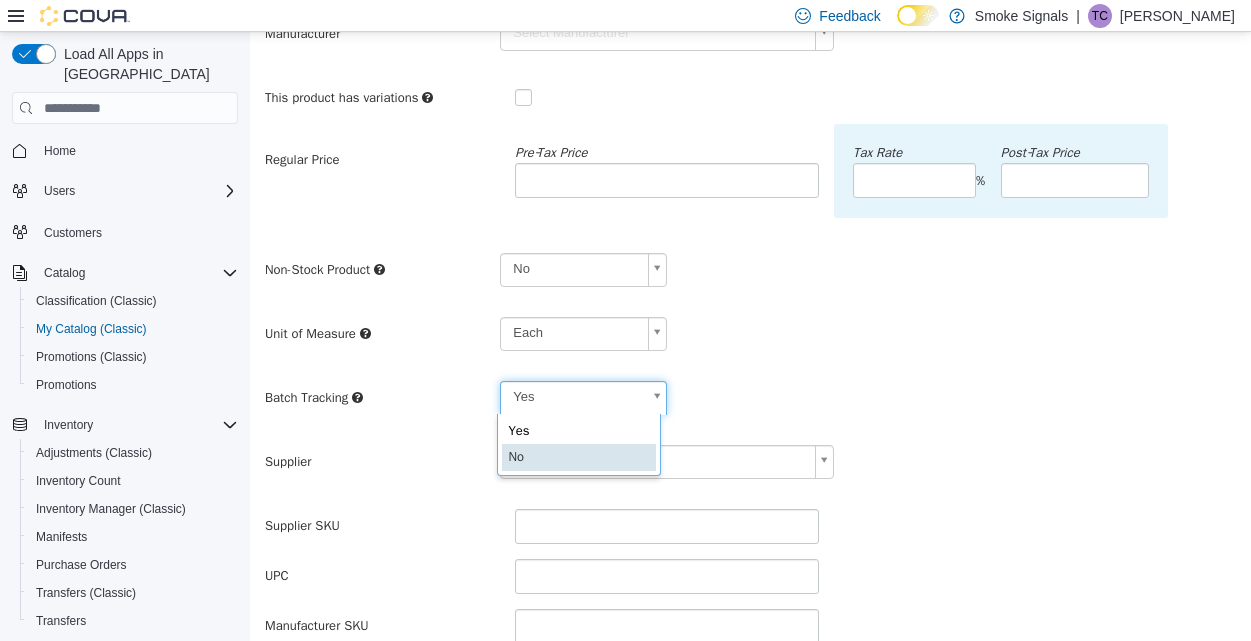 type on "**" 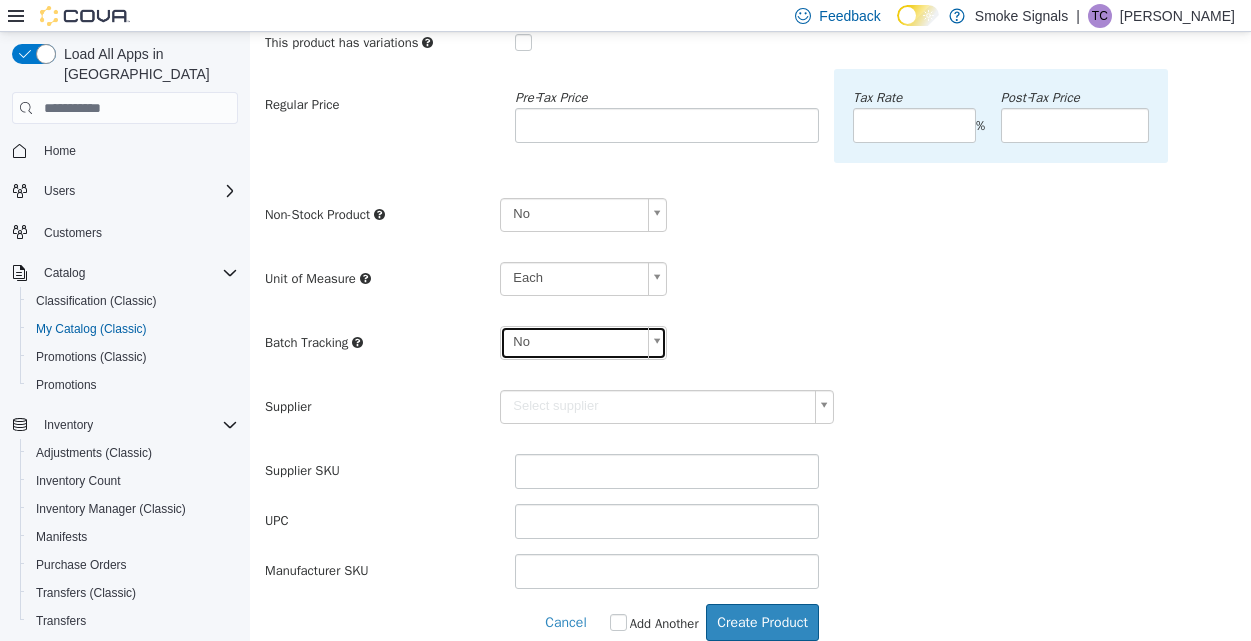 scroll, scrollTop: 282, scrollLeft: 0, axis: vertical 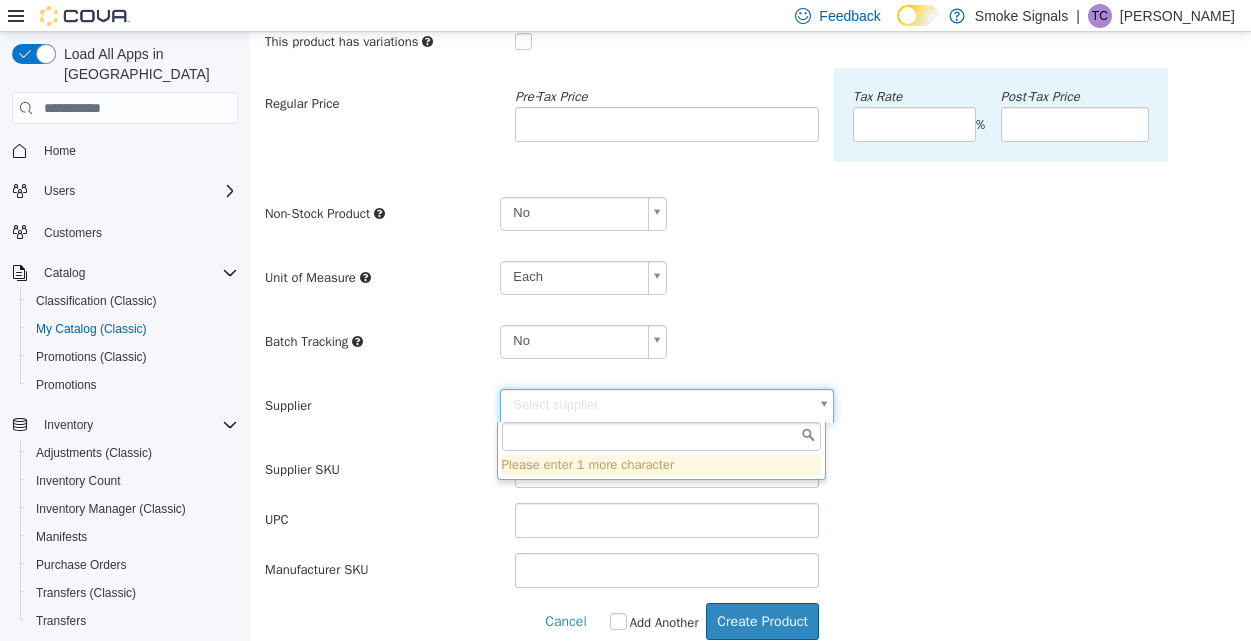 click on "**********" at bounding box center (750, 205) 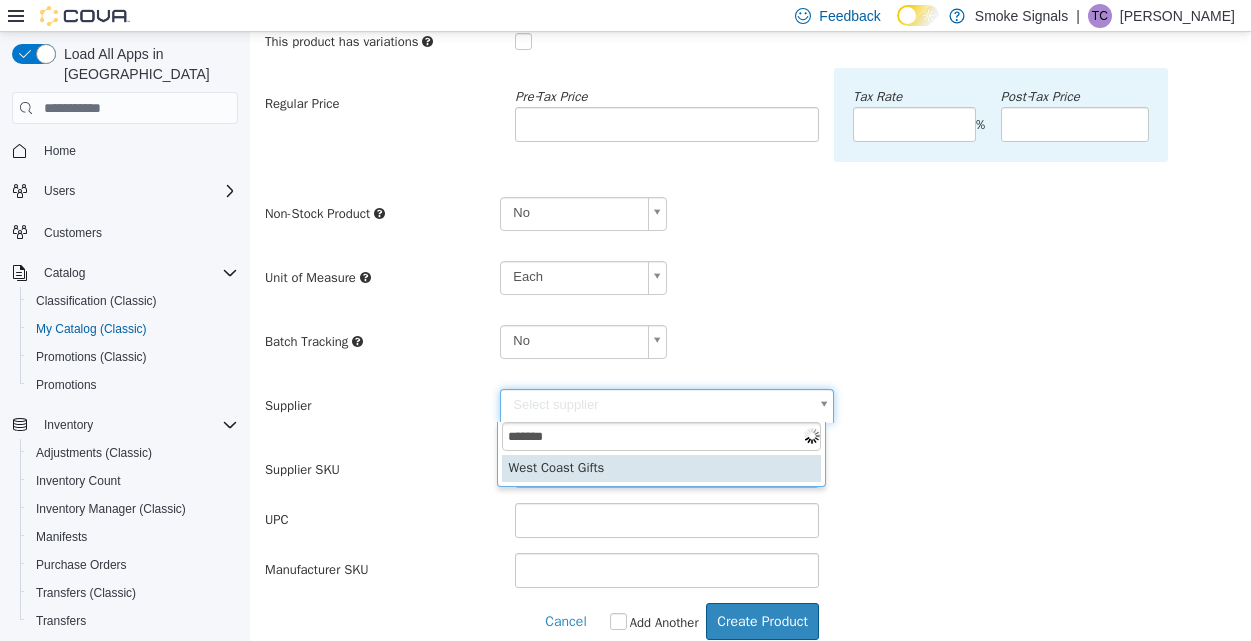 type on "*******" 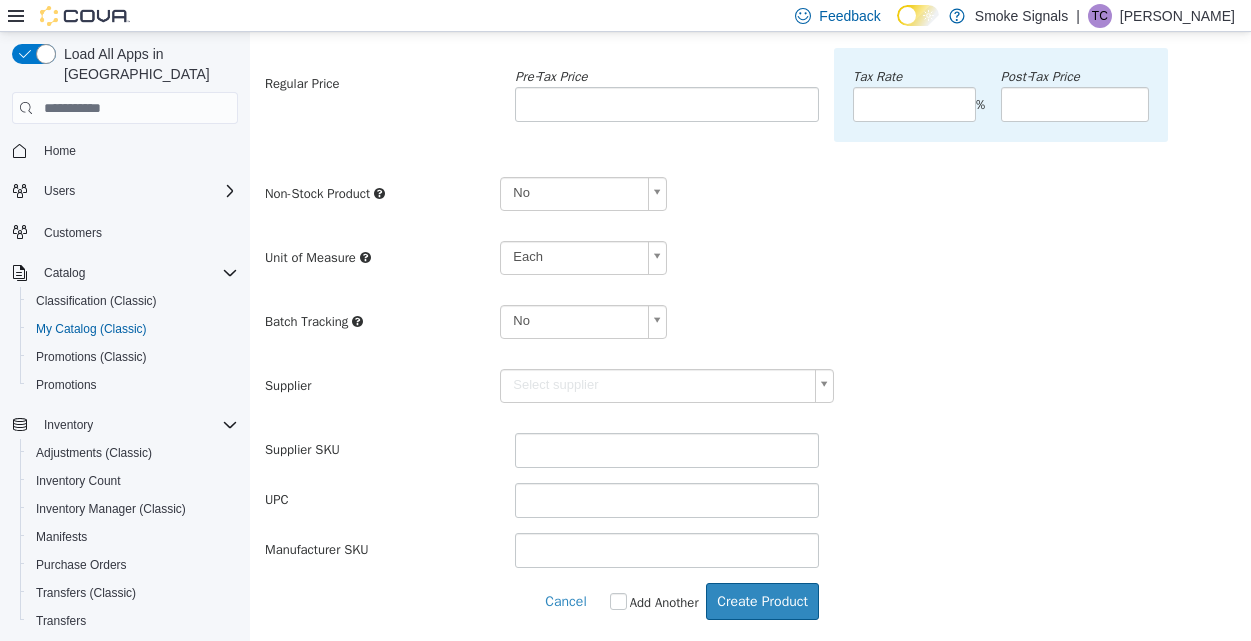 type on "******" 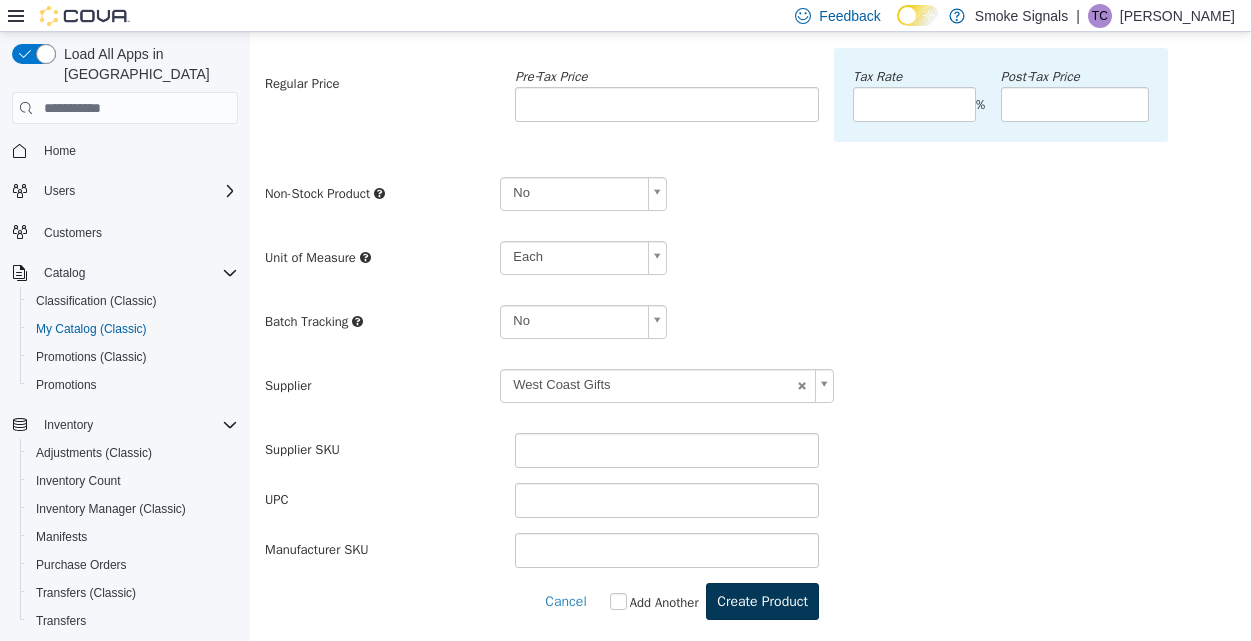 click on "Create Product" at bounding box center [762, 601] 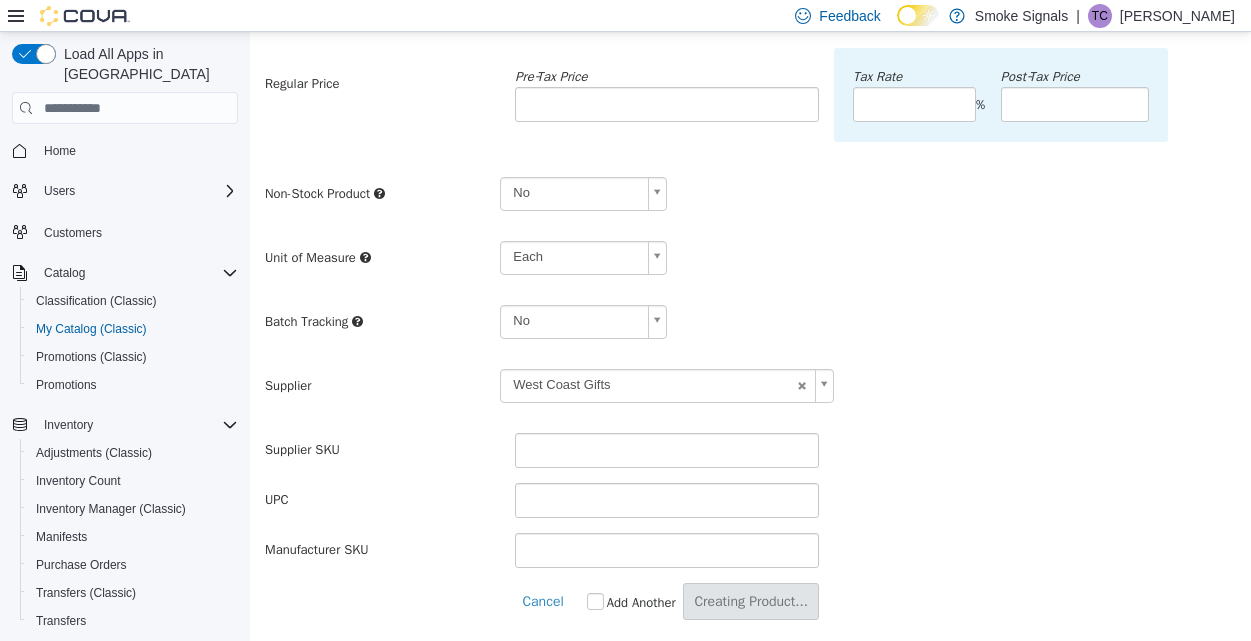 scroll, scrollTop: 0, scrollLeft: 0, axis: both 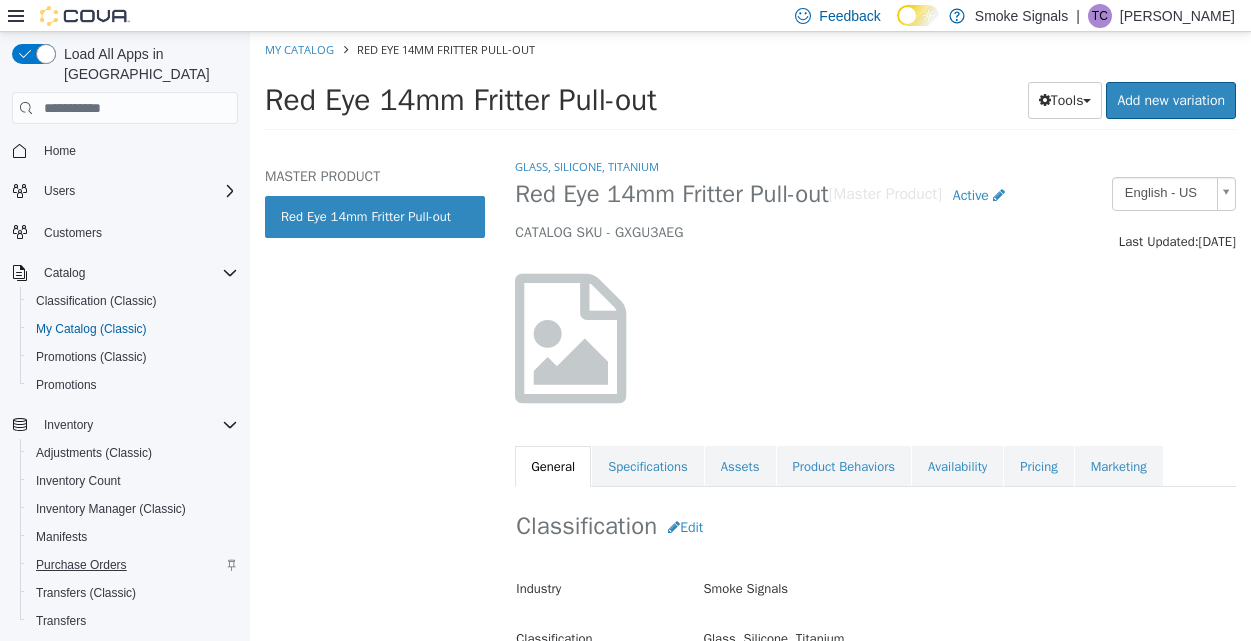 click on "Purchase Orders" at bounding box center [81, 565] 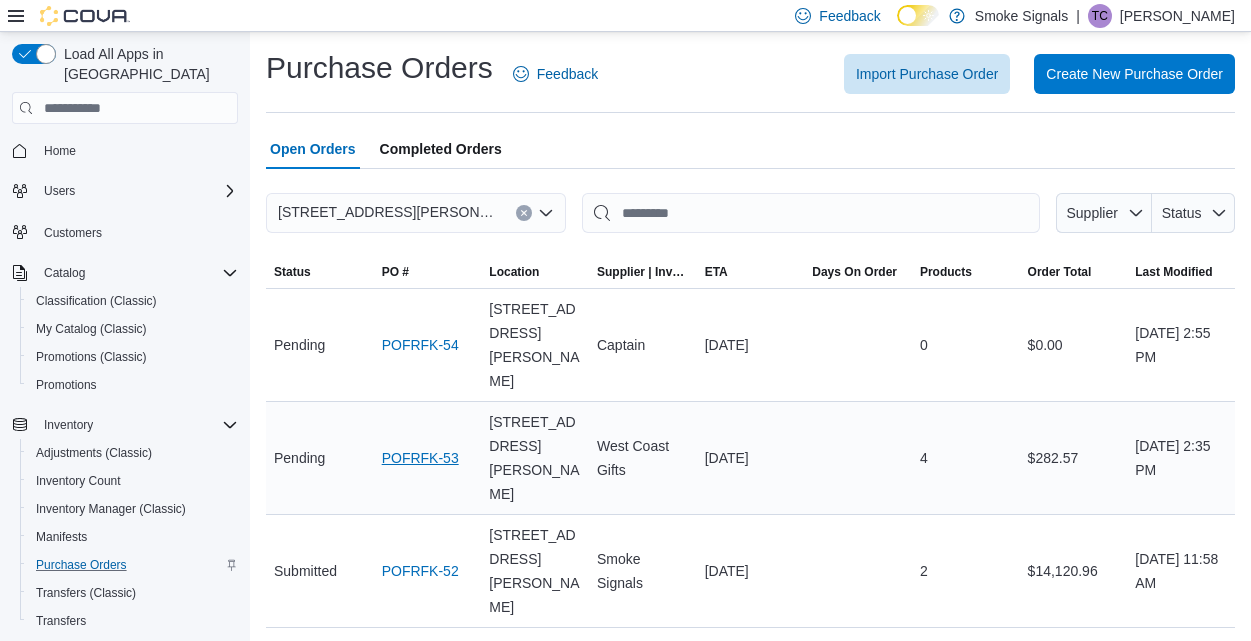click on "POFRFK-53" at bounding box center [420, 458] 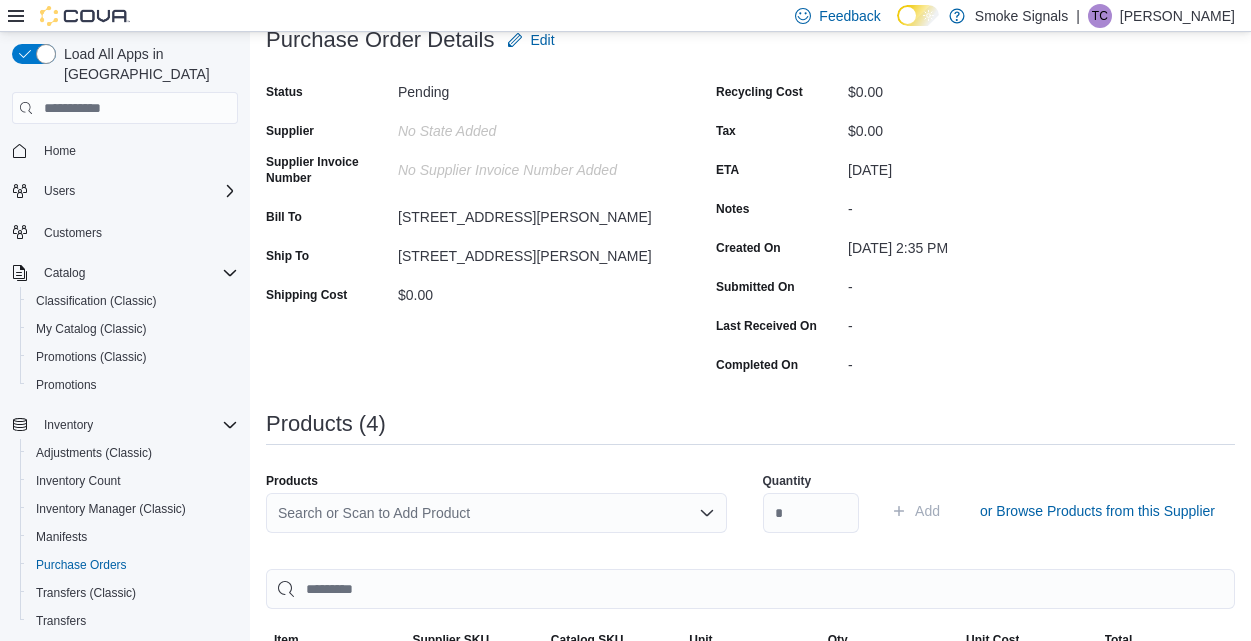 scroll, scrollTop: 193, scrollLeft: 0, axis: vertical 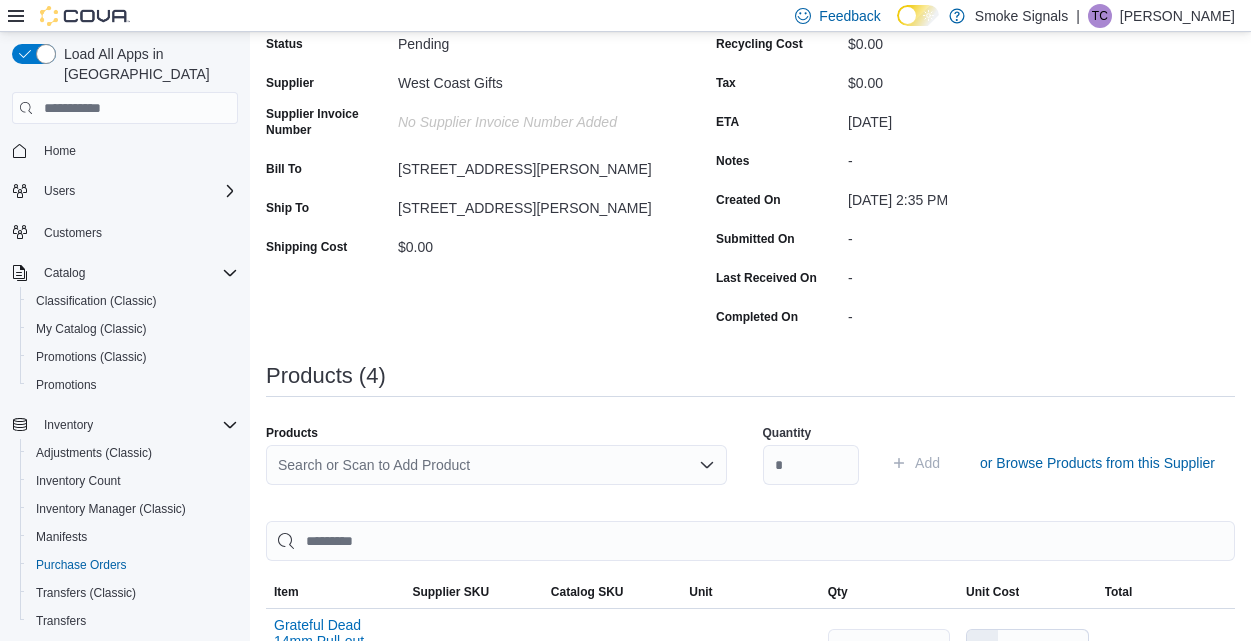 click on "Search or Scan to Add Product" at bounding box center [496, 465] 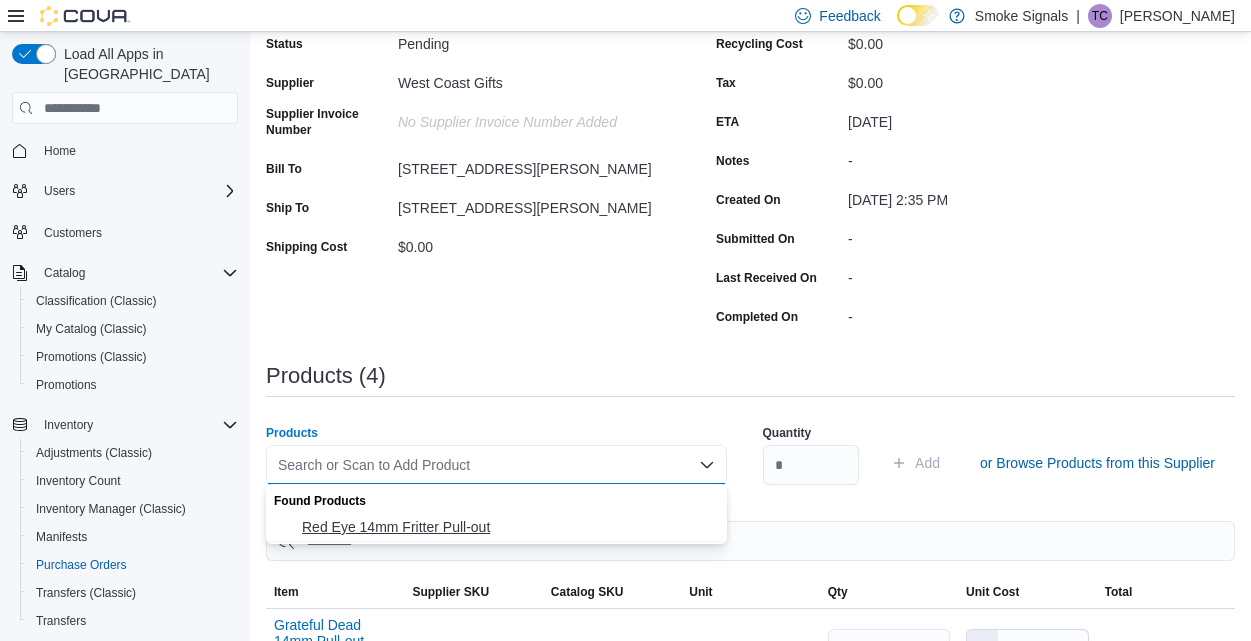 click on "Red Eye 14mm Fritter Pull-out" at bounding box center [508, 527] 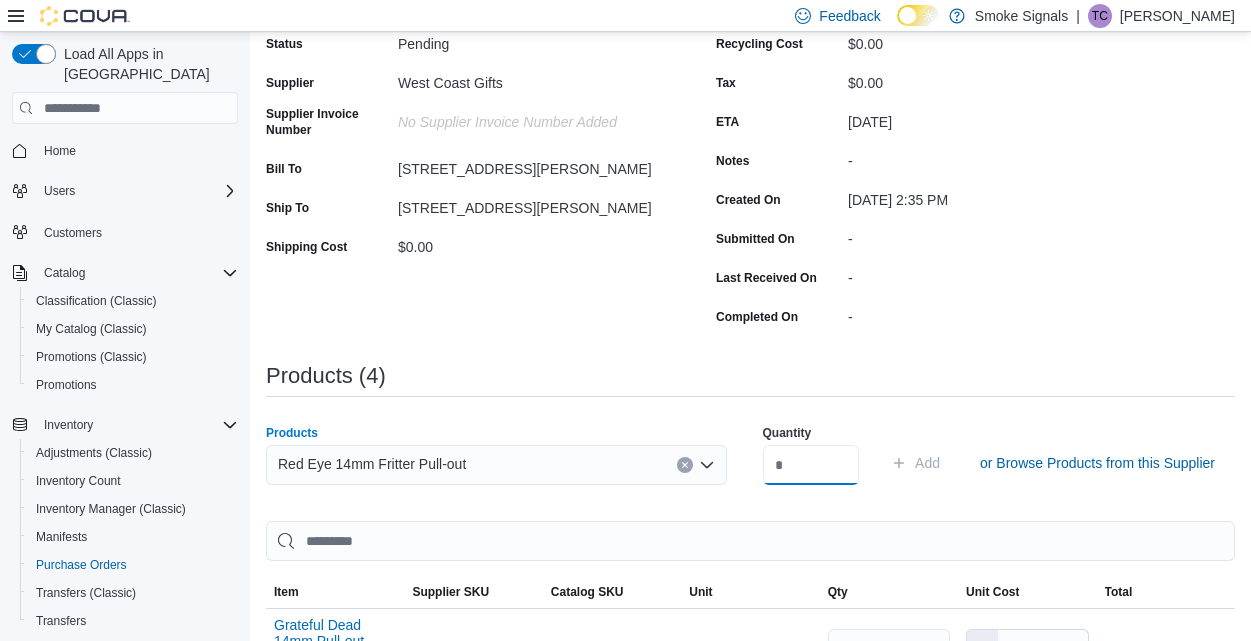 click at bounding box center [811, 465] 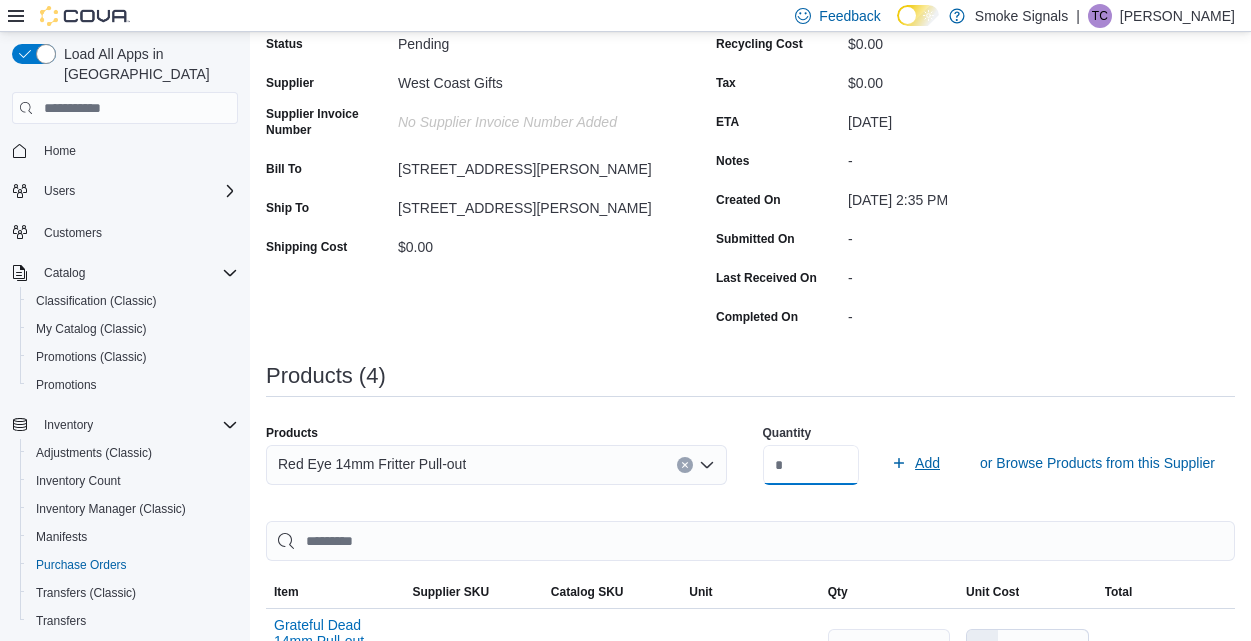 type on "**" 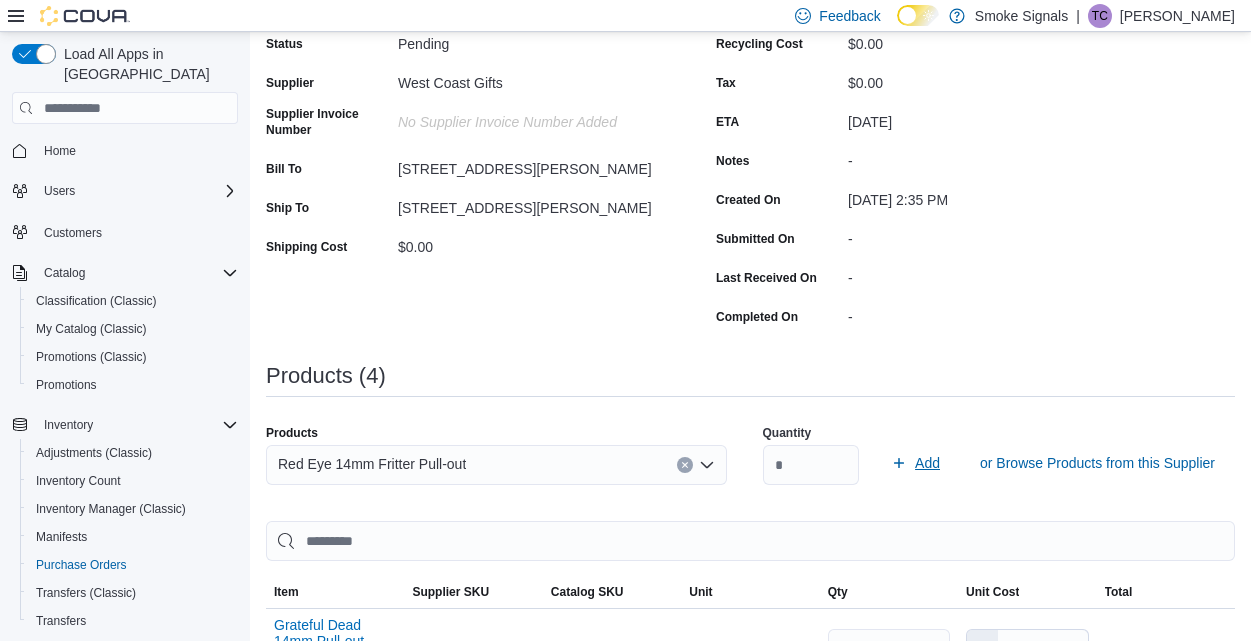 click on "Add" at bounding box center [927, 463] 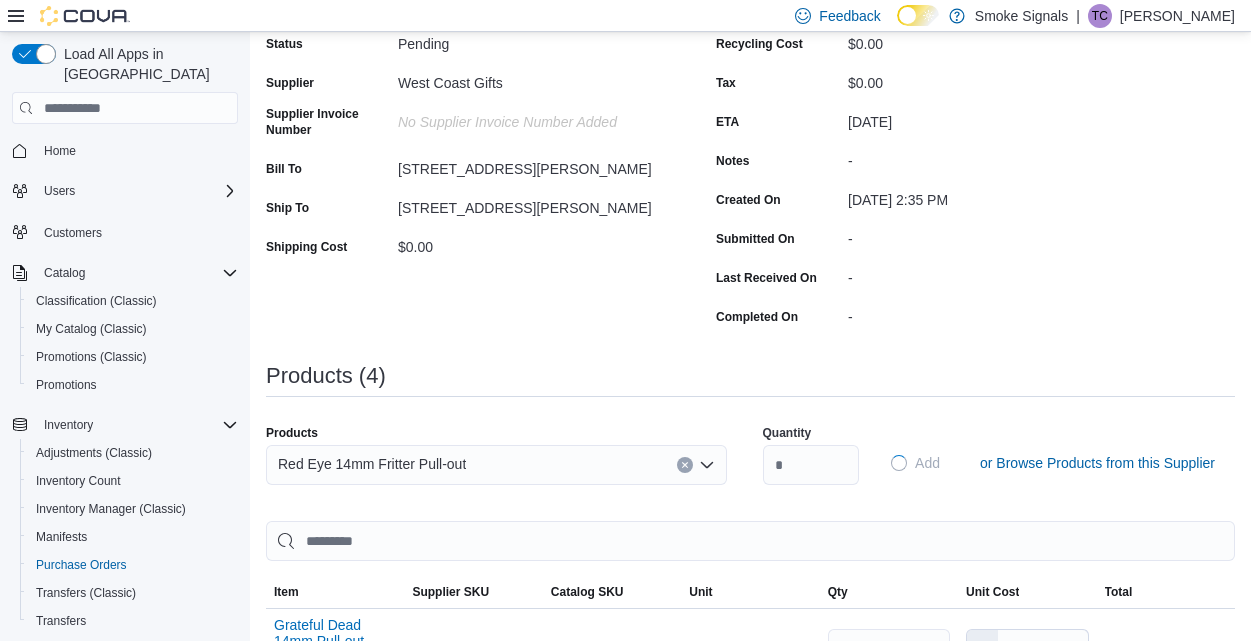 click on "Products (4)" at bounding box center [750, 384] 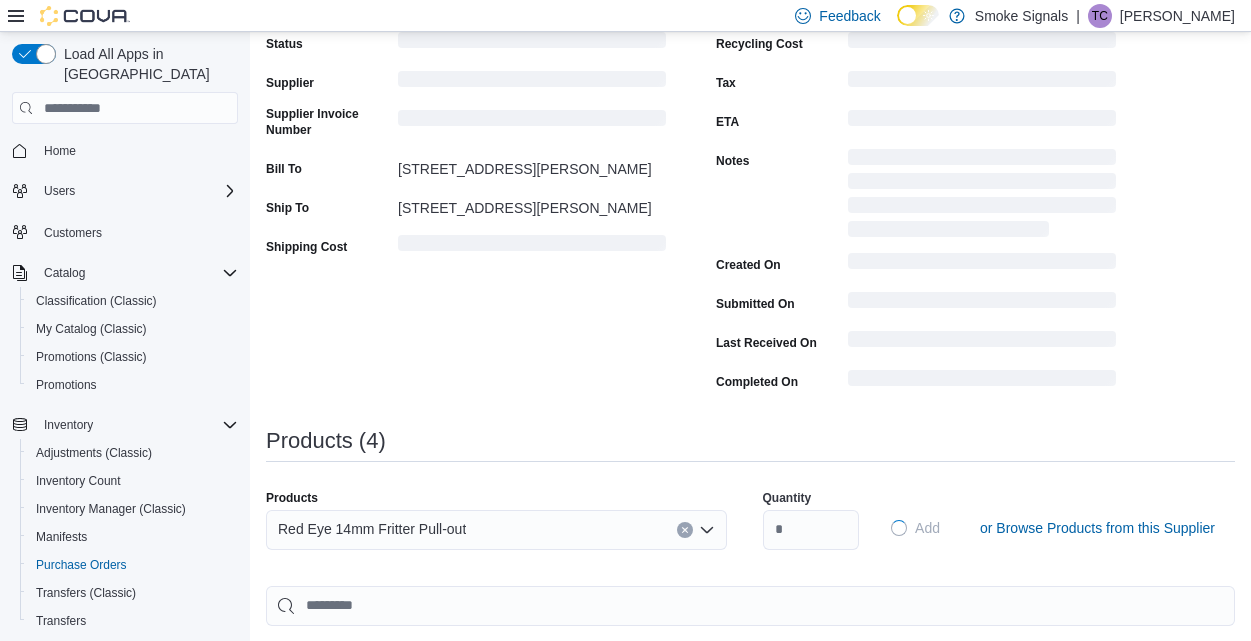 type 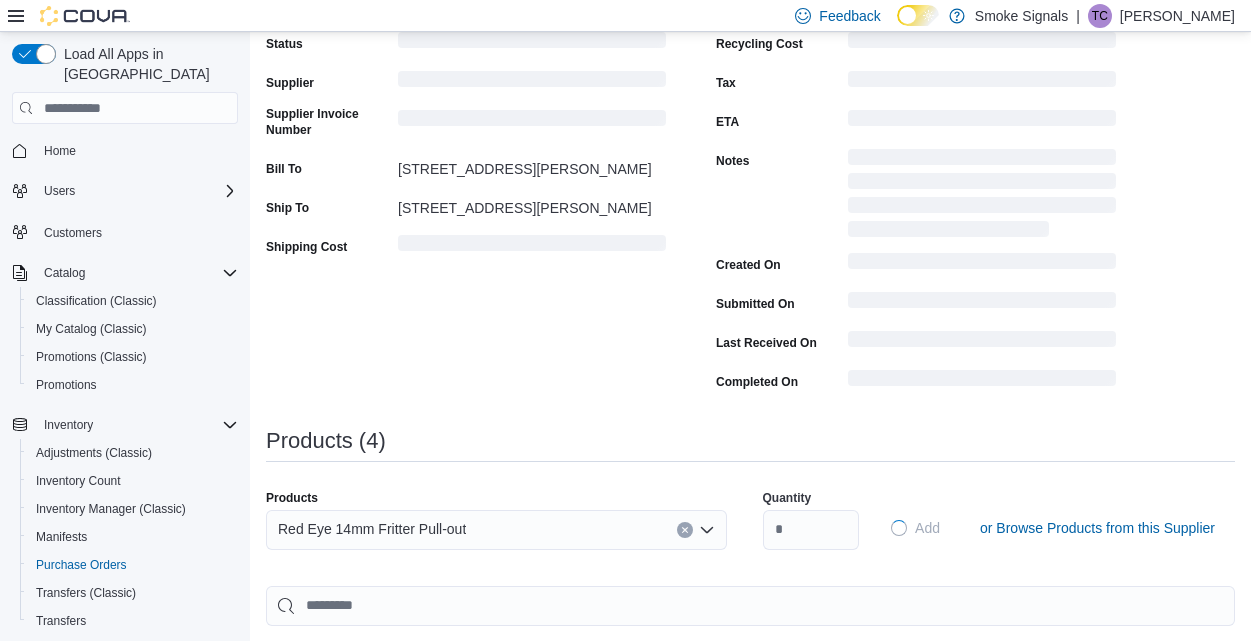 scroll, scrollTop: 4, scrollLeft: 0, axis: vertical 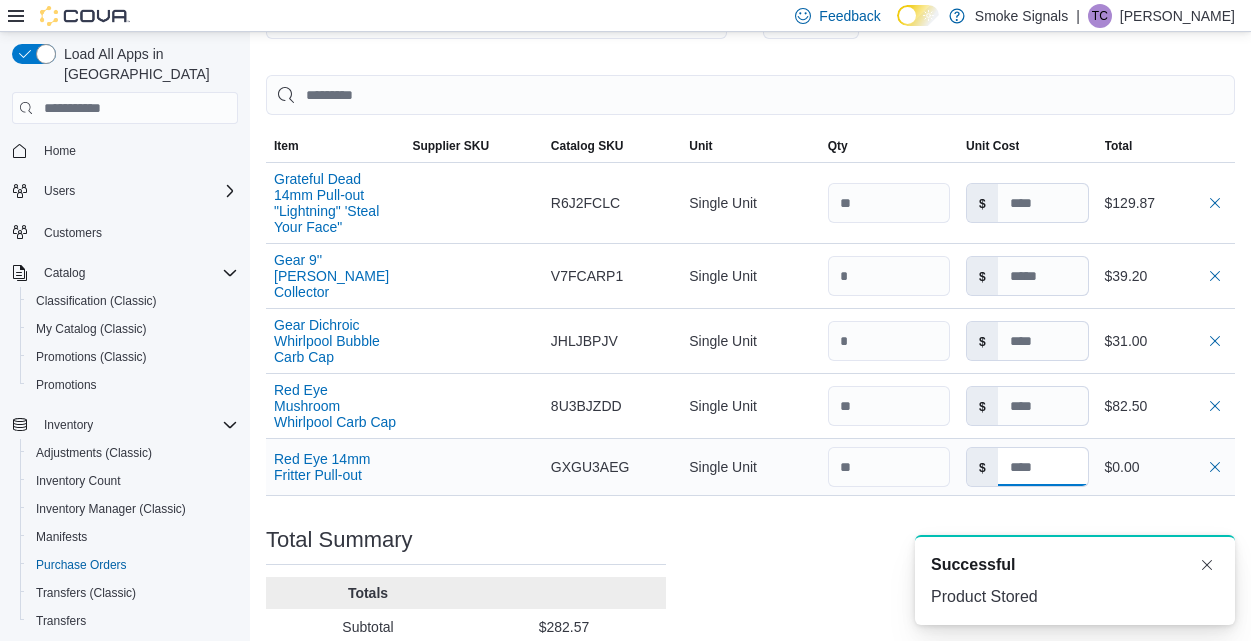 click at bounding box center [1043, 467] 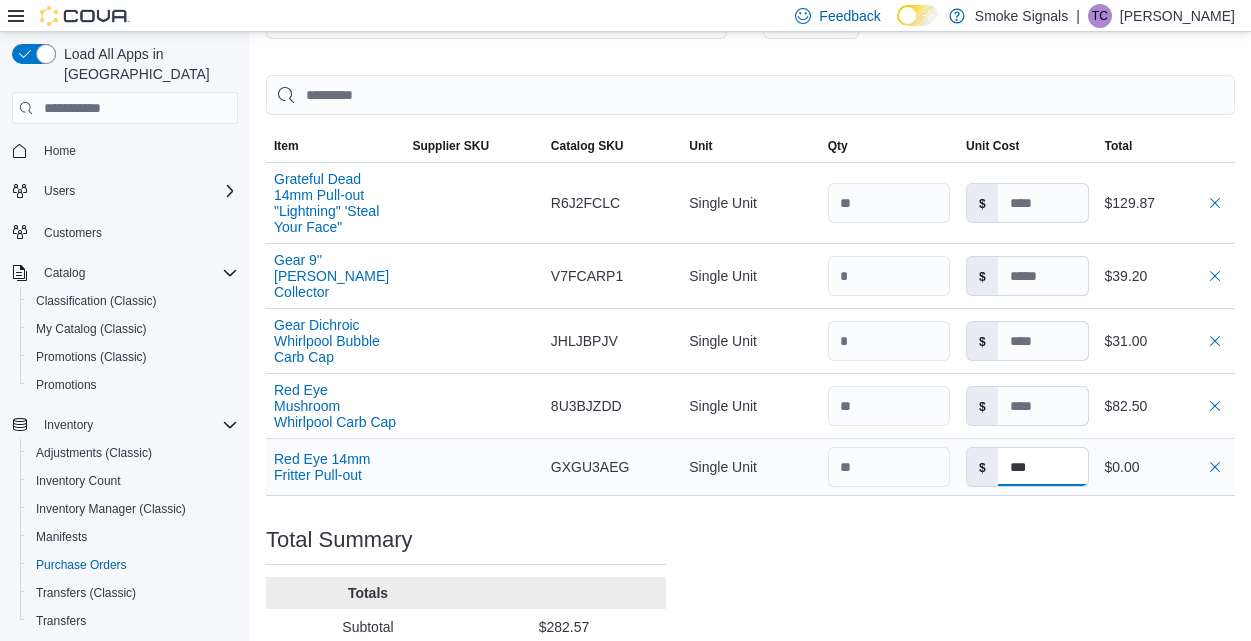 type on "****" 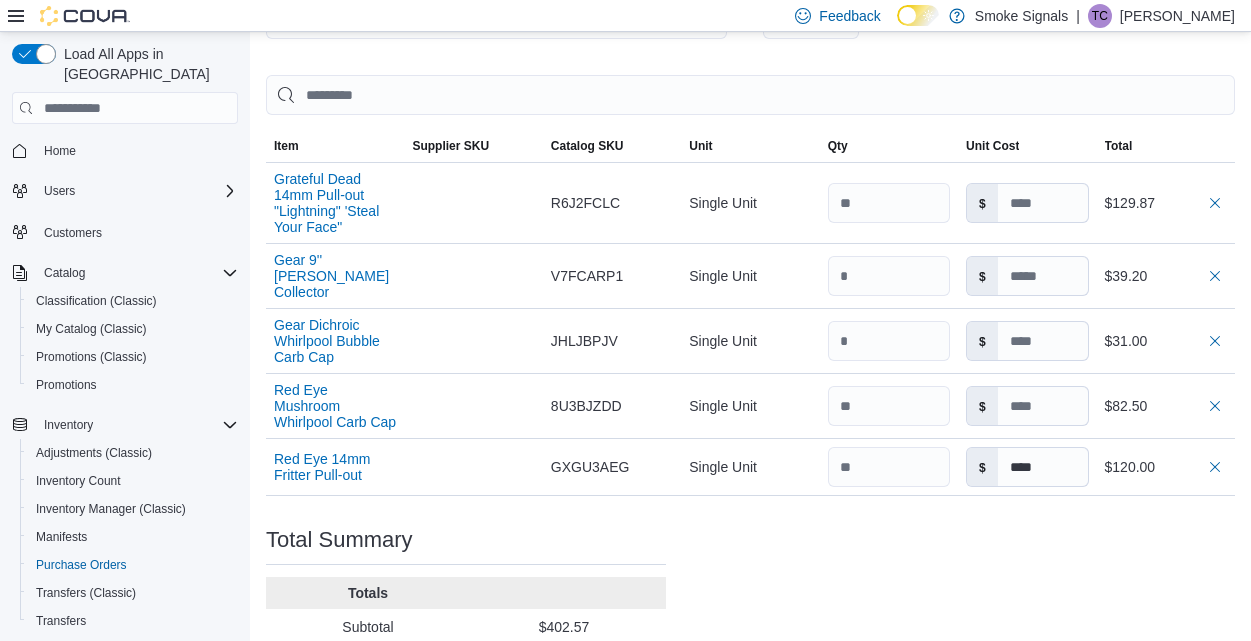 click on "Purchase Order: POFRFK-53 Feedback Purchase Order Details   Edit Status Pending Supplier West Coast Gifts Supplier Invoice Number No Supplier Invoice Number added Bill To 155 Brant Road Ship To 155 Brant Road Shipping Cost $0.00 Recycling Cost $0.00 Tax $0.00 ETA July 16, 2025 Notes - Created On July 9, 2025 2:35 PM Submitted On - Last Received On - Completed On - Products (5)     Products Search or Scan to Add Product Quantity  Add or Browse Products from this Supplier Sorting Item Supplier SKU Catalog SKU Unit Qty Unit Cost Total Grateful Dead 14mm Pull-out "Lightning" 'Steal Your Face" Supplier SKU Catalog SKU R6J2FCLC Unit Single Unit Qty Unit Cost $ Total $129.87 Gear 9'' Amber Nector Collector Supplier SKU Catalog SKU V7FCARP1 Unit Single Unit Qty Unit Cost $ Total $39.20 Gear Dichroic Whirlpool Bubble Carb Cap Supplier SKU Catalog SKU JHLJBPJV Unit Single Unit Qty Unit Cost $ Total $31.00 Red Eye Mushroom Whirlpool Carb Cap Supplier SKU Catalog SKU 8U3BJZDD Unit Single Unit Qty Unit Cost $ Total $82.50" at bounding box center (750, 146) 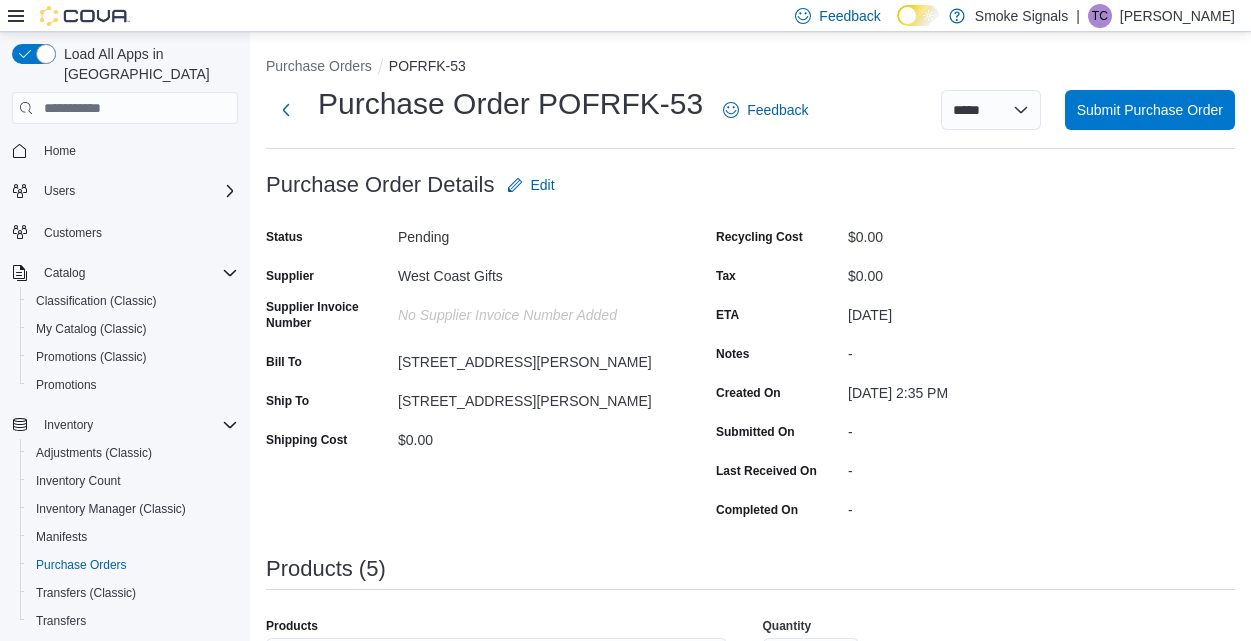 scroll, scrollTop: 0, scrollLeft: 0, axis: both 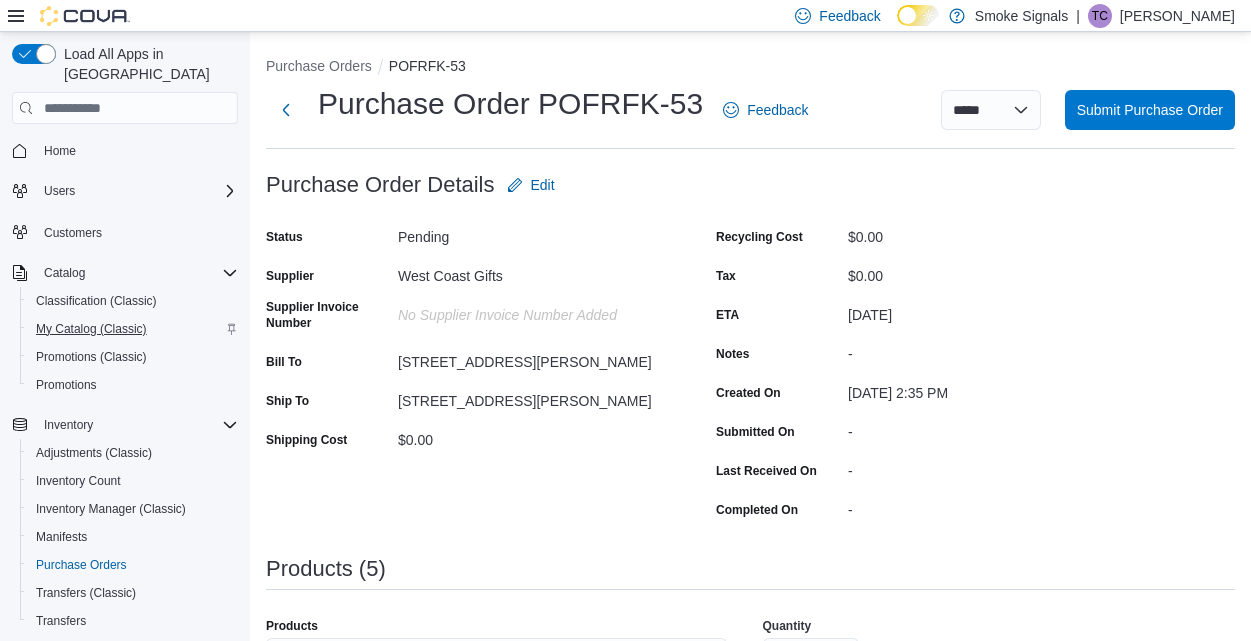 click on "My Catalog (Classic)" at bounding box center [91, 329] 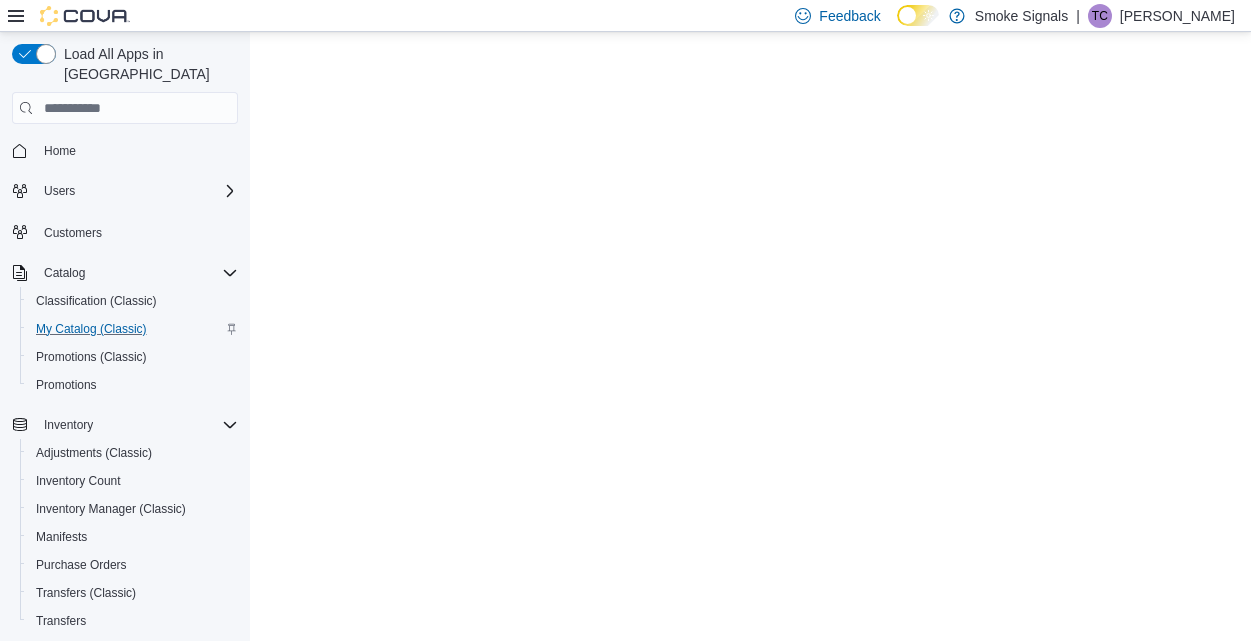scroll, scrollTop: 0, scrollLeft: 0, axis: both 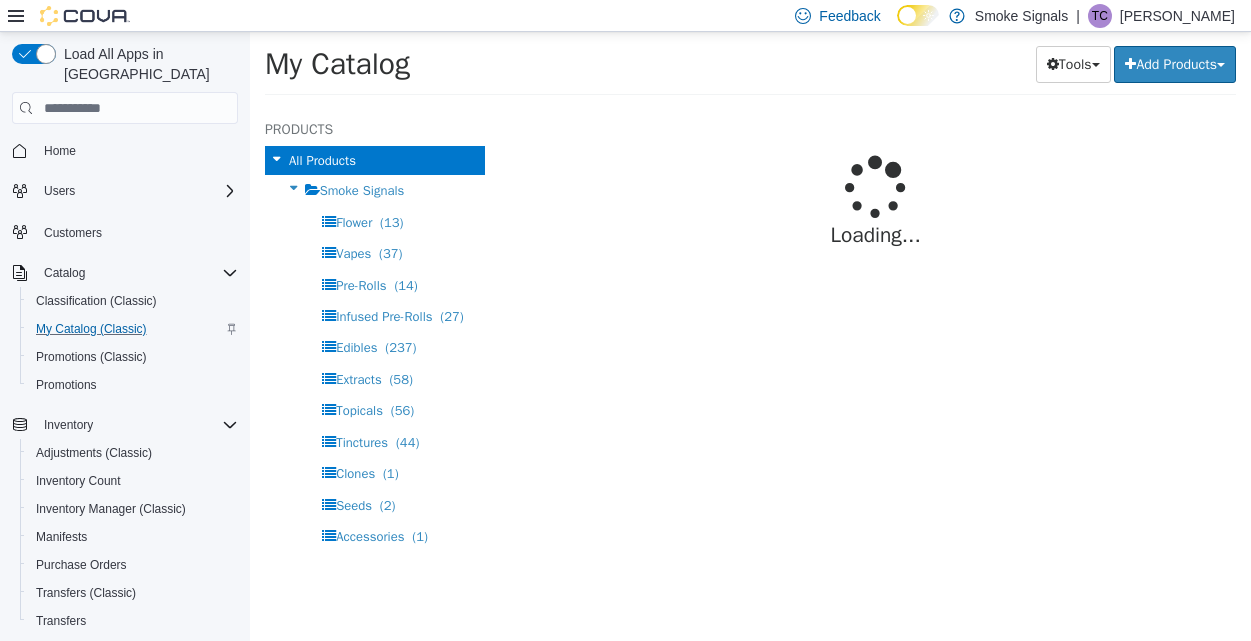 select on "**********" 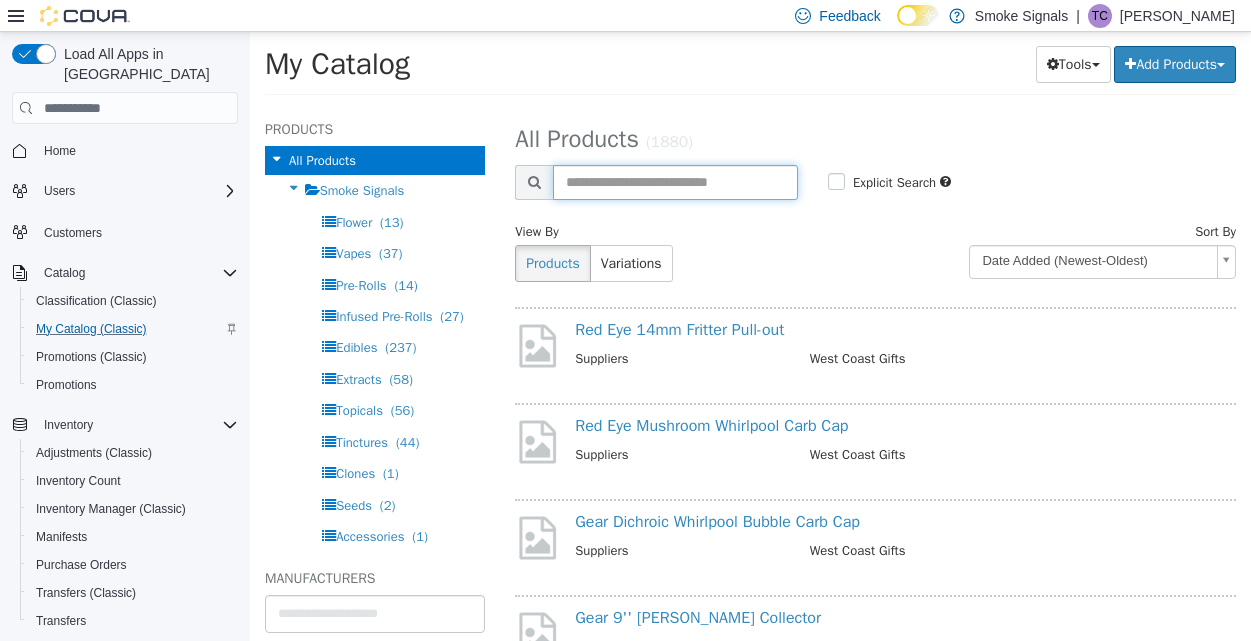 click at bounding box center [675, 182] 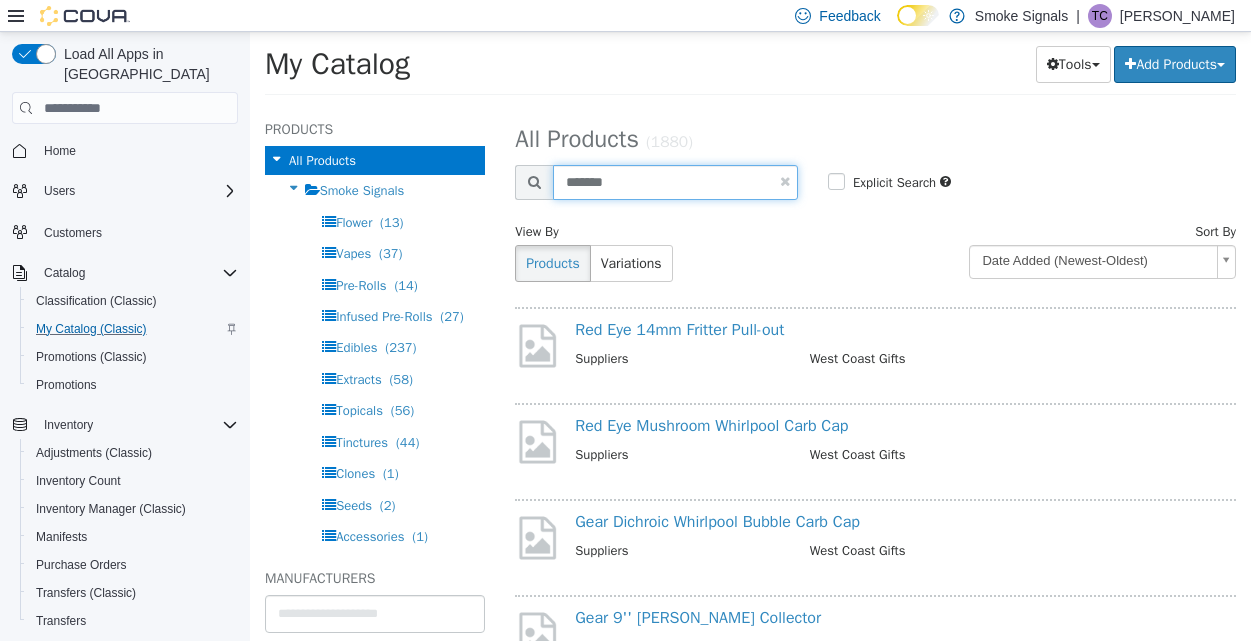 type on "*******" 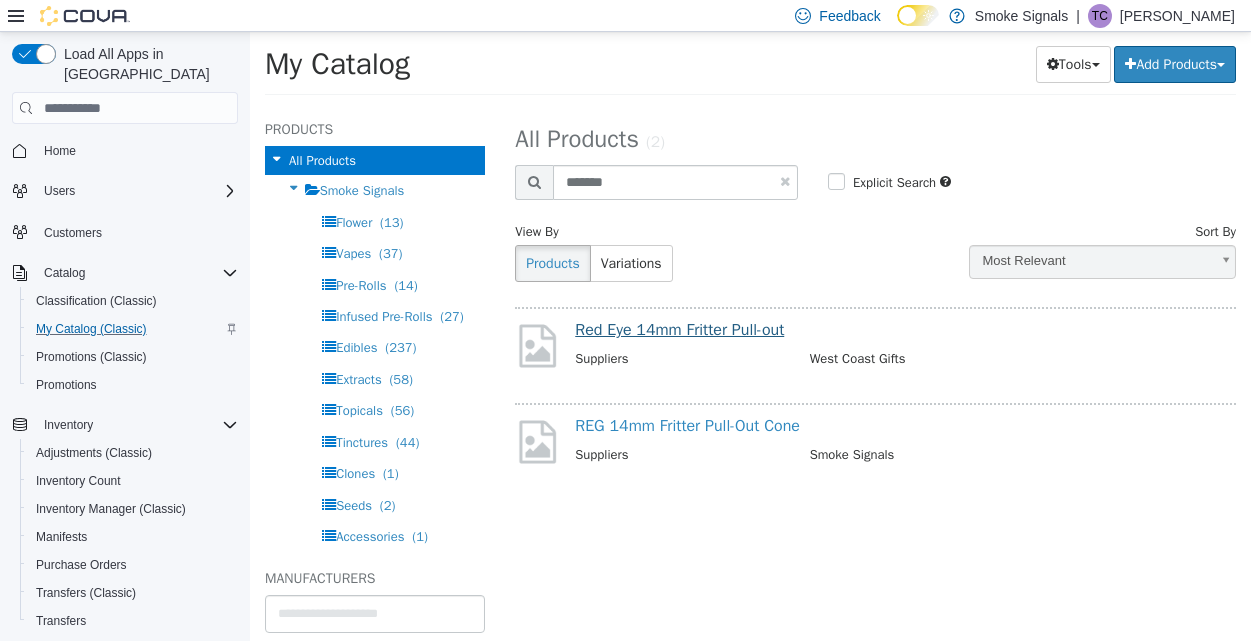 click on "Red Eye 14mm Fritter Pull-out" at bounding box center (679, 330) 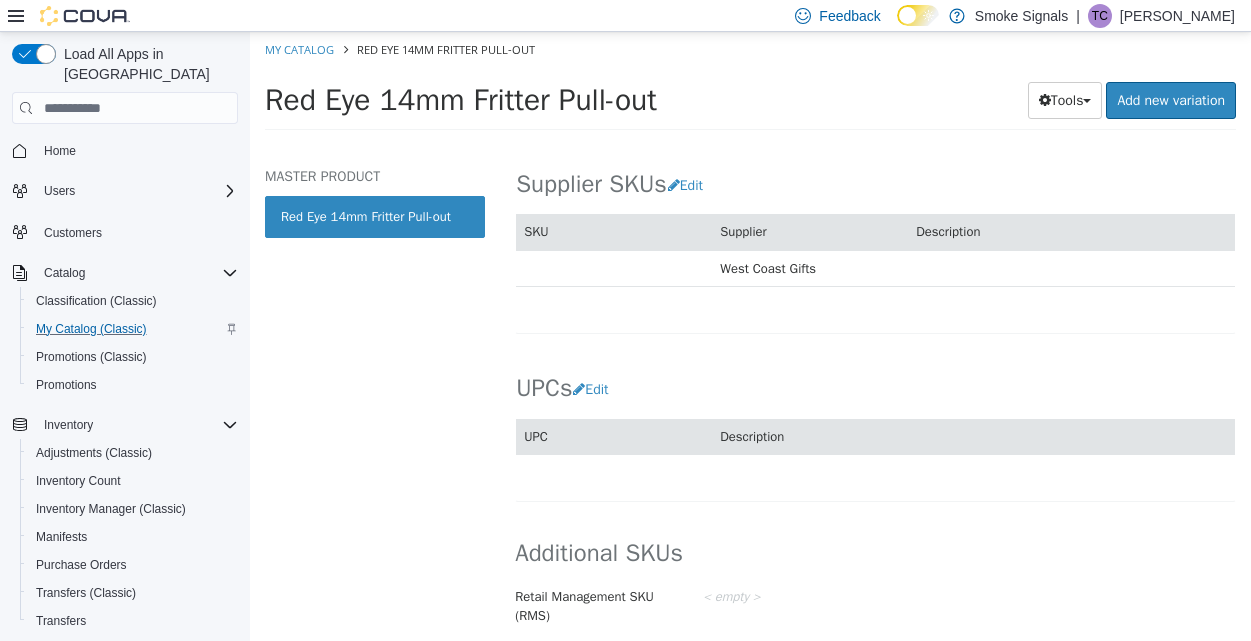scroll, scrollTop: 1293, scrollLeft: 0, axis: vertical 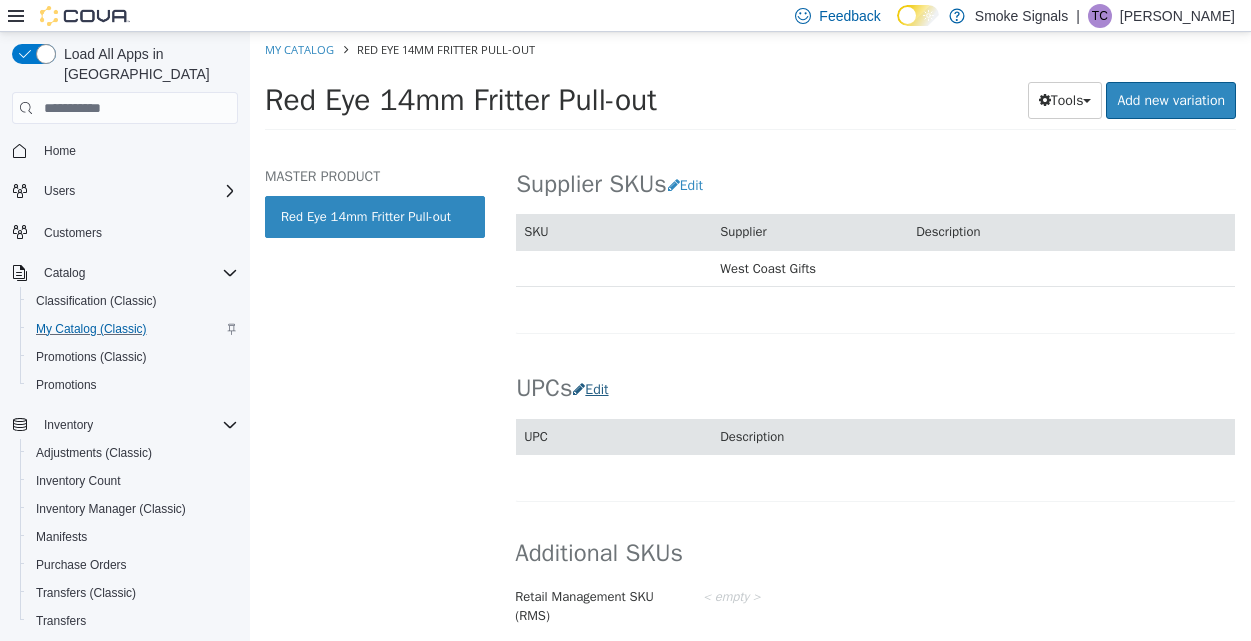 click on "Edit" at bounding box center (595, 389) 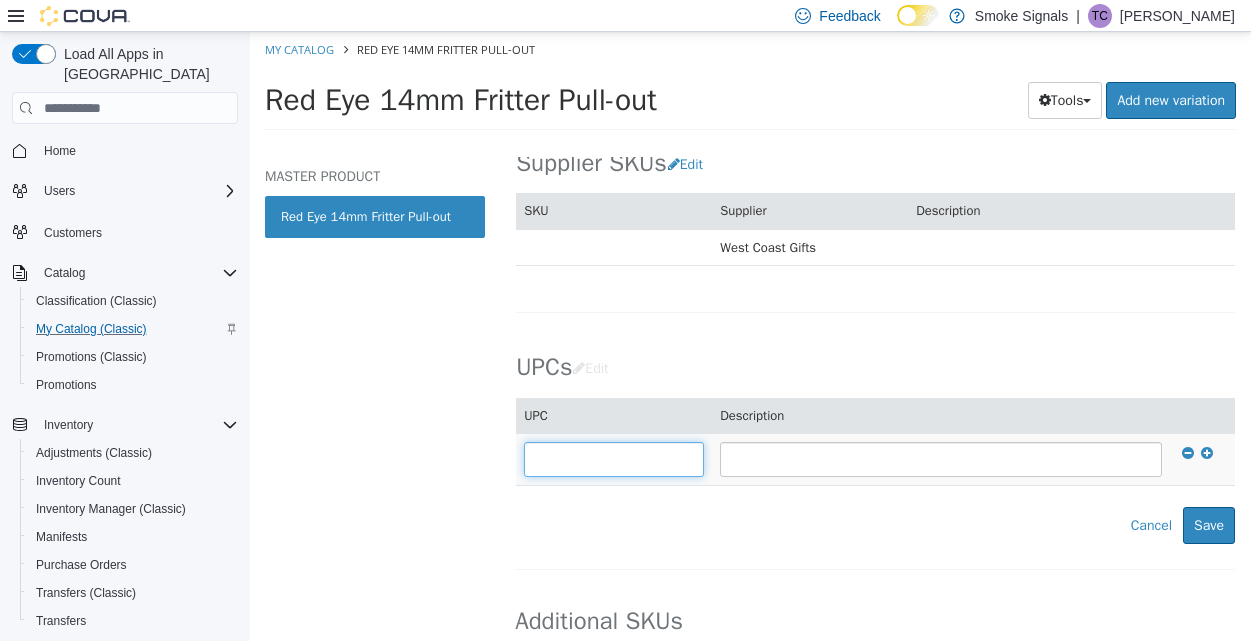 click at bounding box center [614, 459] 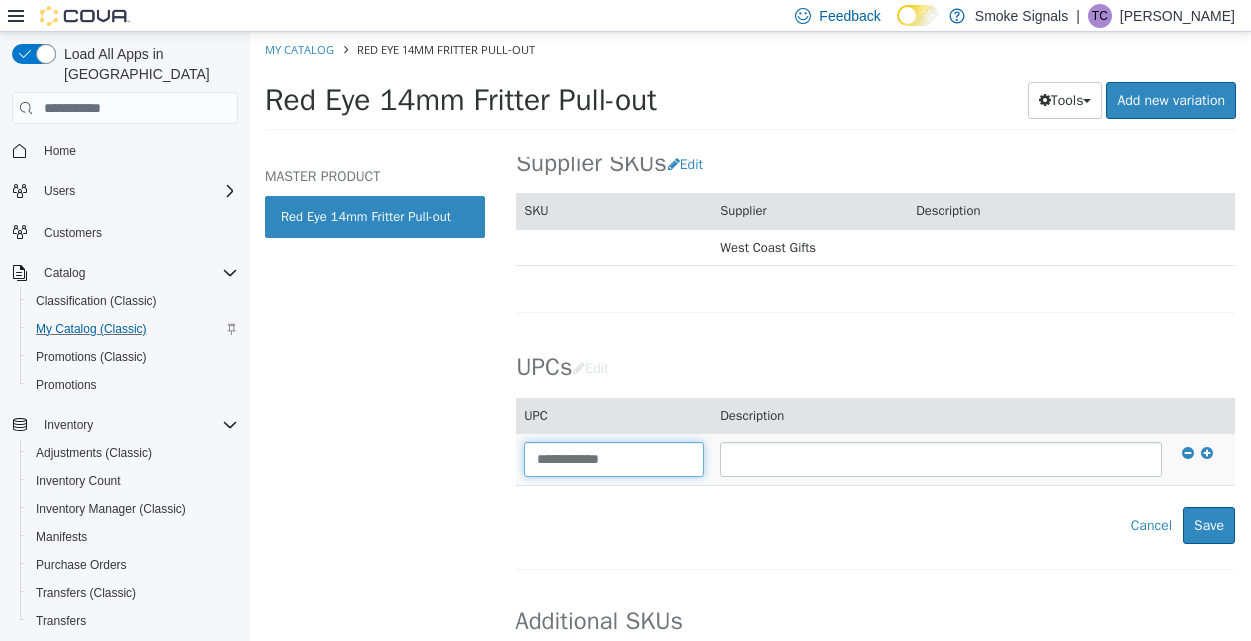 type on "**********" 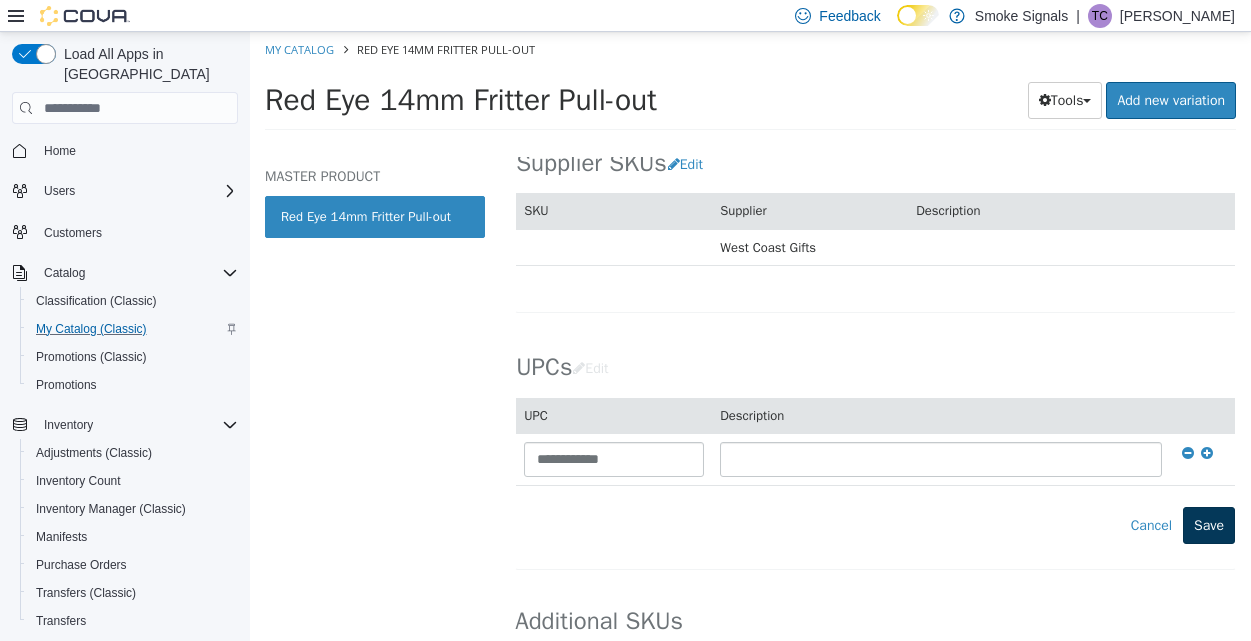 click on "Save" at bounding box center (1209, 525) 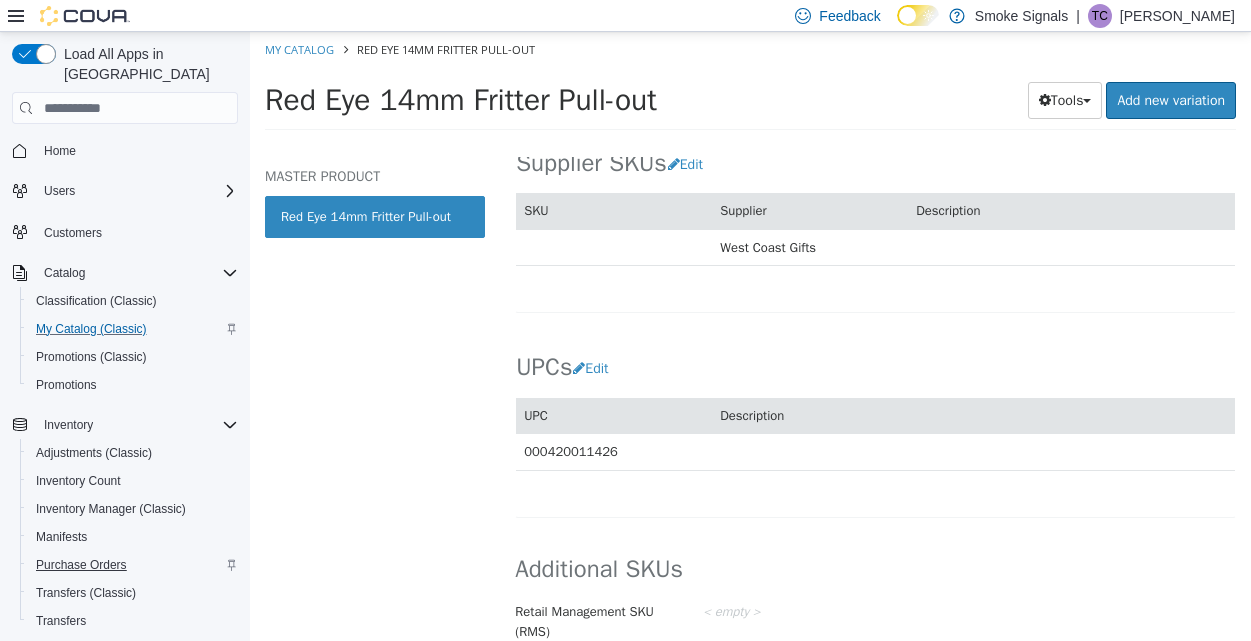 click on "Purchase Orders" at bounding box center [81, 565] 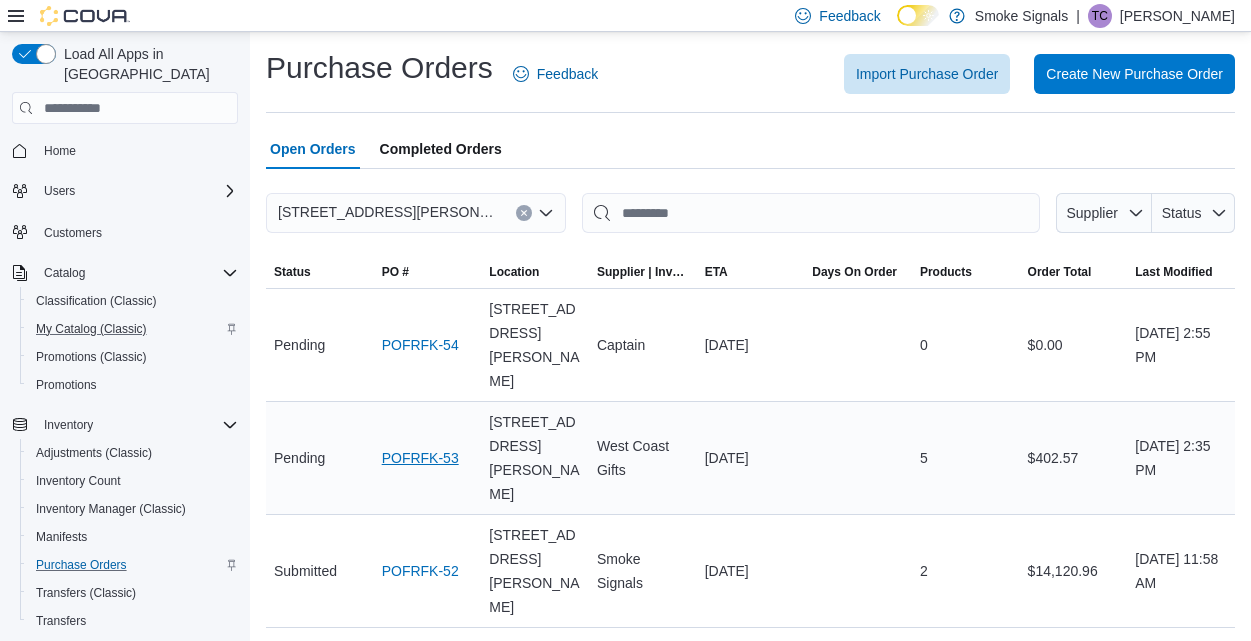 click on "POFRFK-53" at bounding box center [420, 458] 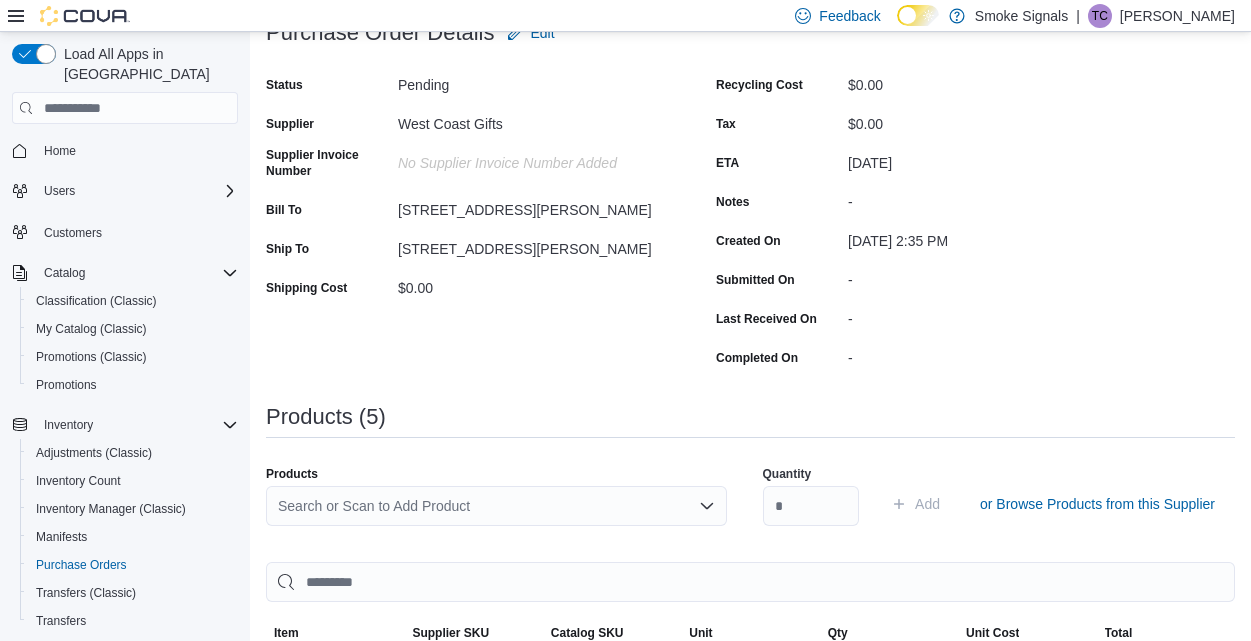 scroll, scrollTop: 41, scrollLeft: 0, axis: vertical 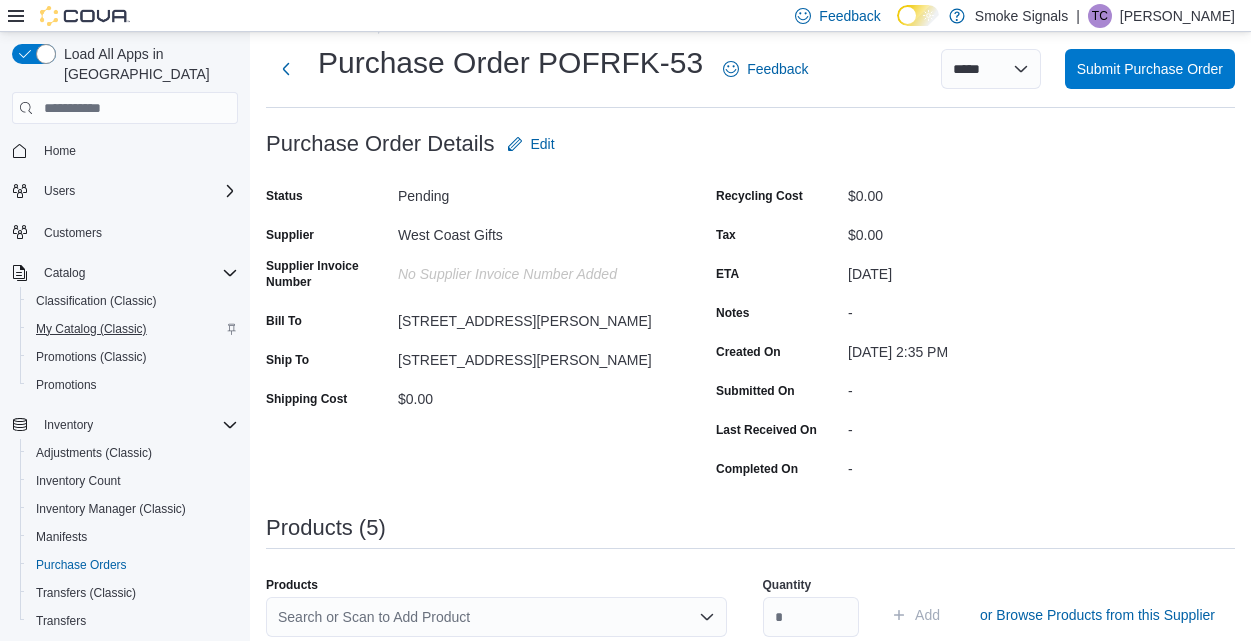 click on "My Catalog (Classic)" at bounding box center (91, 329) 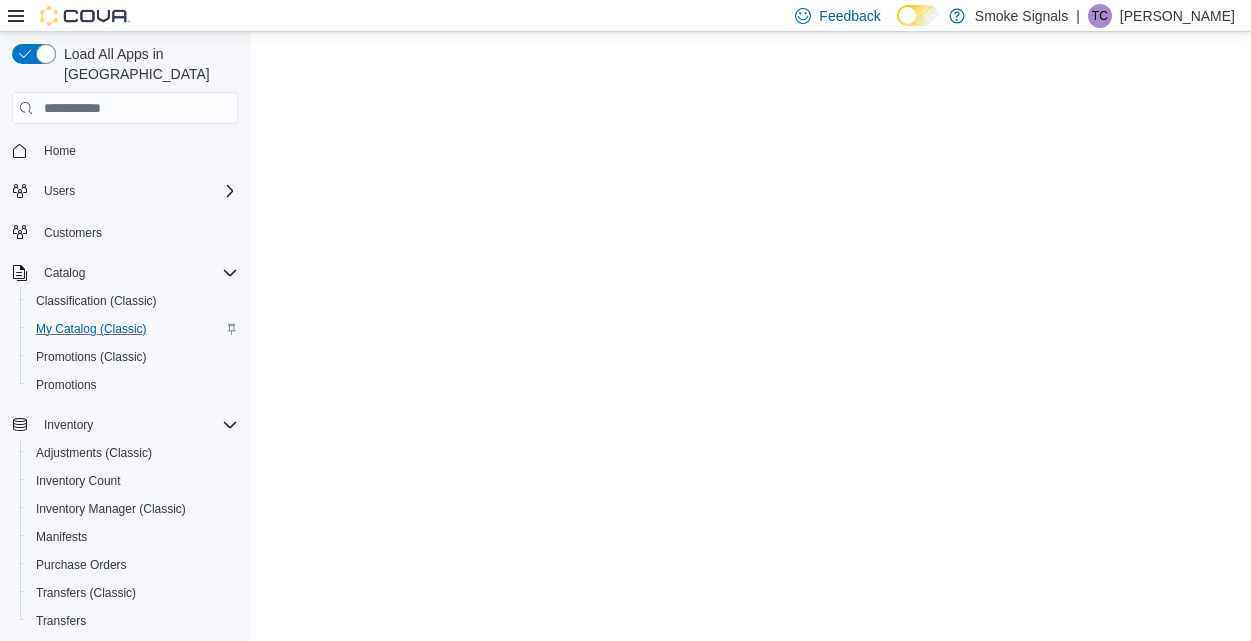 scroll, scrollTop: 0, scrollLeft: 0, axis: both 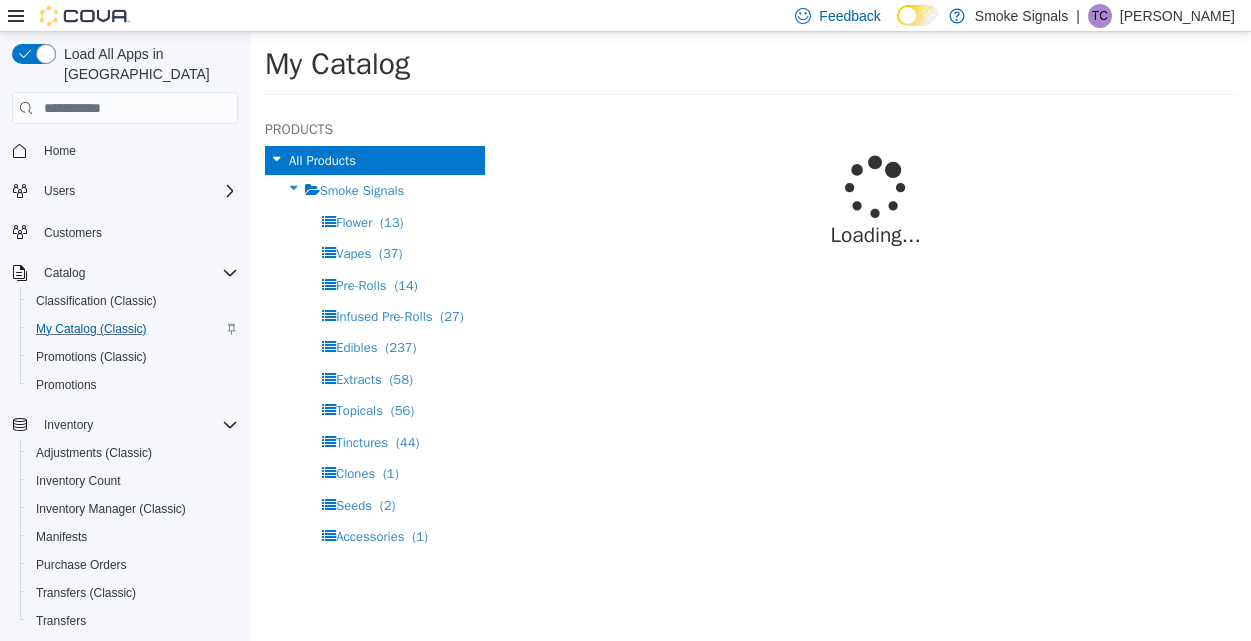 select on "**********" 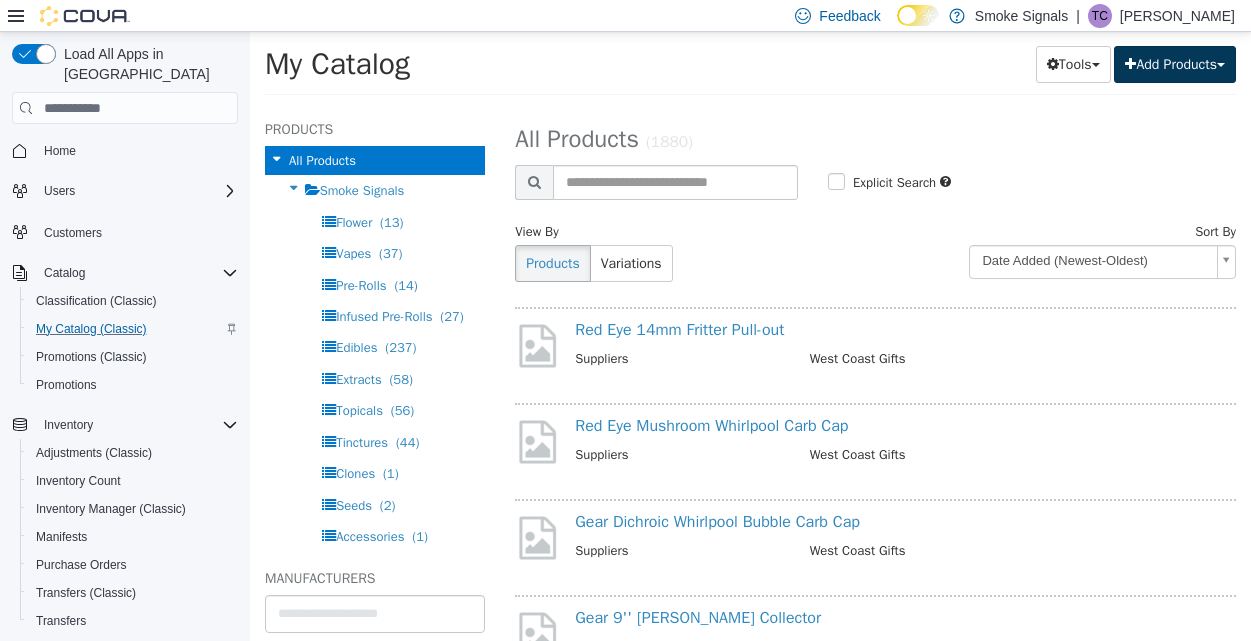 click on "Add Products" at bounding box center (1175, 64) 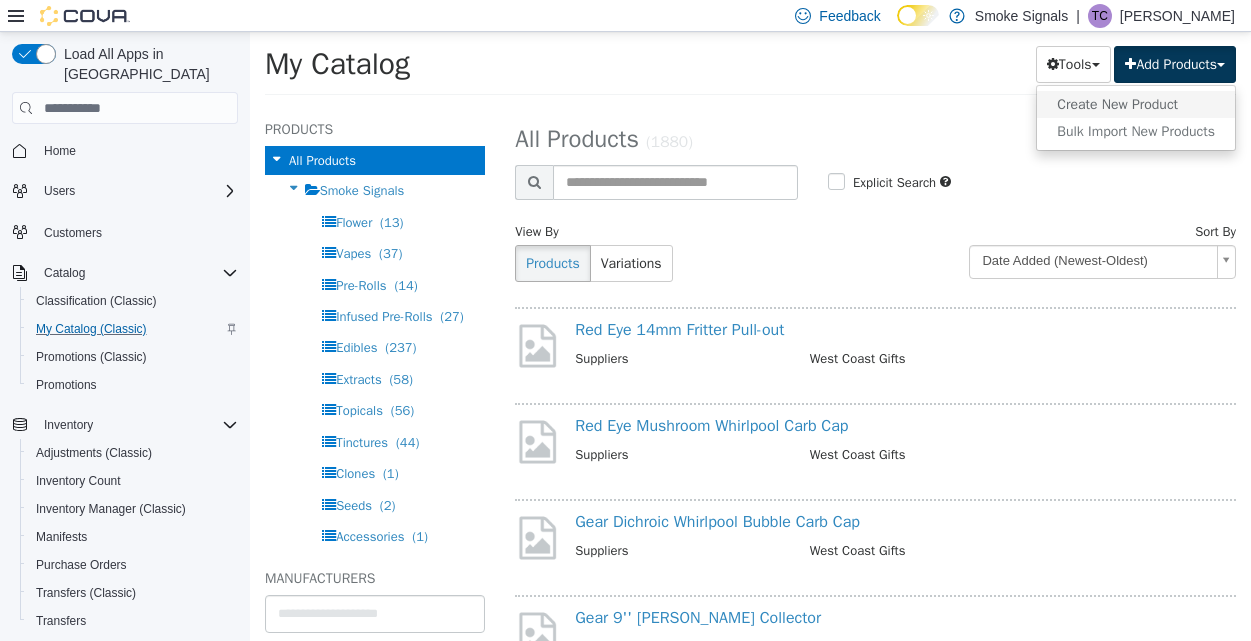 click on "Create New Product" at bounding box center (1136, 104) 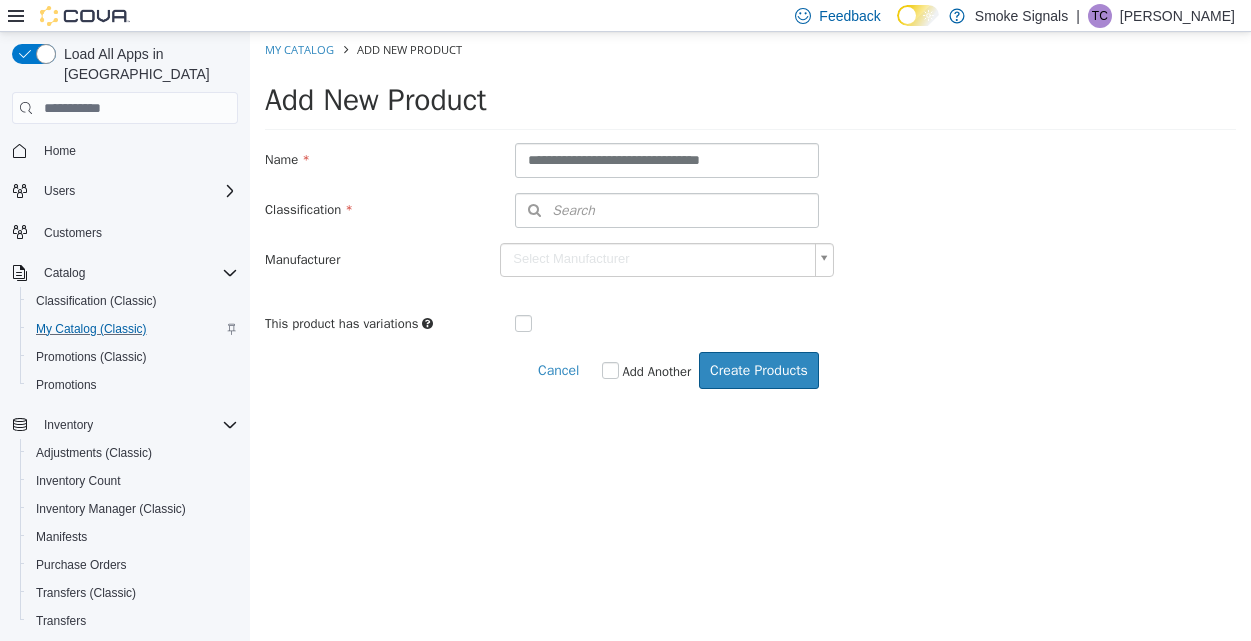 type on "**********" 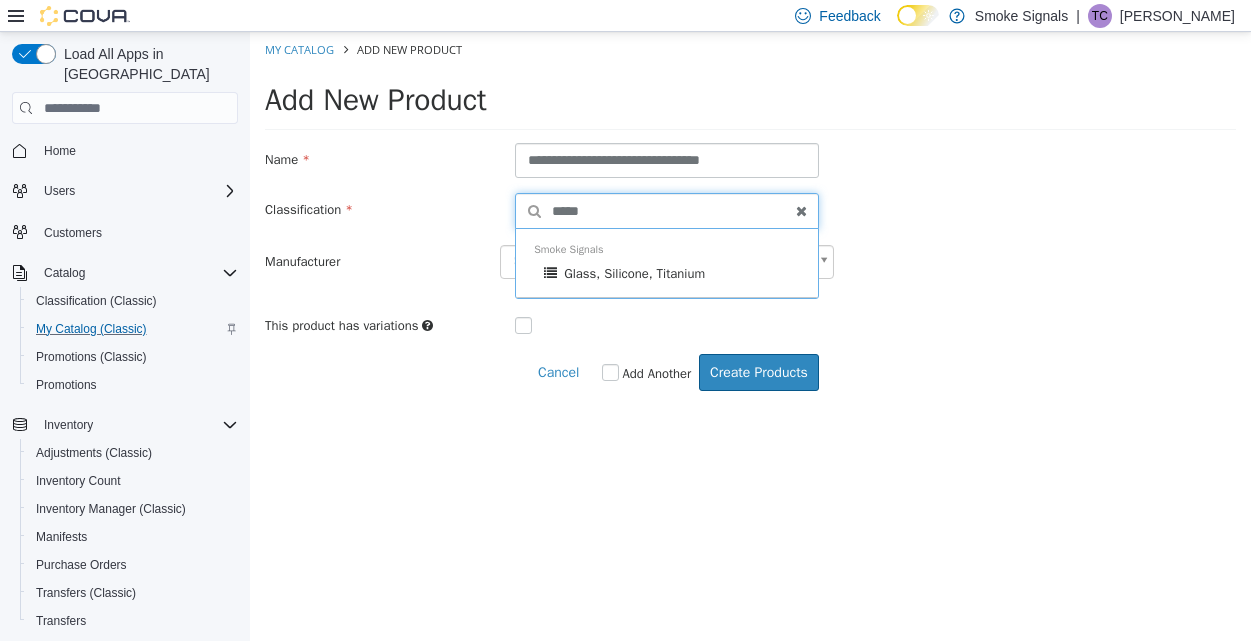 type on "*****" 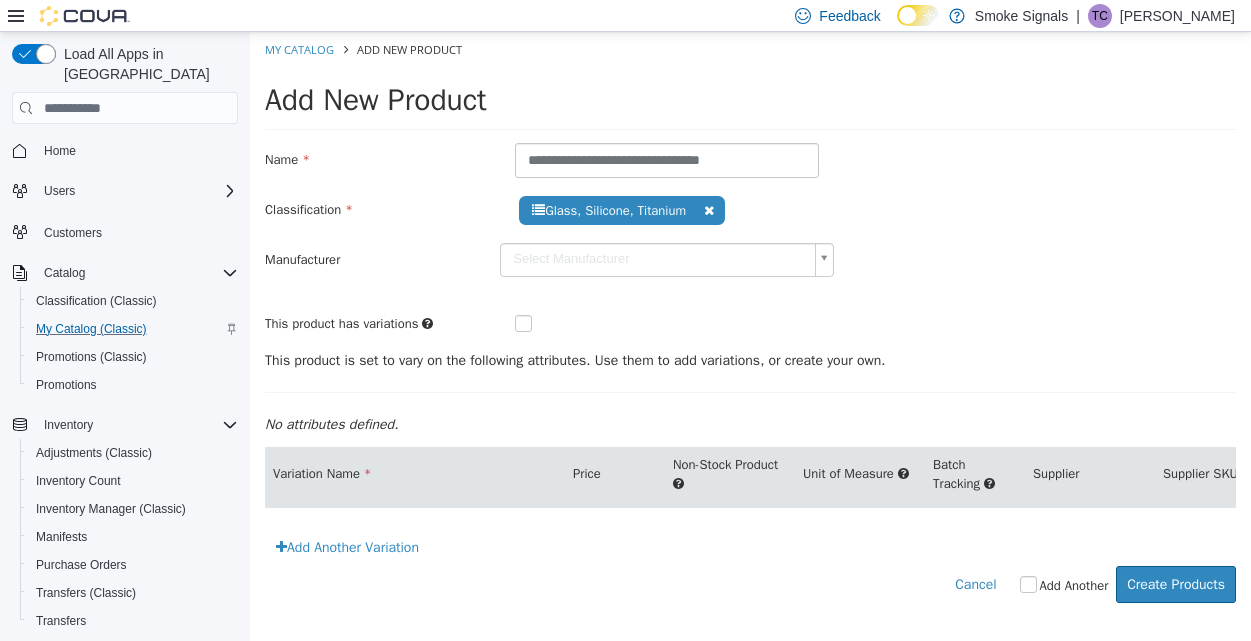 click at bounding box center [583, 321] 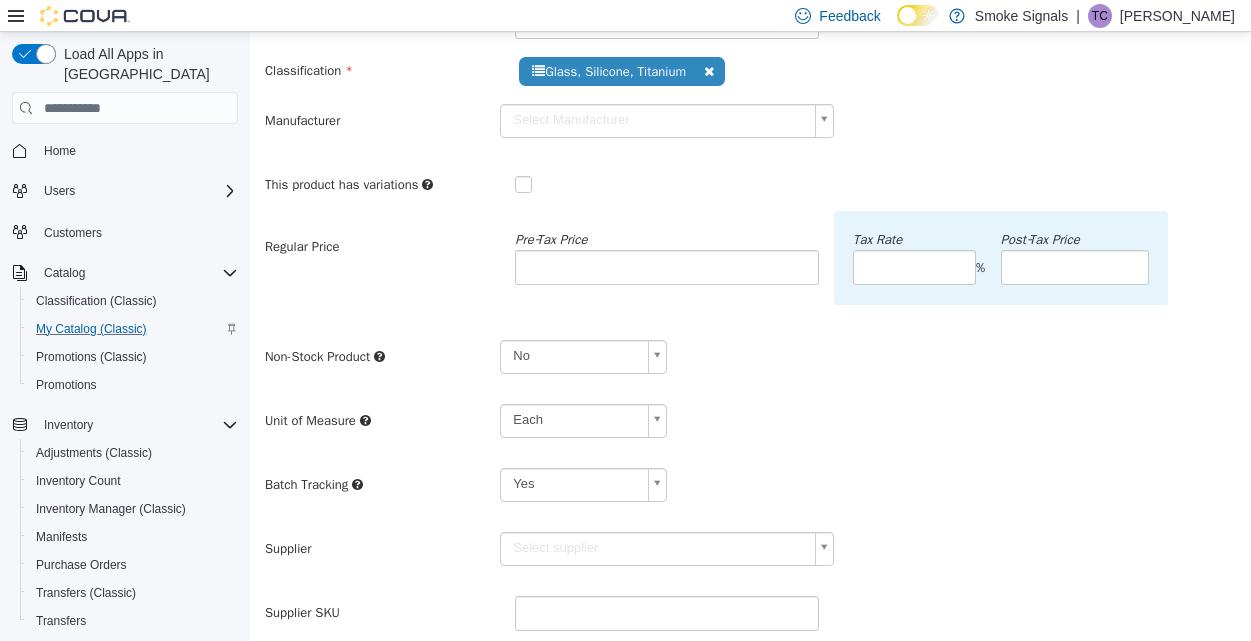 scroll, scrollTop: 149, scrollLeft: 0, axis: vertical 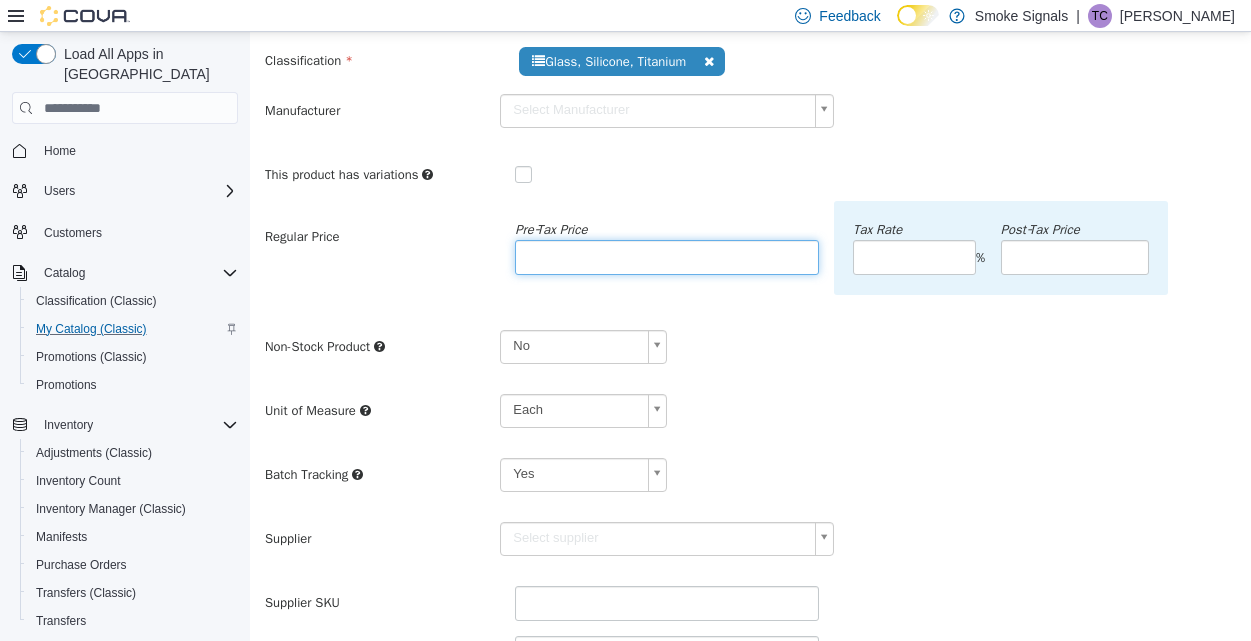 click at bounding box center (667, 257) 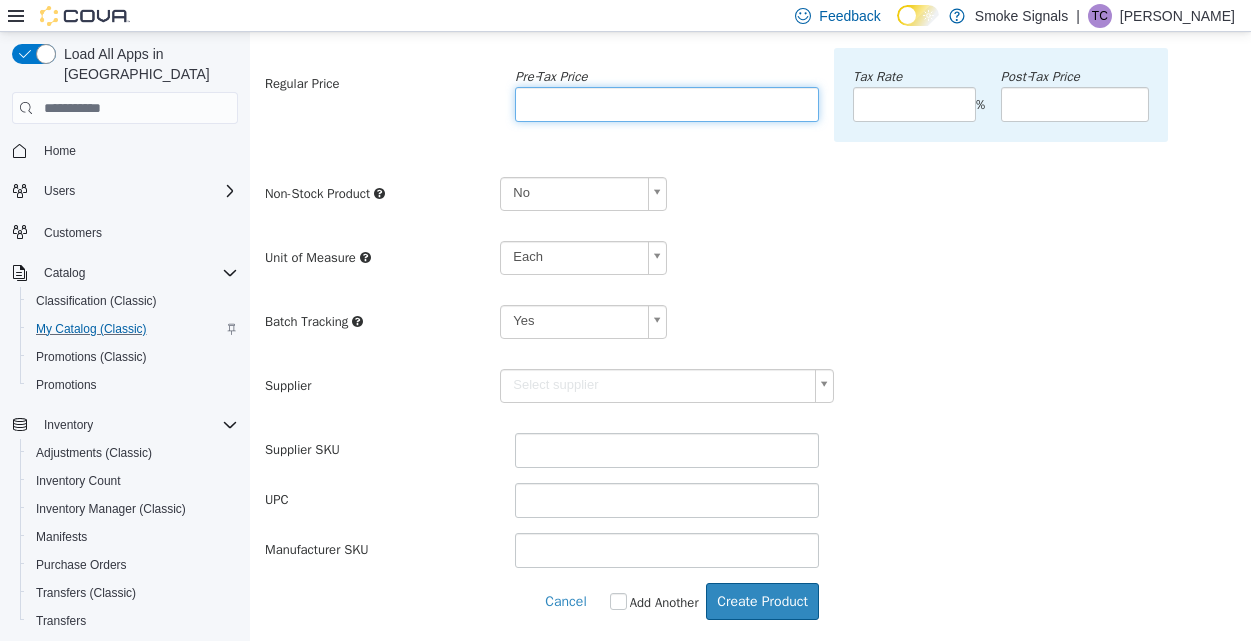 scroll, scrollTop: 302, scrollLeft: 0, axis: vertical 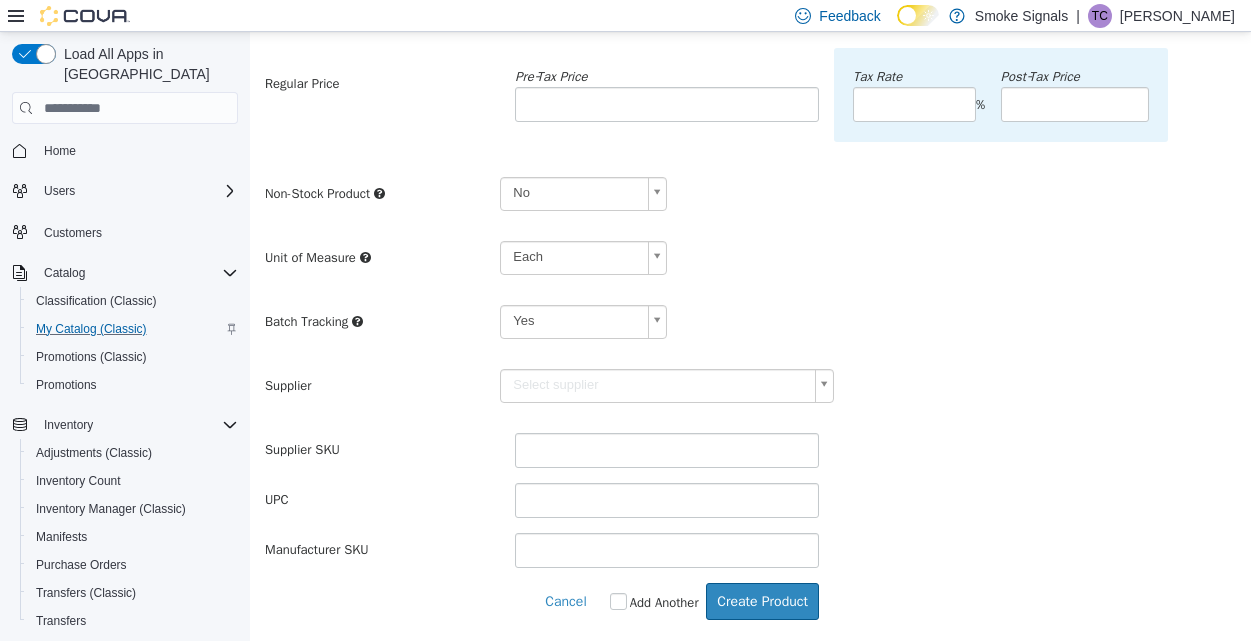 click on "**********" at bounding box center [750, 185] 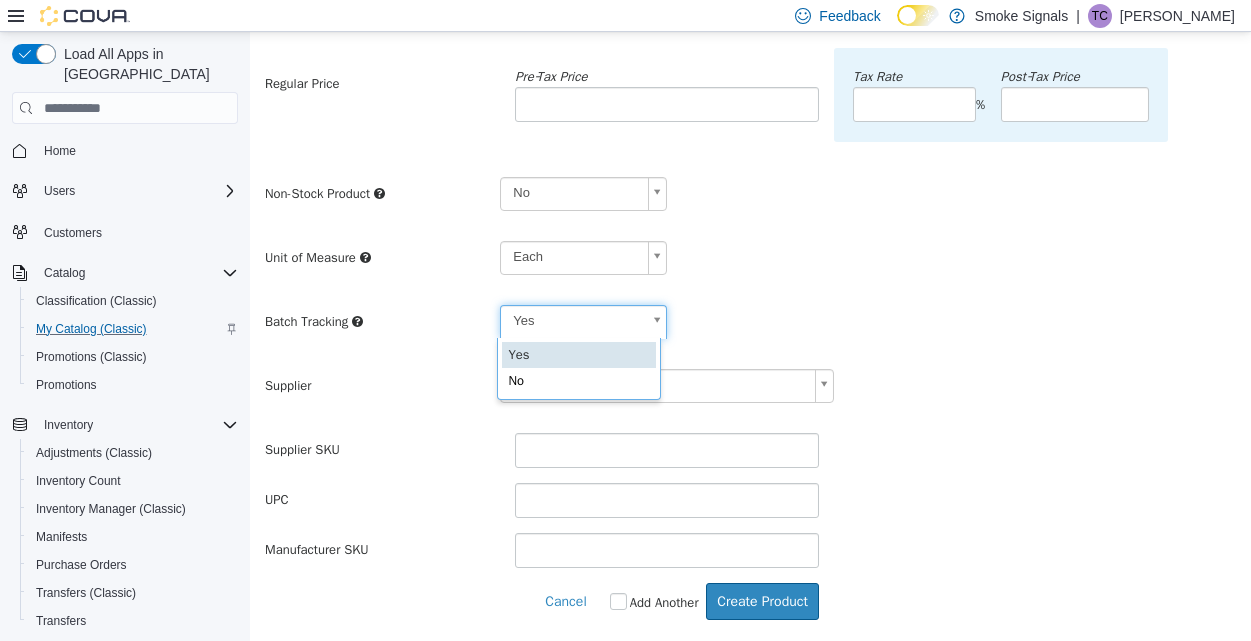 scroll, scrollTop: 0, scrollLeft: 7, axis: horizontal 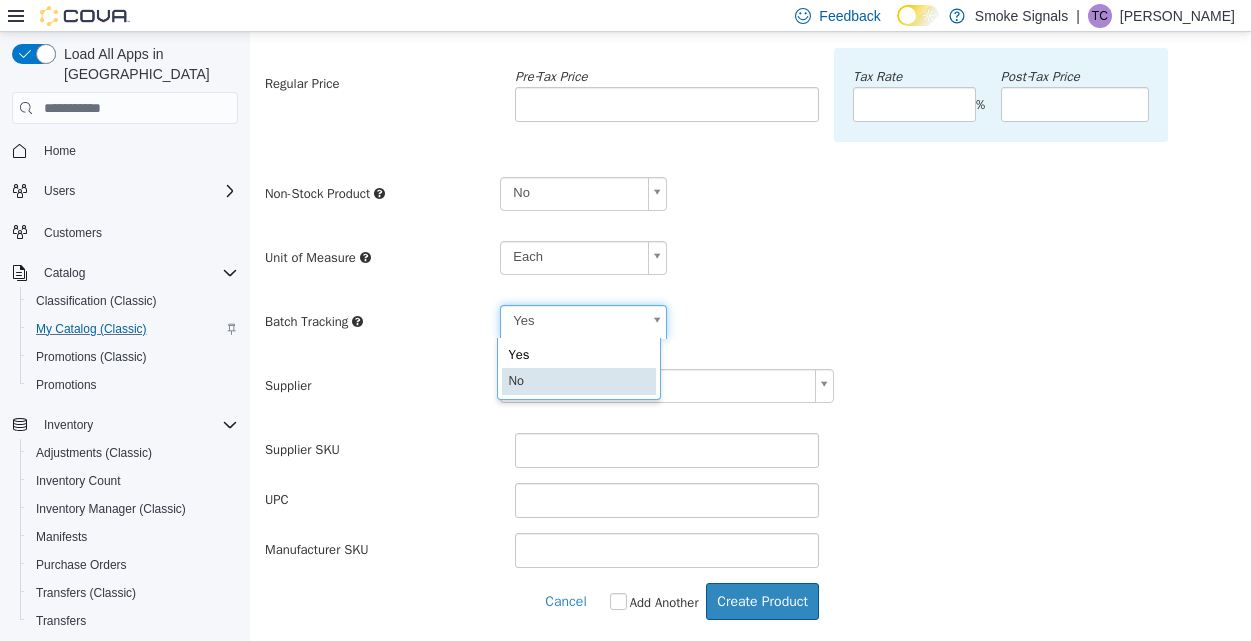 type on "**" 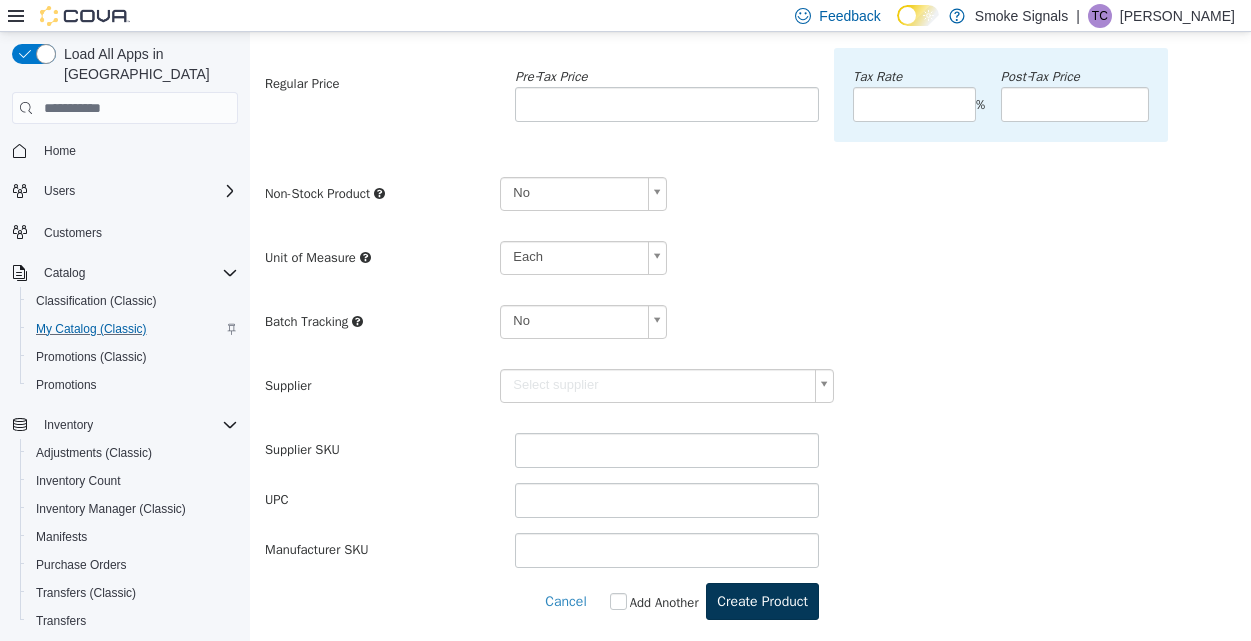 click on "Create Product" at bounding box center (762, 601) 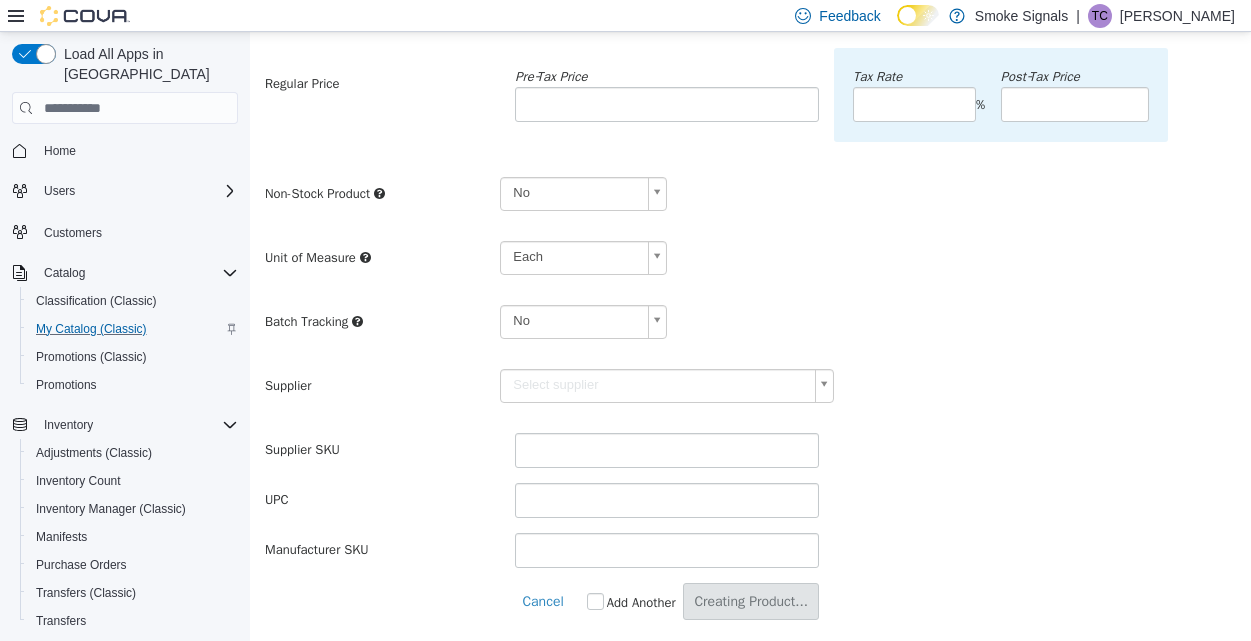 scroll, scrollTop: 0, scrollLeft: 0, axis: both 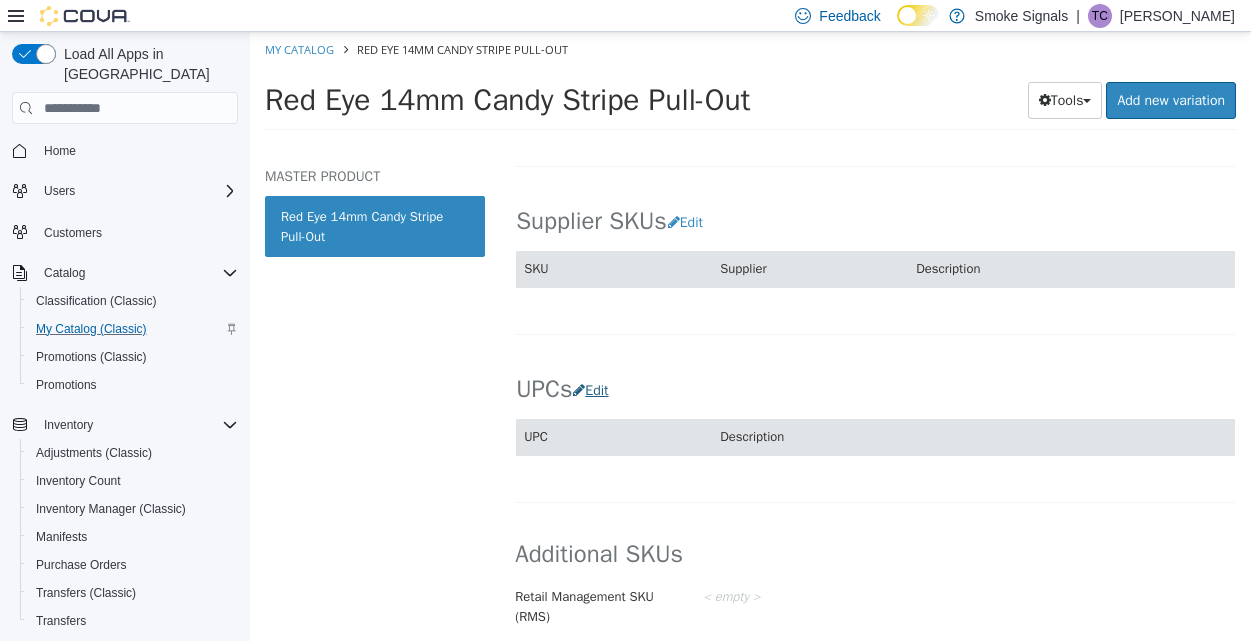 click on "Edit" at bounding box center [595, 390] 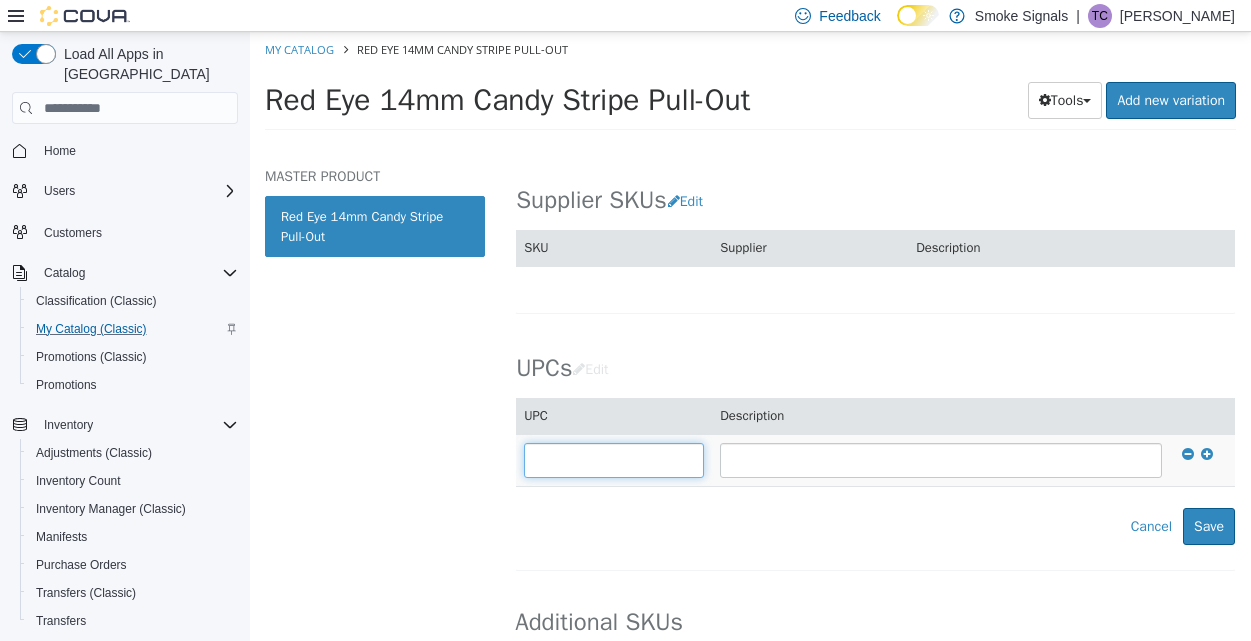 click at bounding box center [614, 460] 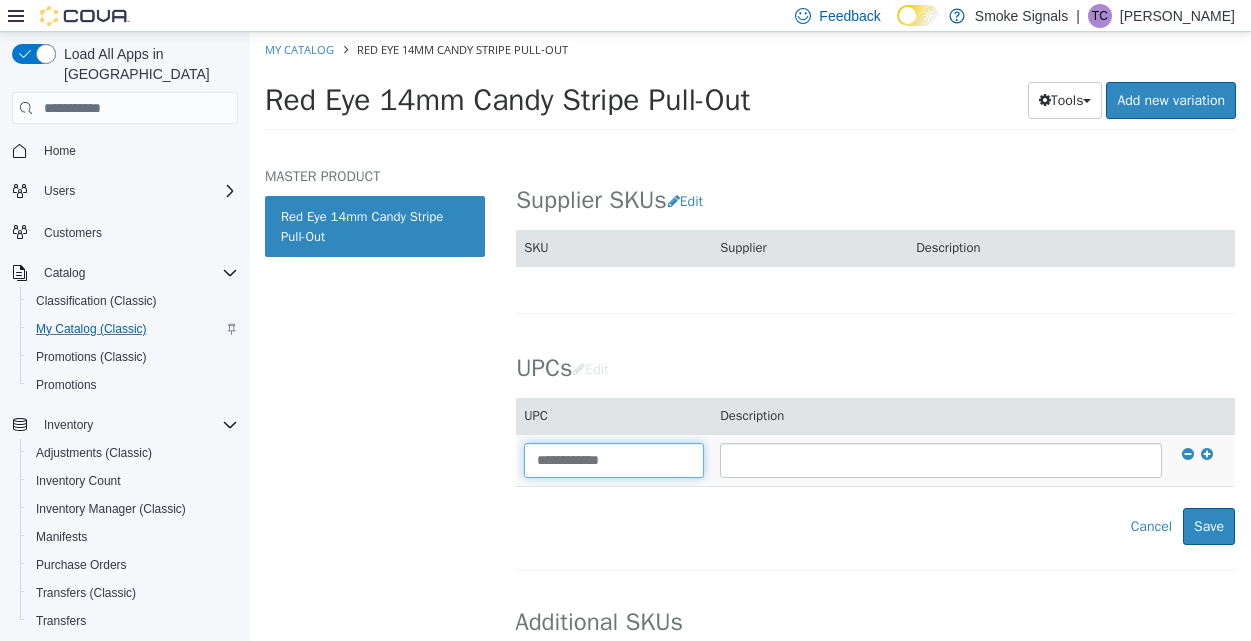 type on "**********" 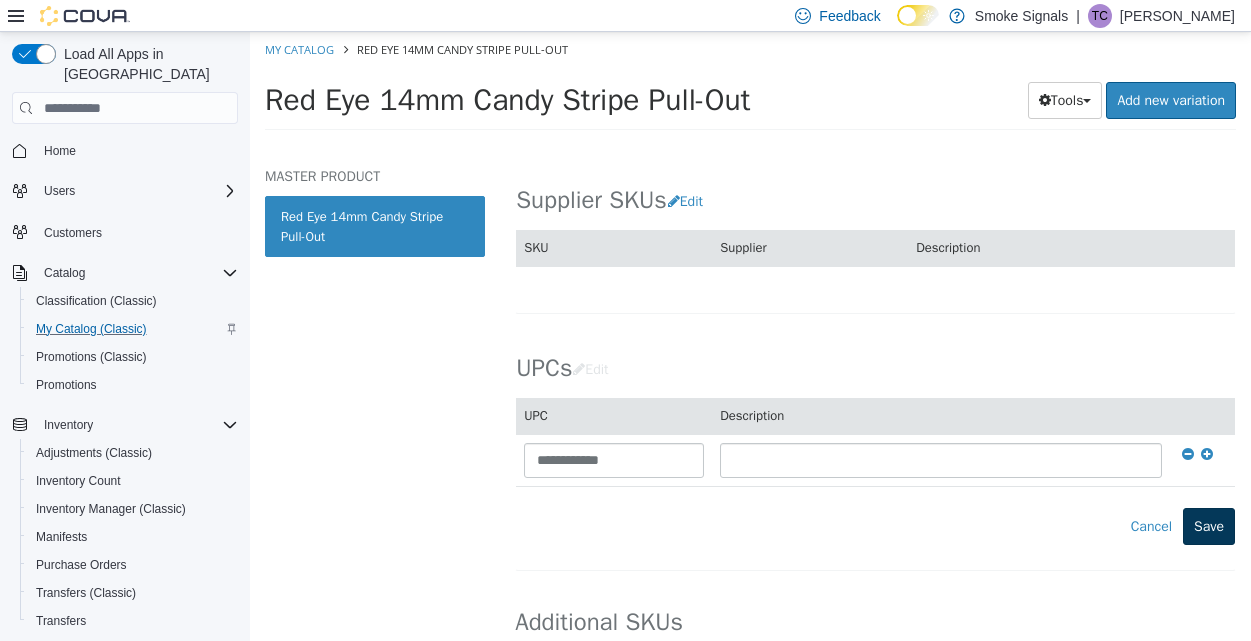 click on "Save" at bounding box center [1209, 526] 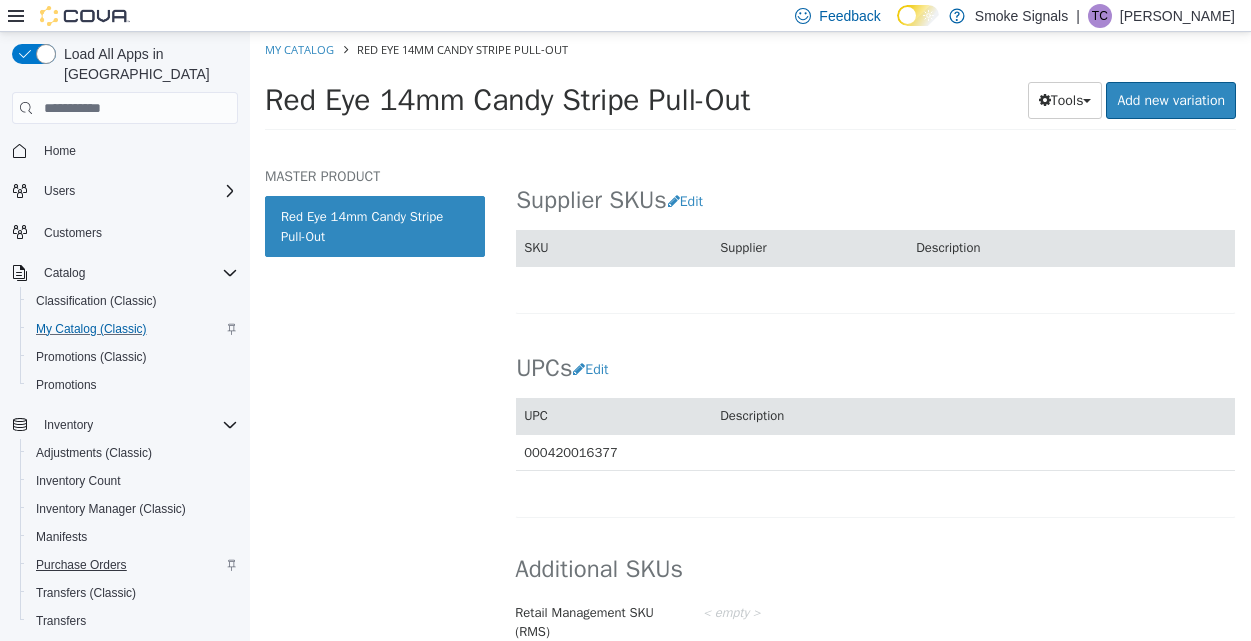 click on "Purchase Orders" at bounding box center [81, 565] 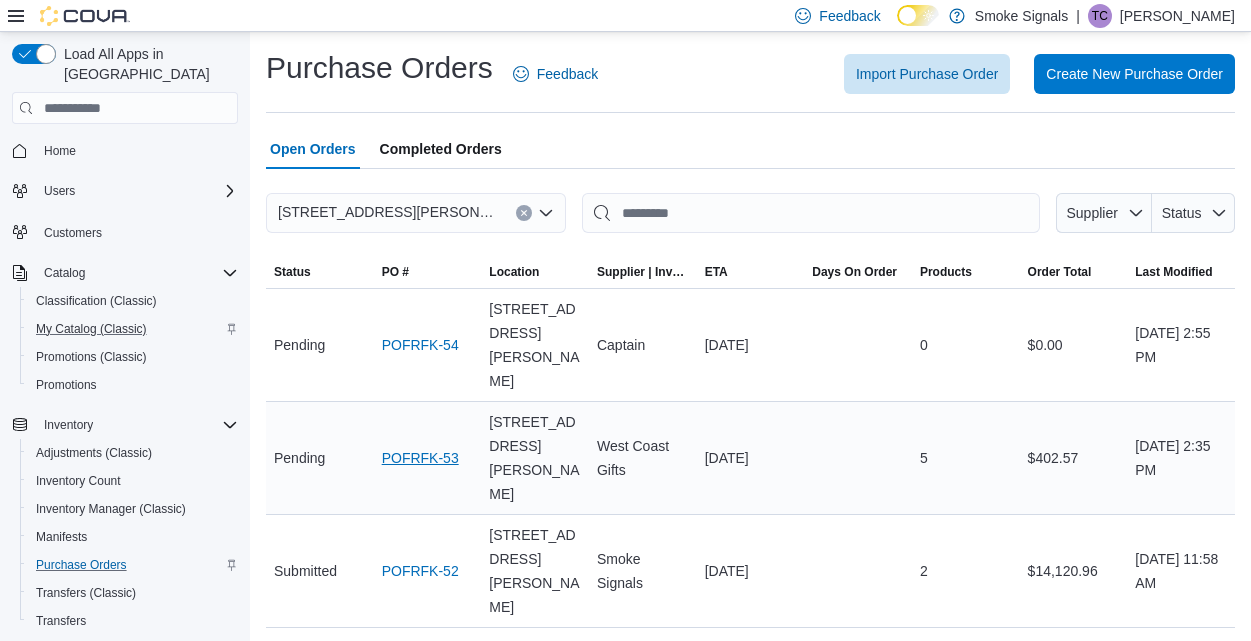 click on "POFRFK-53" at bounding box center (420, 458) 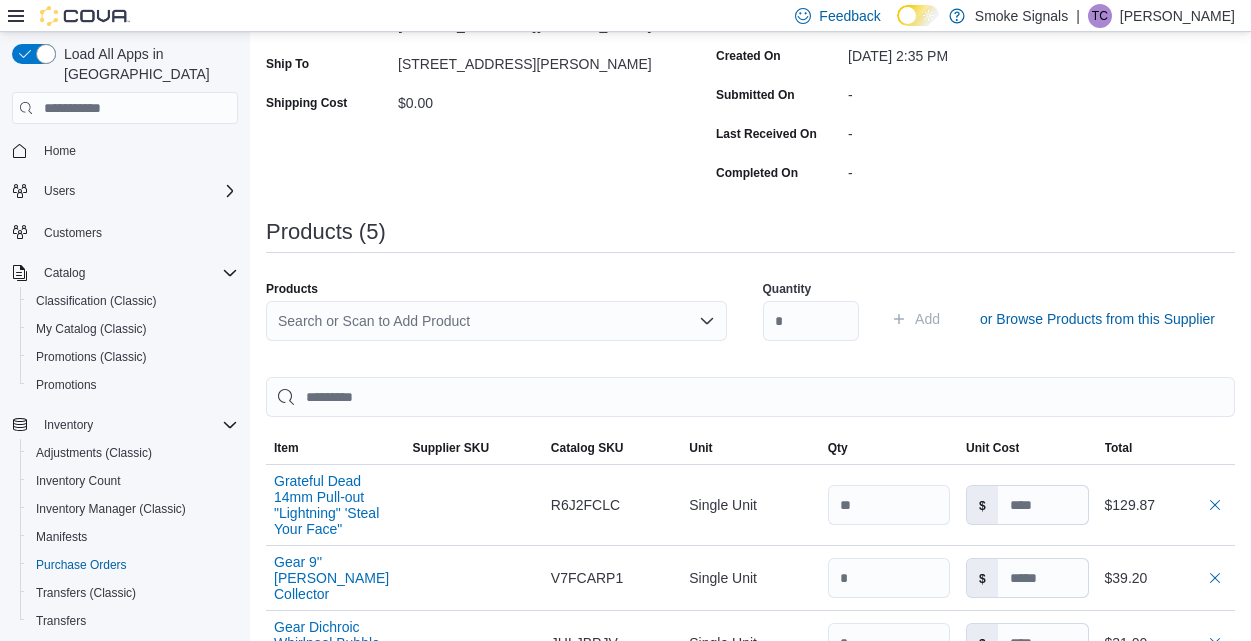 scroll, scrollTop: 402, scrollLeft: 0, axis: vertical 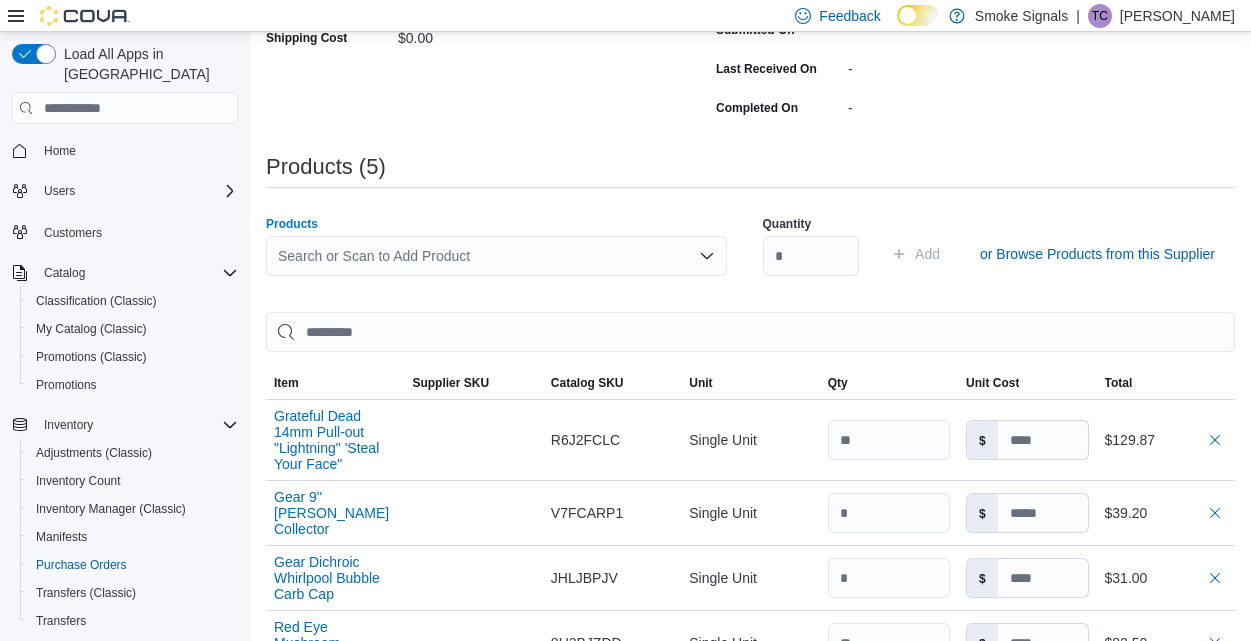 click on "Search or Scan to Add Product" at bounding box center [496, 256] 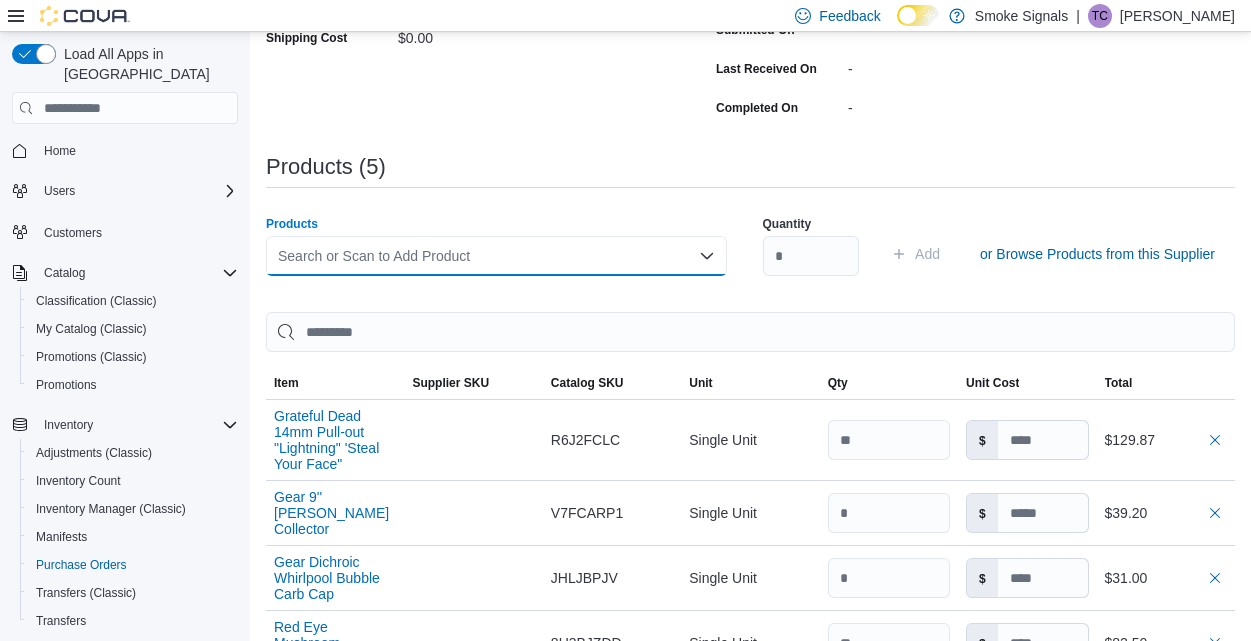 click on "Search or Scan to Add Product Combo box. Selected. Combo box input. Search or Scan to Add Product. Type some text or, to display a list of choices, press Down Arrow. To exit the list of choices, press Escape." at bounding box center (496, 256) 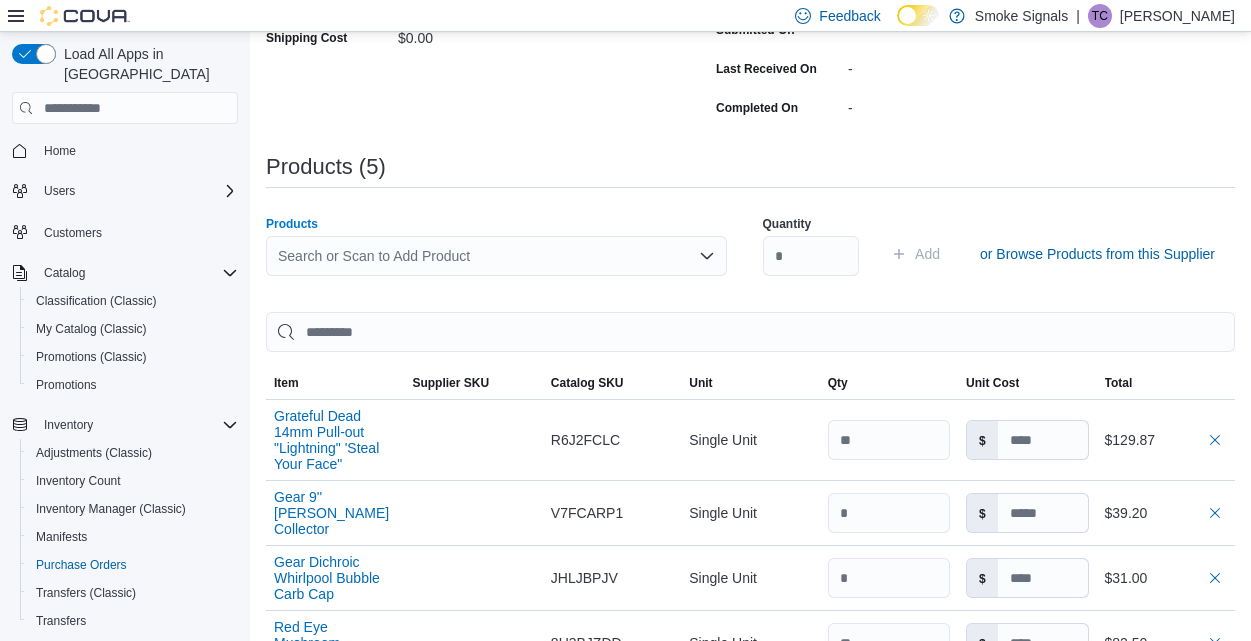 click 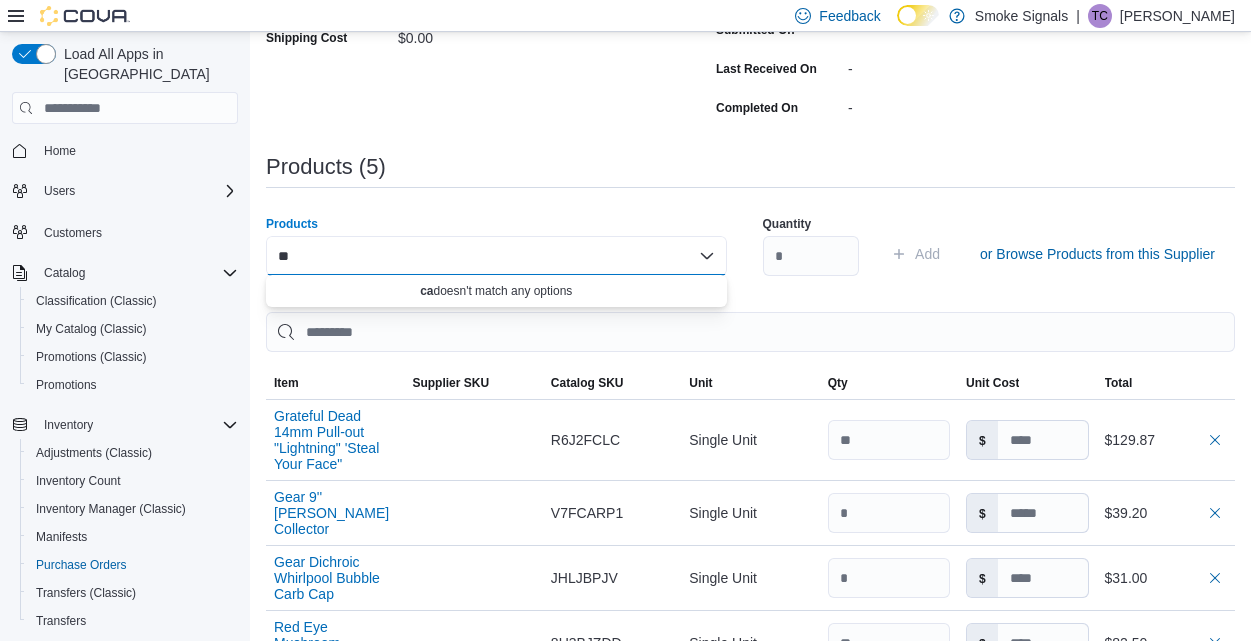 type on "*" 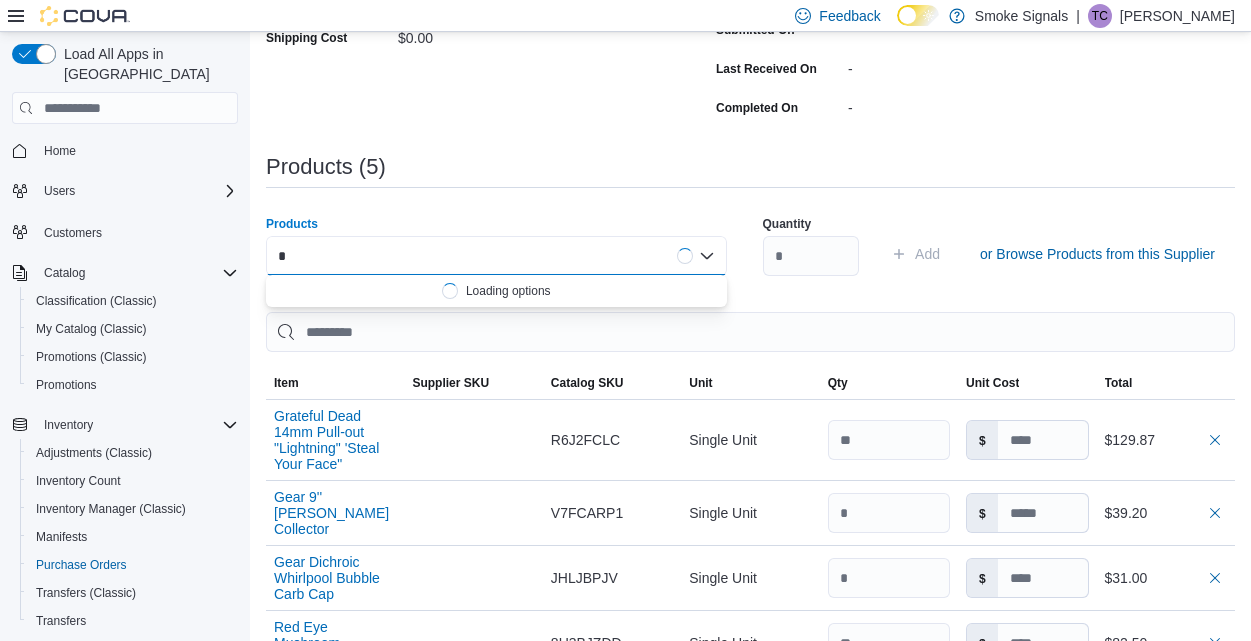 type 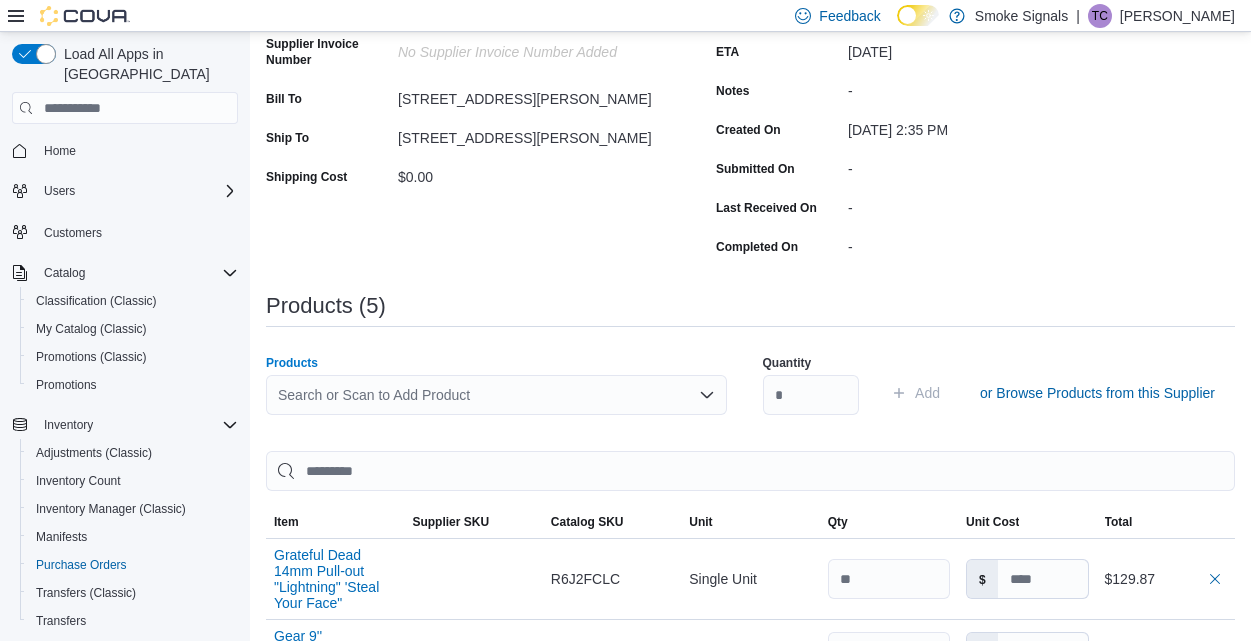 scroll, scrollTop: 293, scrollLeft: 0, axis: vertical 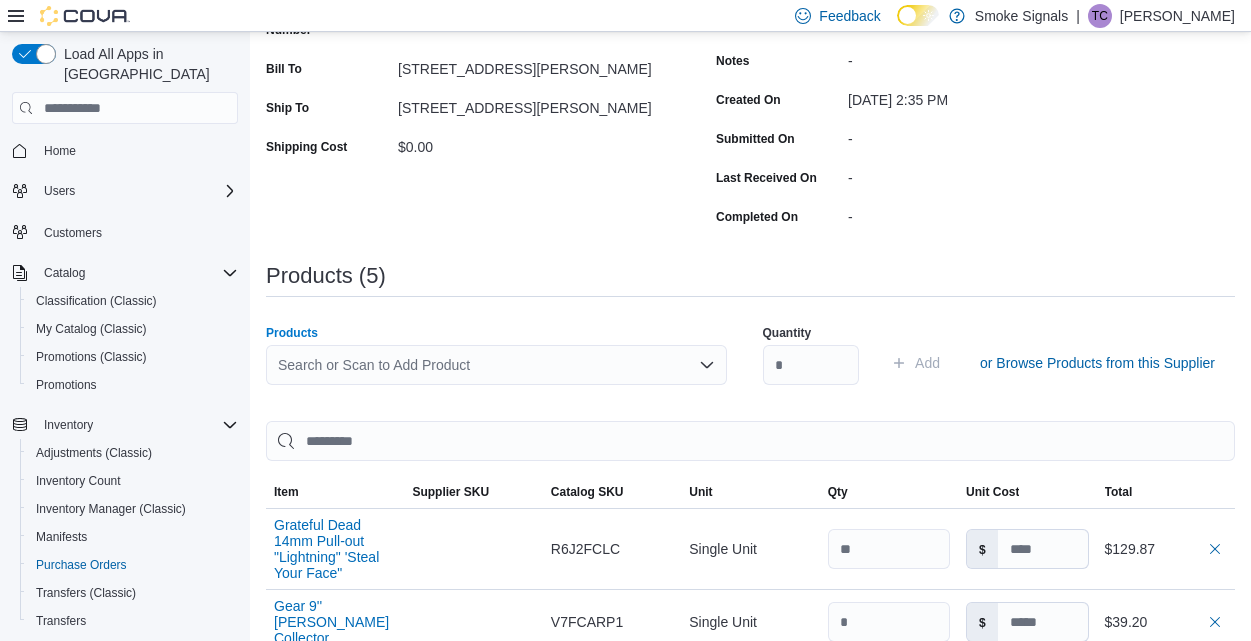 click 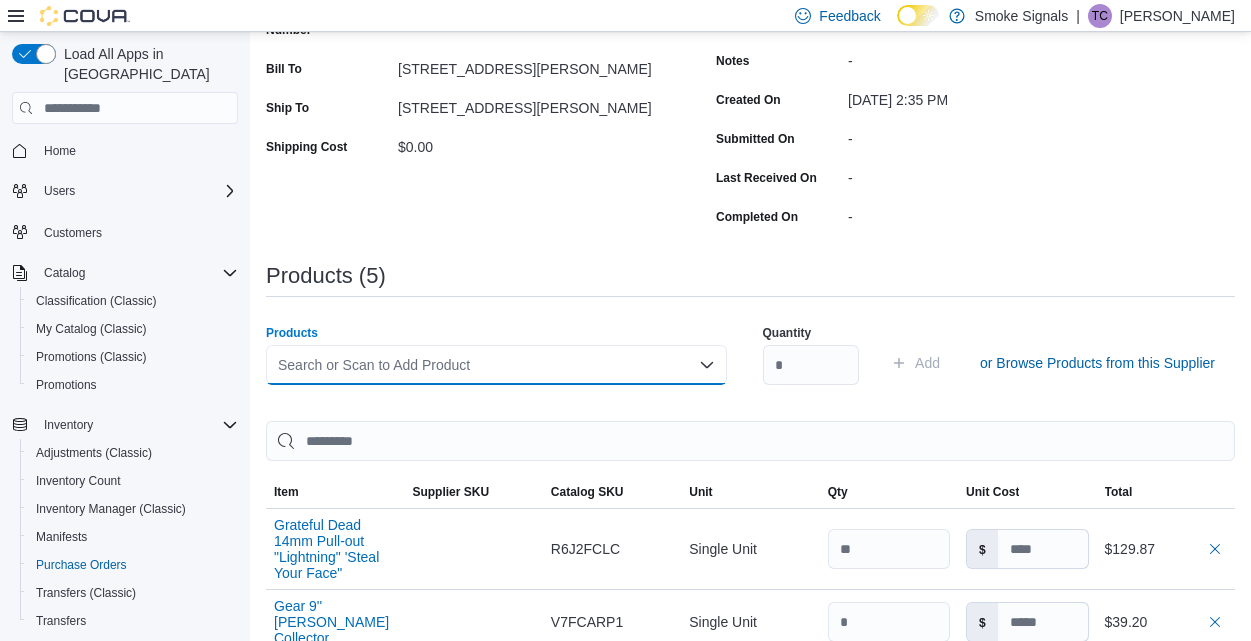 click on "Search or Scan to Add Product Combo box. Selected. Combo box input. Search or Scan to Add Product. Type some text or, to display a list of choices, press Down Arrow. To exit the list of choices, press Escape." at bounding box center [496, 365] 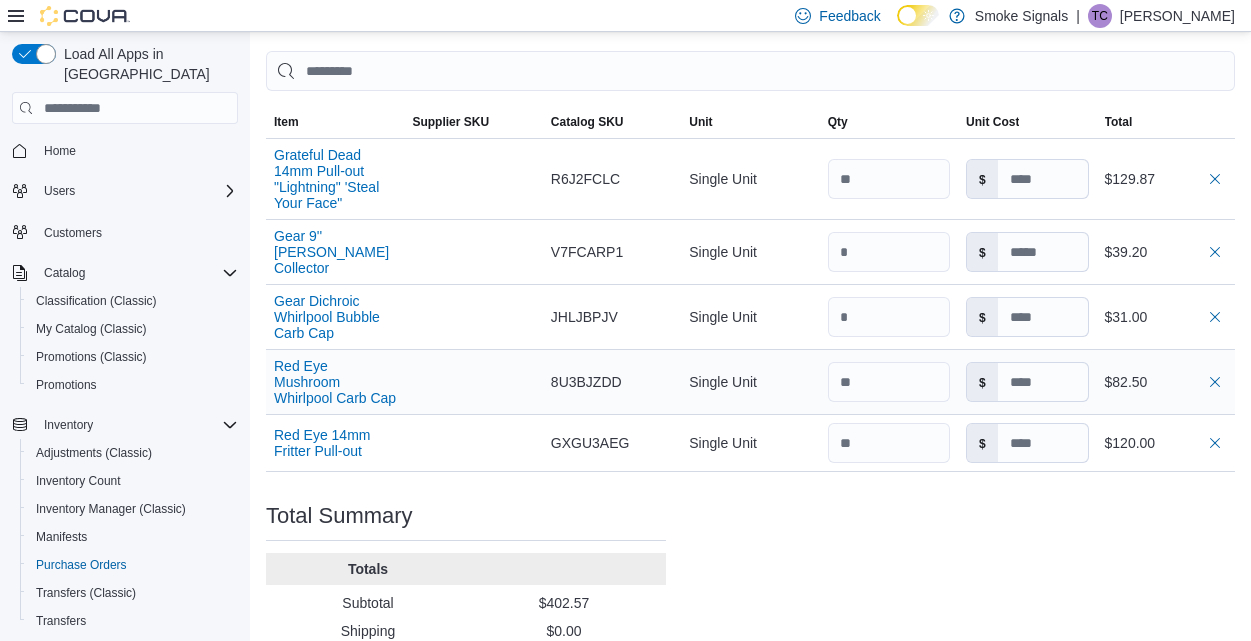 scroll, scrollTop: 663, scrollLeft: 0, axis: vertical 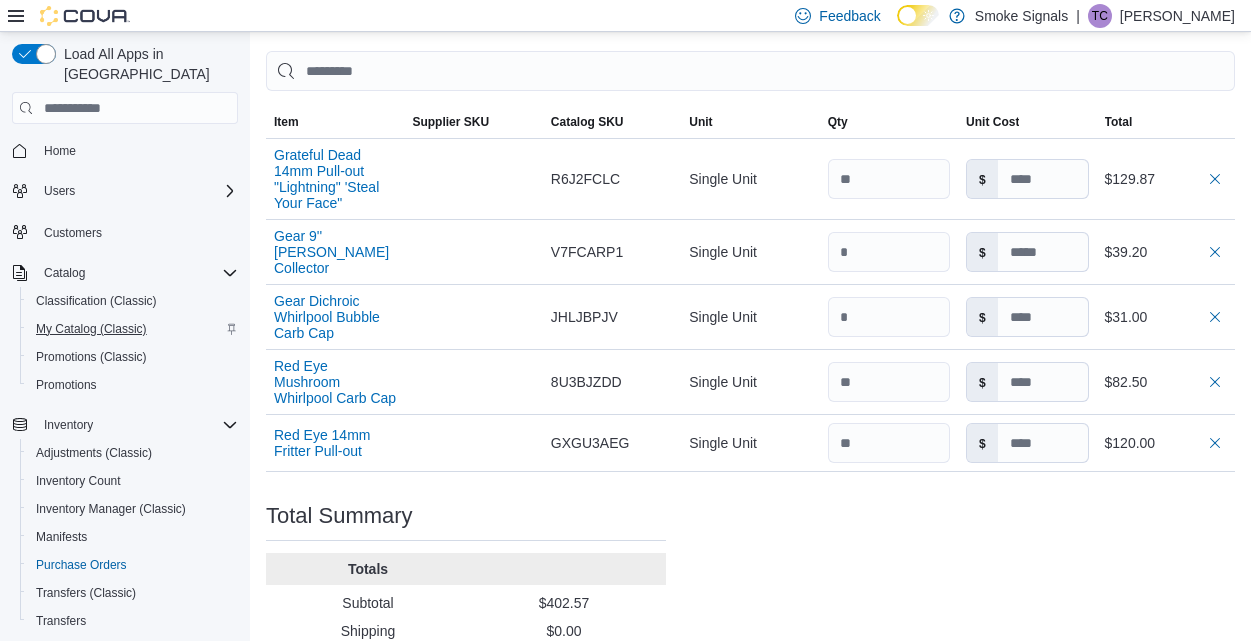 click on "My Catalog (Classic)" at bounding box center (91, 329) 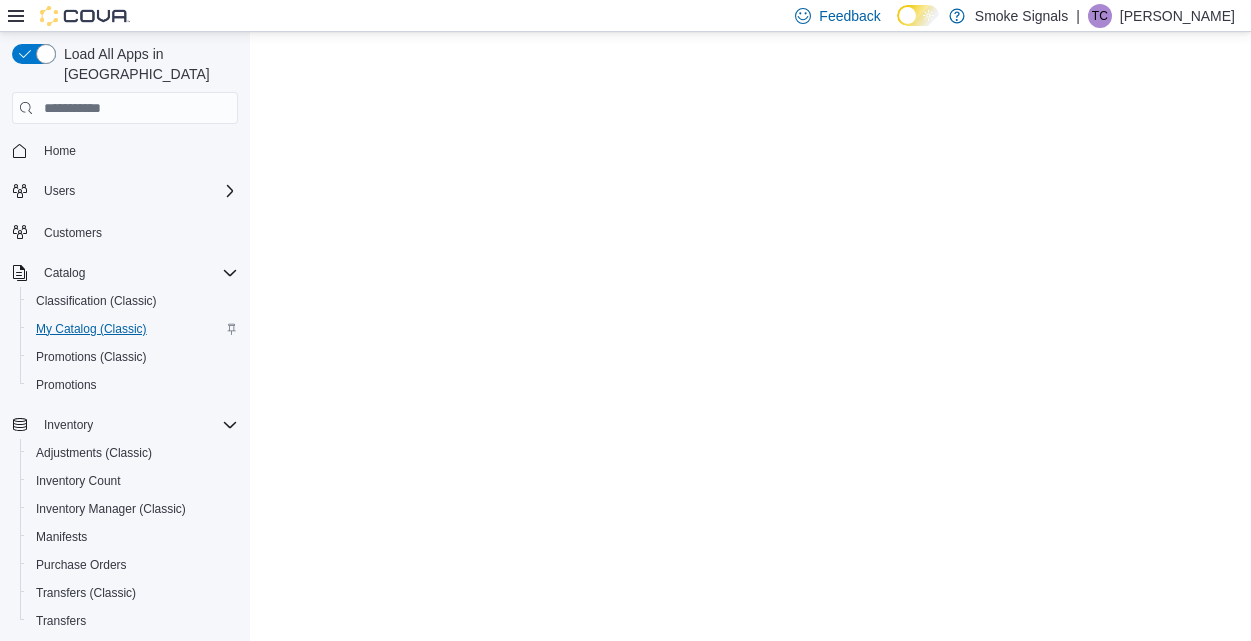 scroll, scrollTop: 0, scrollLeft: 0, axis: both 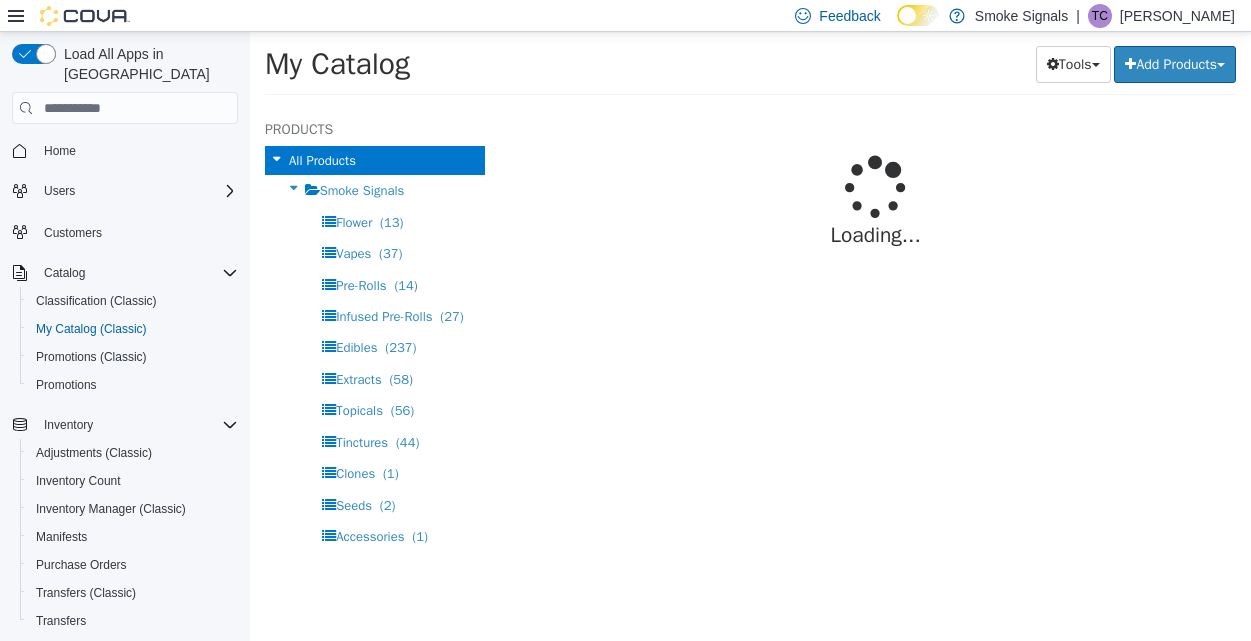 select on "**********" 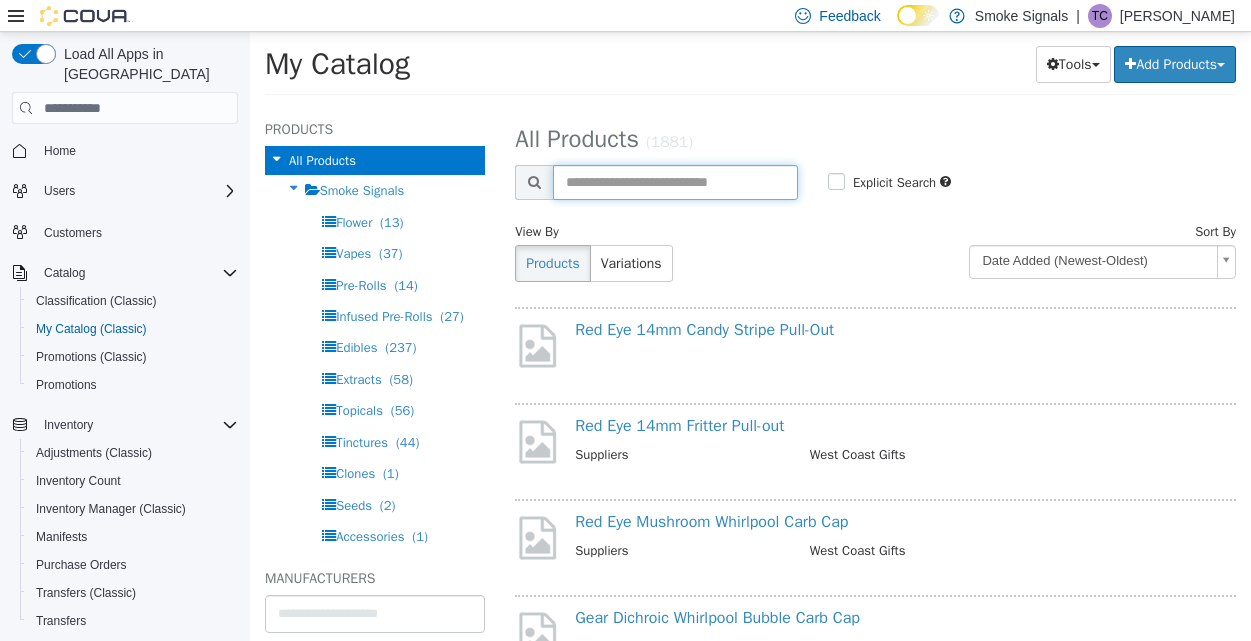 click at bounding box center [675, 182] 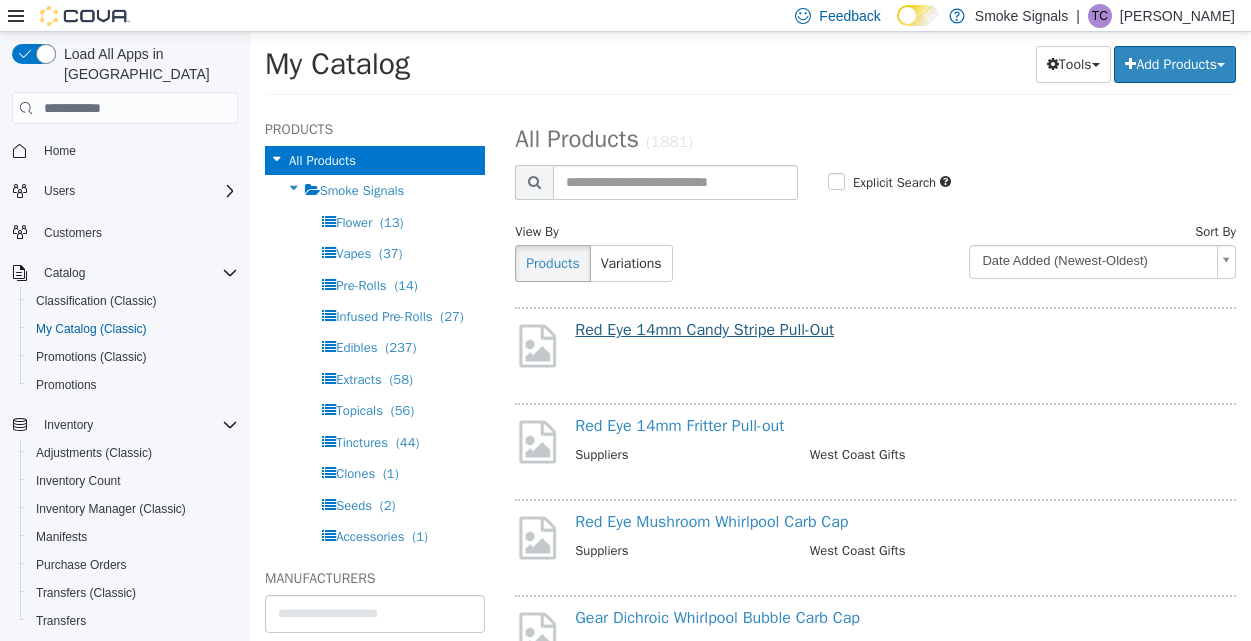 click on "Red Eye 14mm Candy Stripe Pull-Out" at bounding box center (704, 330) 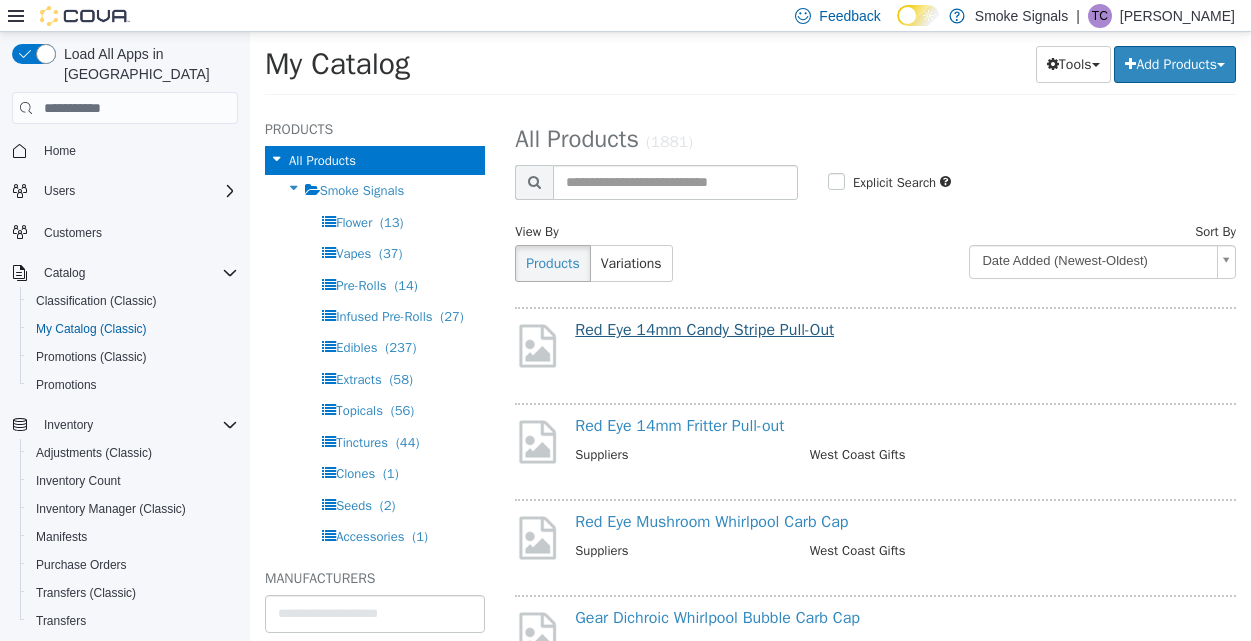 click on "Variations" at bounding box center (631, 263) 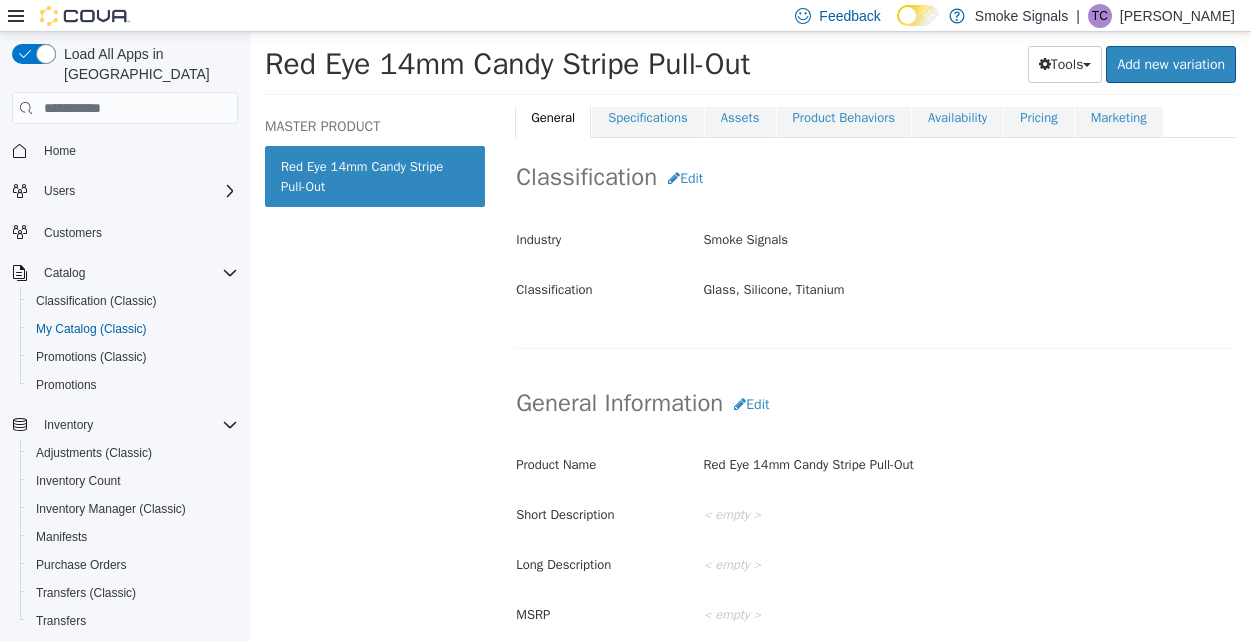 scroll, scrollTop: 301, scrollLeft: 0, axis: vertical 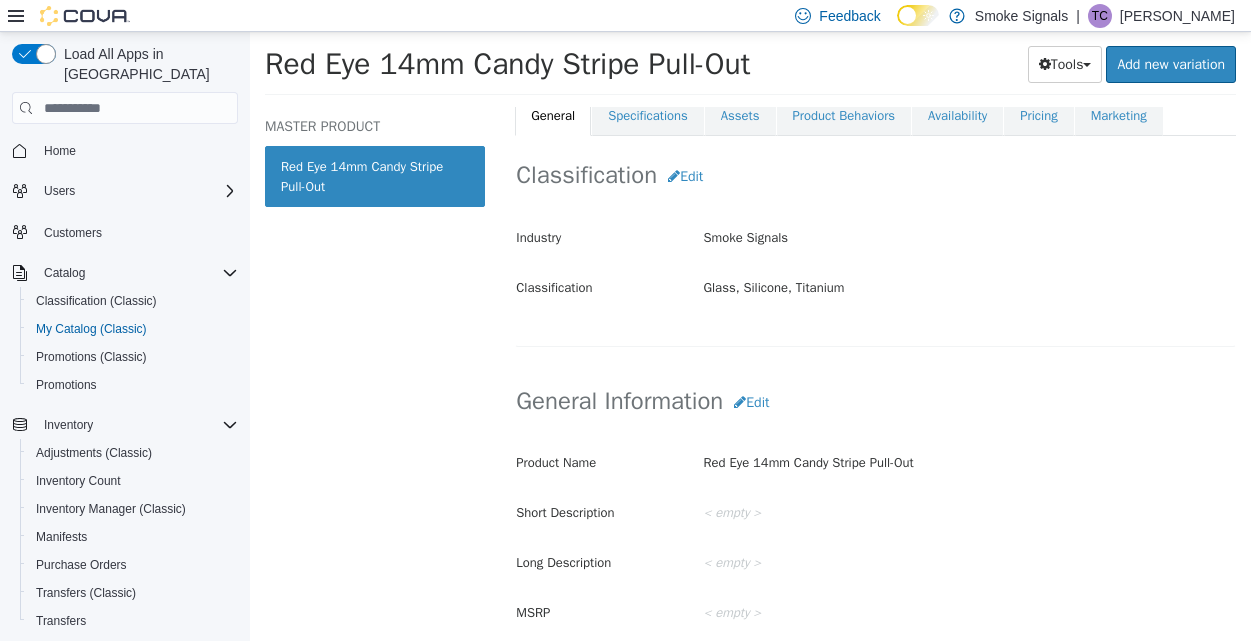 click on "Smoke Signals" at bounding box center [969, 238] 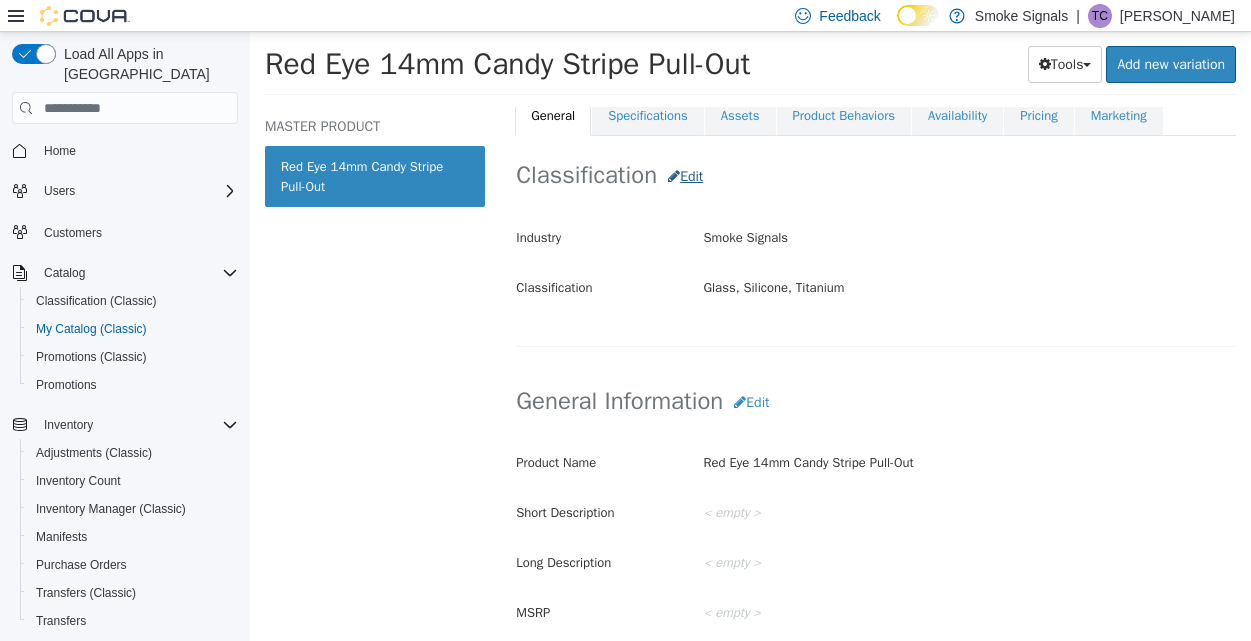 click on "Edit" at bounding box center [685, 176] 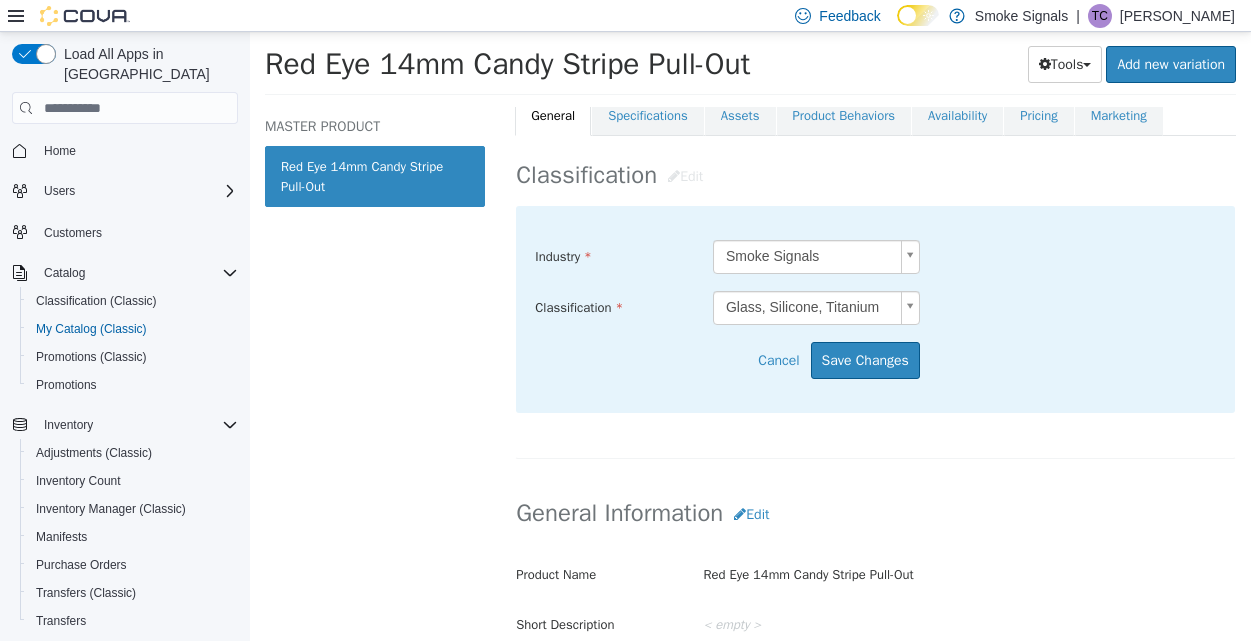 scroll, scrollTop: 0, scrollLeft: 7, axis: horizontal 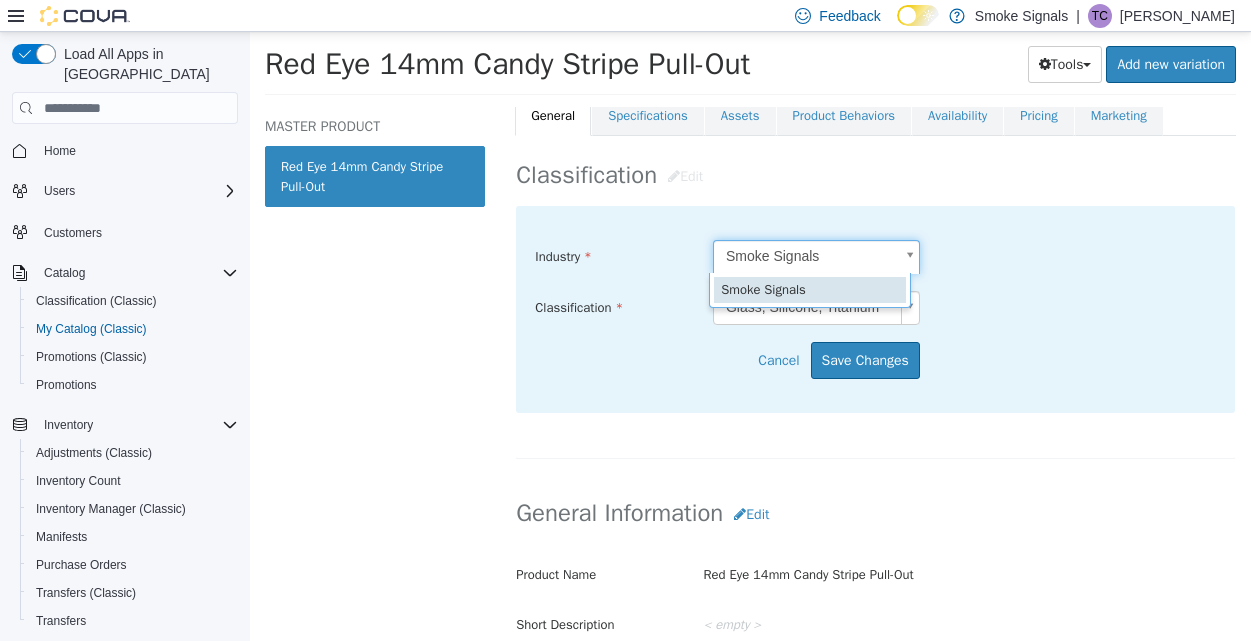 click on "Saving Bulk Changes...
×
My Catalog
Red Eye 14mm Candy Stripe Pull-Out
Red Eye 14mm Candy Stripe Pull-Out
Tools
Clone Print Labels   Add new variation
MASTER PRODUCT
Red Eye 14mm Candy Stripe Pull-Out
Glass, Silicone, Titanium
Red Eye 14mm Candy Stripe Pull-Out
[Master Product] Active   CATALOG SKU - P1C41XNJ     English - US                             Last Updated:  July 9, 2025
General Specifications Assets Product Behaviors Availability Pricing
Marketing Classification  Edit Industry
Smoke Signals     ***** Classification
Glass, Silicone, Titanium                             ***** Cancel Save Changes General Information  Edit Product Name
Red Eye 14mm Candy Stripe Pull-Out
Short Description
< empty >
Long Description
< empty >
MSRP
< empty >
Release Date
< empty >
Cancel Save Changes Manufacturer  Edit Manufacturer
< empty >
Cancel Save  Edit SKU" at bounding box center (750, 70) 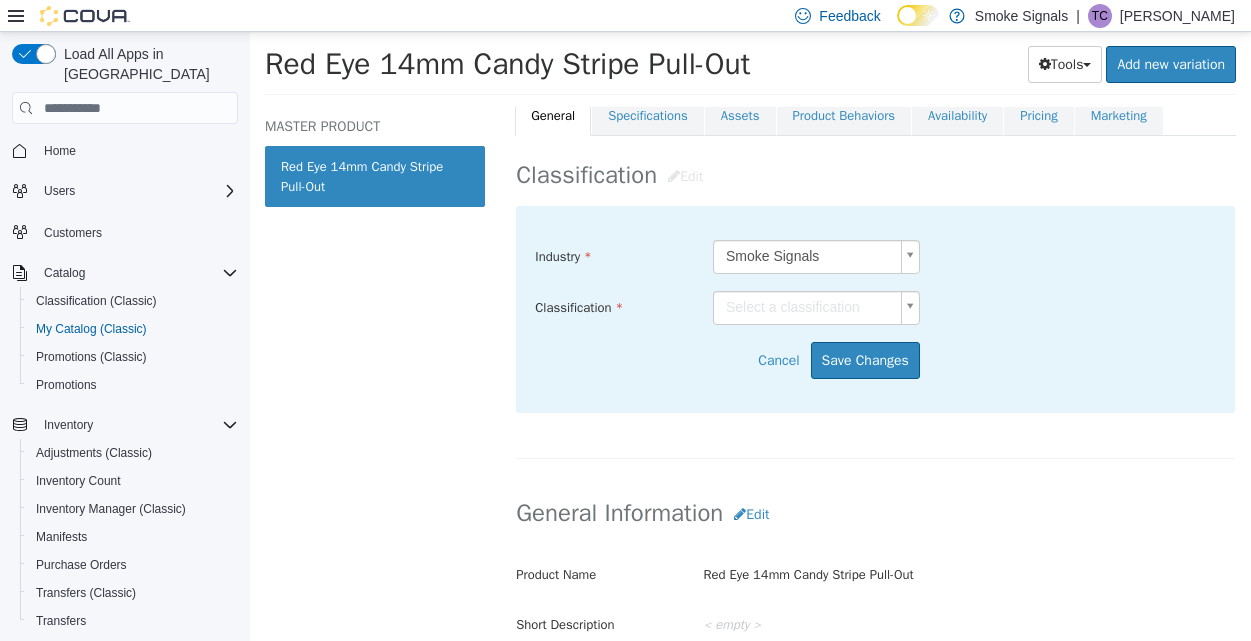 click on "Saving Bulk Changes...
×
My Catalog
Red Eye 14mm Candy Stripe Pull-Out
Red Eye 14mm Candy Stripe Pull-Out
Tools
Clone Print Labels   Add new variation
MASTER PRODUCT
Red Eye 14mm Candy Stripe Pull-Out
Glass, Silicone, Titanium
Red Eye 14mm Candy Stripe Pull-Out
[Master Product] Active   CATALOG SKU - P1C41XNJ     English - US                             Last Updated:  July 9, 2025
General Specifications Assets Product Behaviors Availability Pricing
Marketing Classification  Edit Industry
Smoke Signals     ***** Classification
Select a classification                             Cancel Save Changes General Information  Edit Product Name
Red Eye 14mm Candy Stripe Pull-Out
Short Description
< empty >
Long Description
< empty >
MSRP
< empty >
Release Date
< empty >
Cancel Save Changes Manufacturer  Edit Manufacturer
< empty >
Cancel Save Manufacturer SKUs" at bounding box center (750, 70) 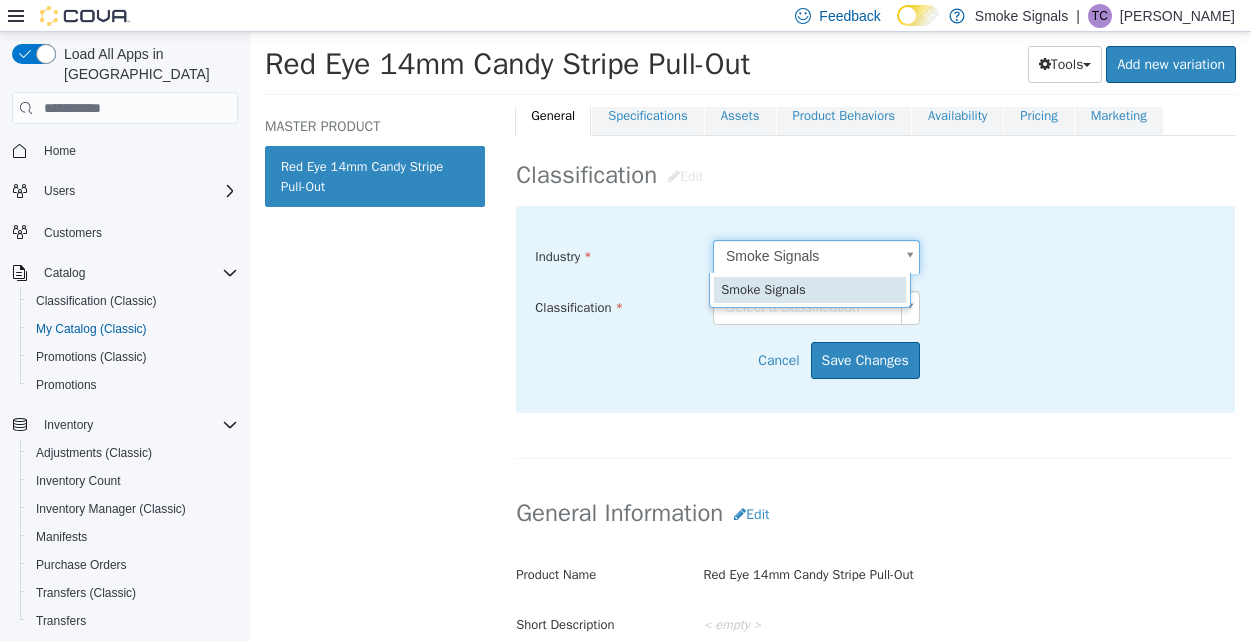 scroll, scrollTop: 0, scrollLeft: 0, axis: both 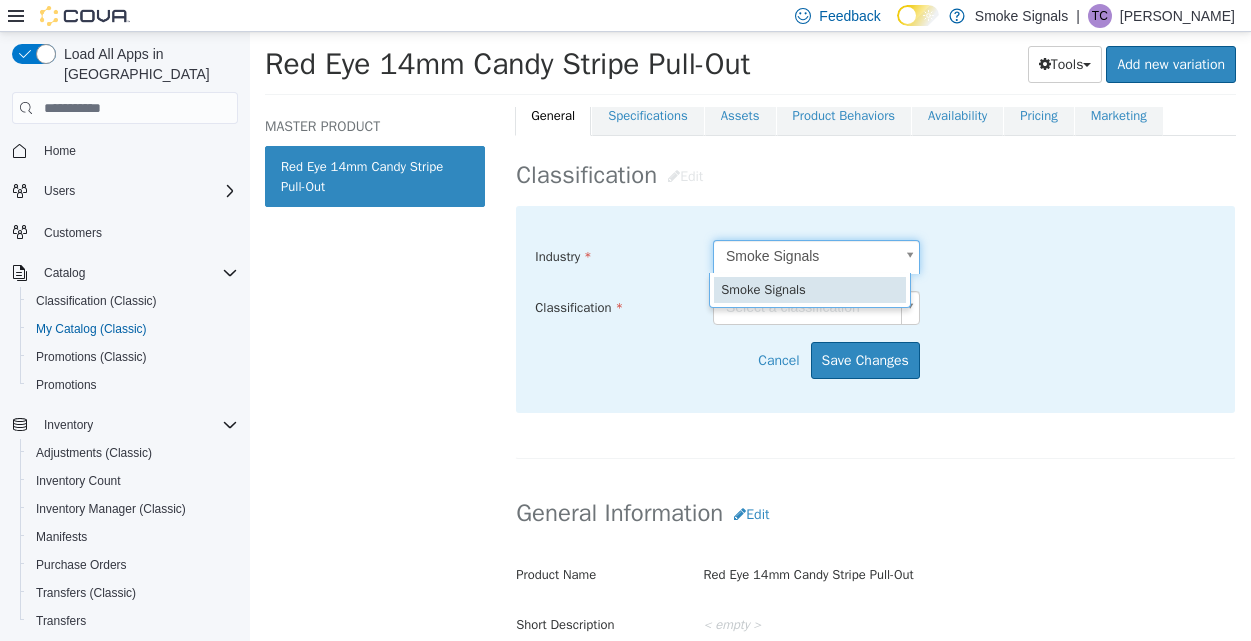 click on "Saving Bulk Changes...
×
My Catalog
Red Eye 14mm Candy Stripe Pull-Out
Red Eye 14mm Candy Stripe Pull-Out
Tools
Clone Print Labels   Add new variation
MASTER PRODUCT
Red Eye 14mm Candy Stripe Pull-Out
Glass, Silicone, Titanium
Red Eye 14mm Candy Stripe Pull-Out
[Master Product] Active   CATALOG SKU - P1C41XNJ     English - US                             Last Updated:  July 9, 2025
General Specifications Assets Product Behaviors Availability Pricing
Marketing Classification  Edit Industry
Smoke Signals     ***** Classification
Select a classification                             Cancel Save Changes General Information  Edit Product Name
Red Eye 14mm Candy Stripe Pull-Out
Short Description
< empty >
Long Description
< empty >
MSRP
< empty >
Release Date
< empty >
Cancel Save Changes Manufacturer  Edit Manufacturer
< empty >
Cancel Save Manufacturer SKUs" at bounding box center (750, 70) 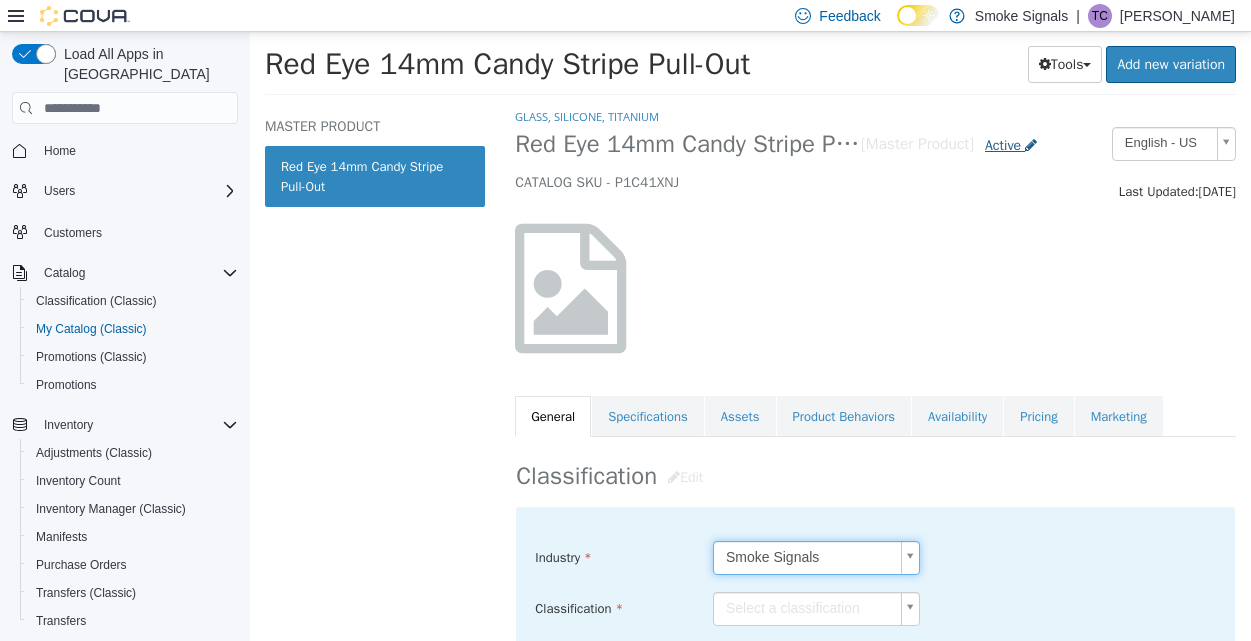 scroll, scrollTop: 0, scrollLeft: 0, axis: both 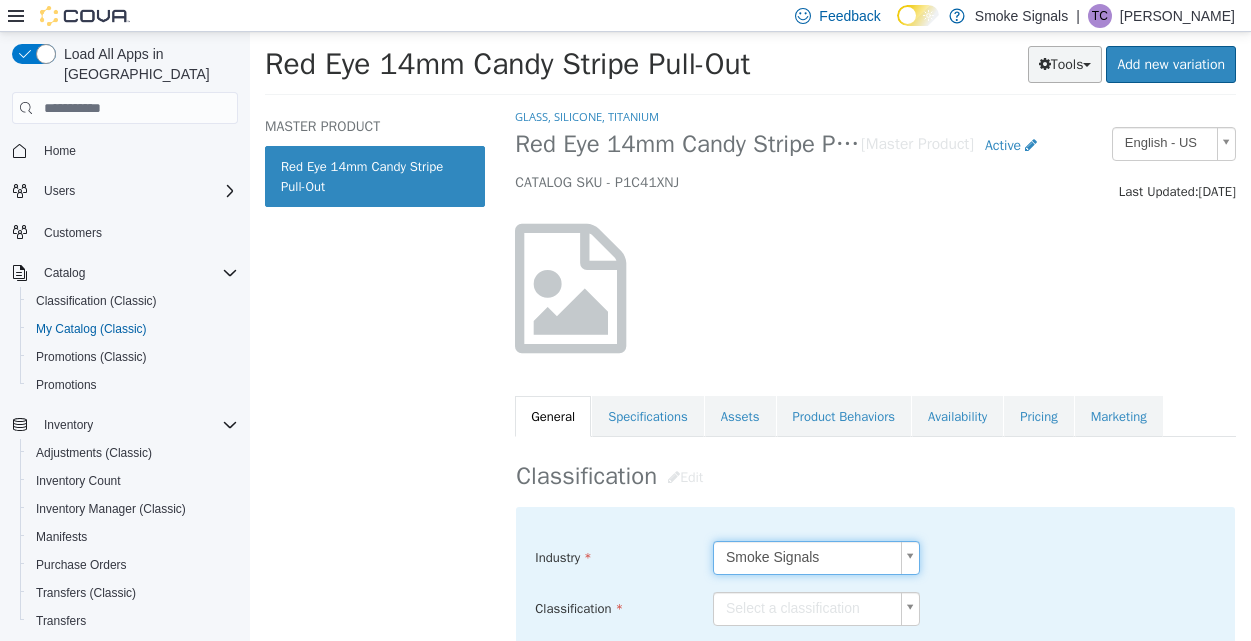 click on "Tools" at bounding box center (1065, 64) 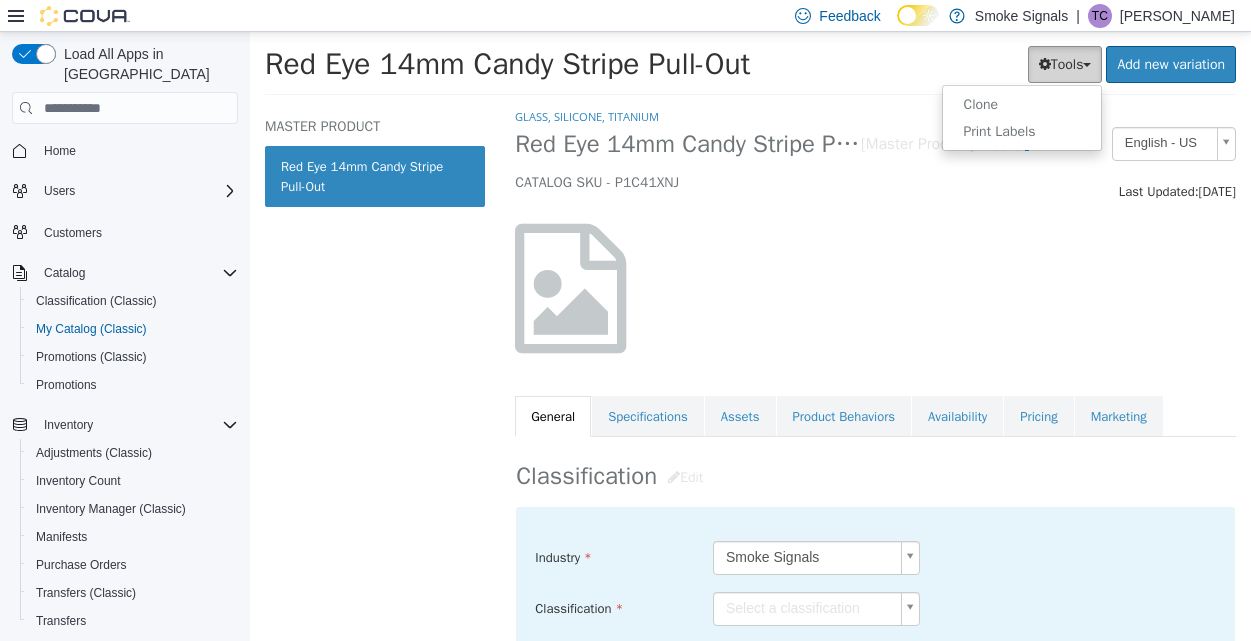 click on "Tools" at bounding box center (1065, 64) 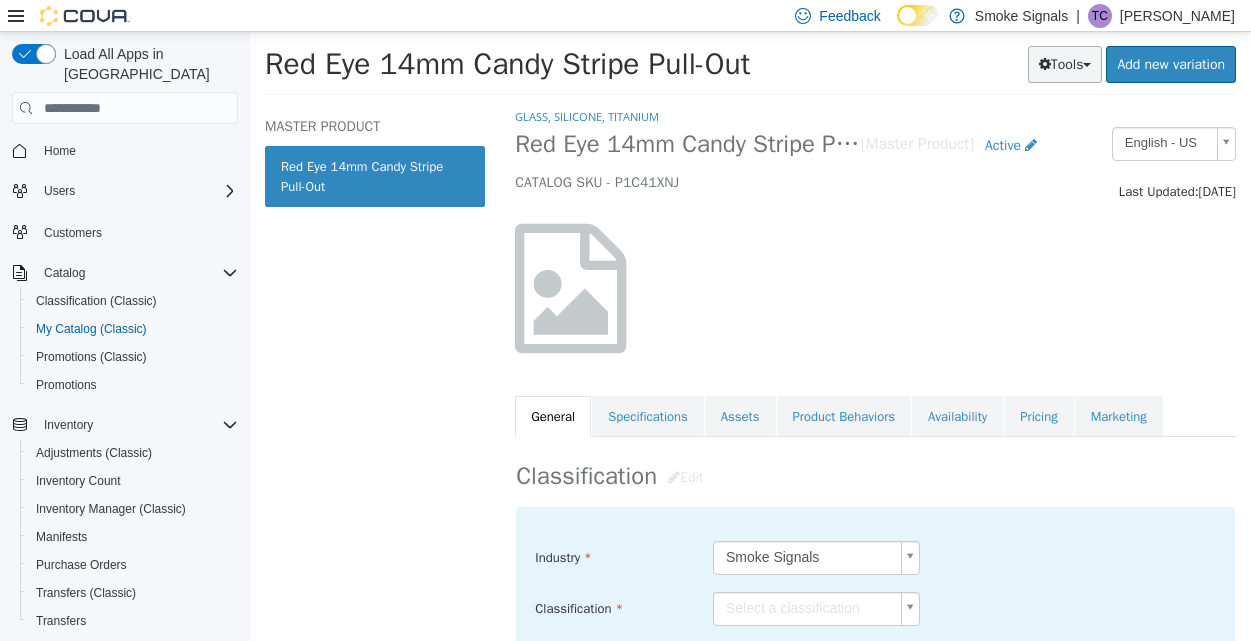 click on "Tools" at bounding box center (1065, 64) 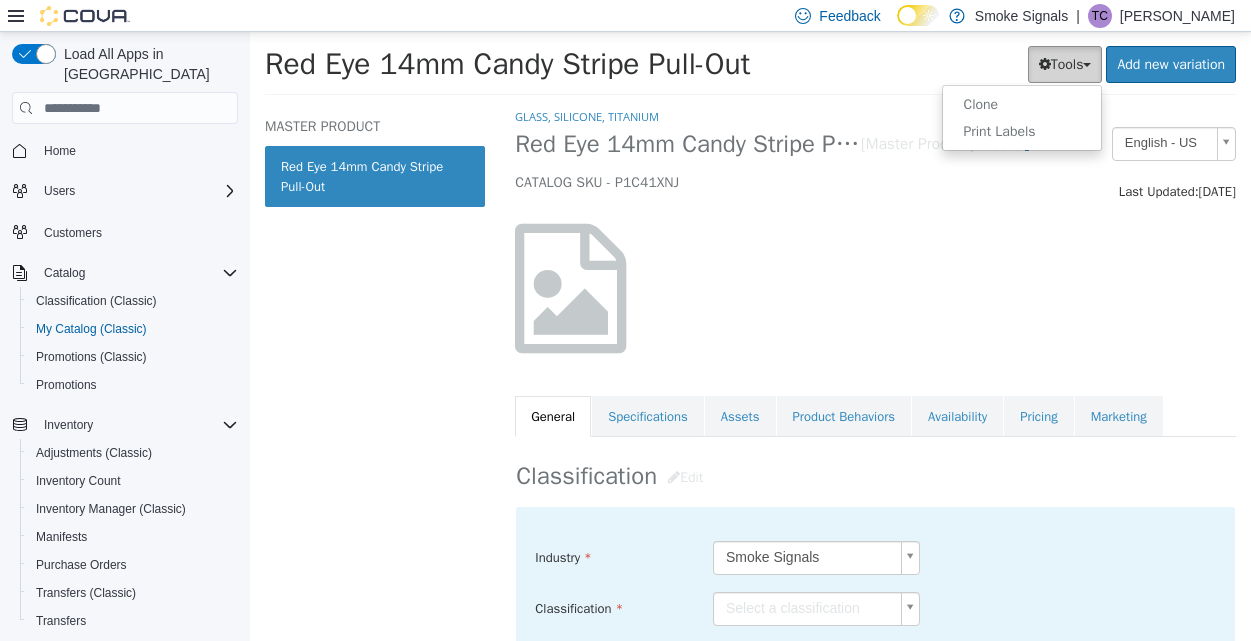 click on "CATALOG SKU - P1C41XNJ" at bounding box center [781, 183] 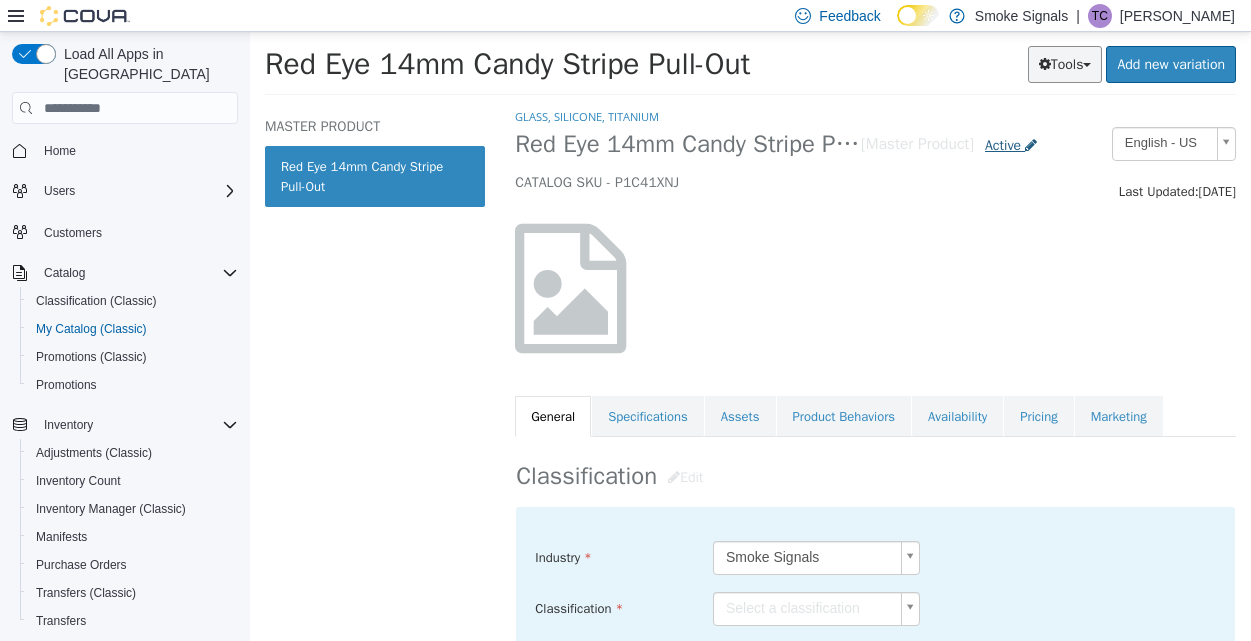 click on "Active" at bounding box center [1003, 145] 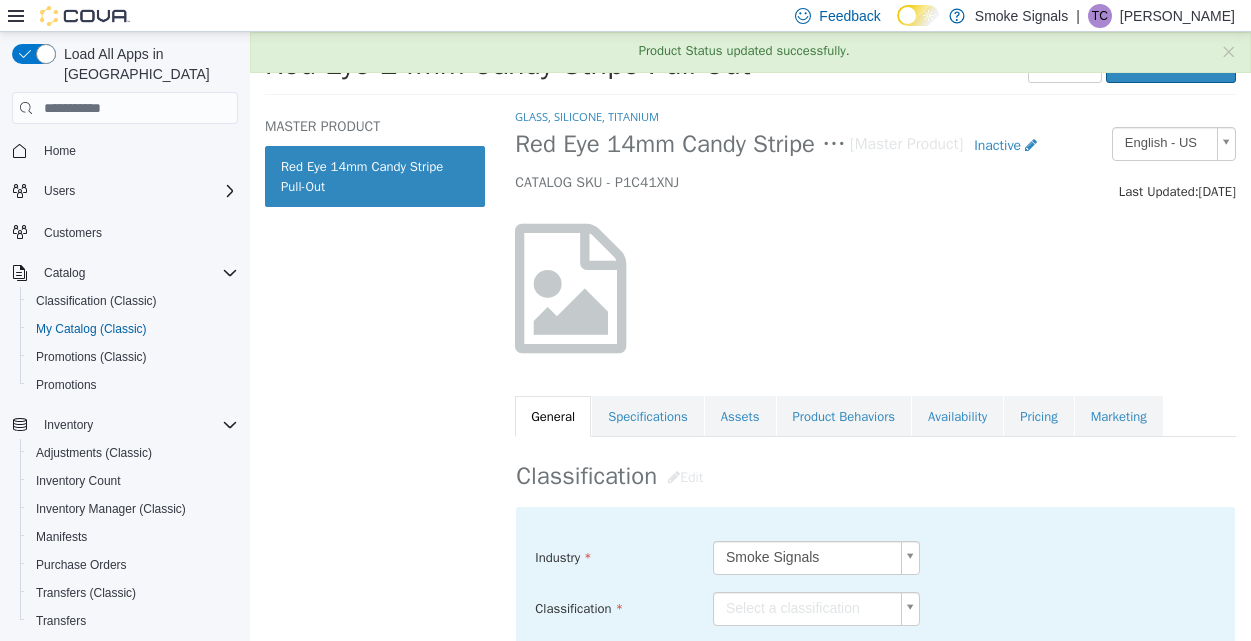 scroll, scrollTop: 0, scrollLeft: 0, axis: both 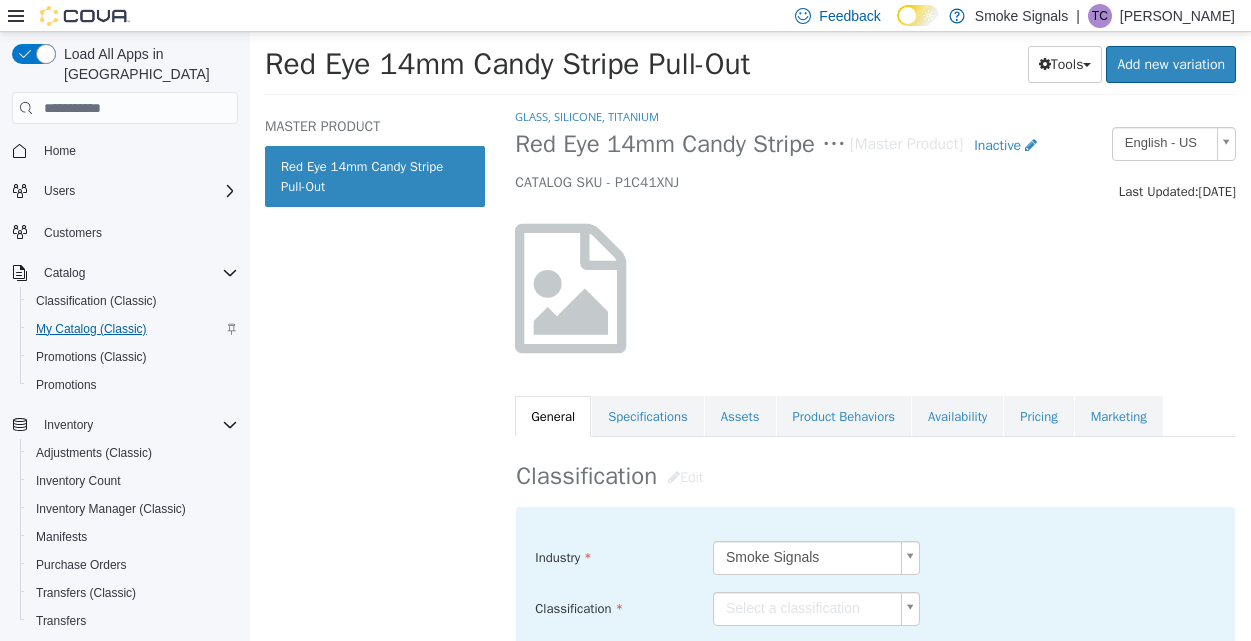 click on "My Catalog (Classic)" at bounding box center (91, 329) 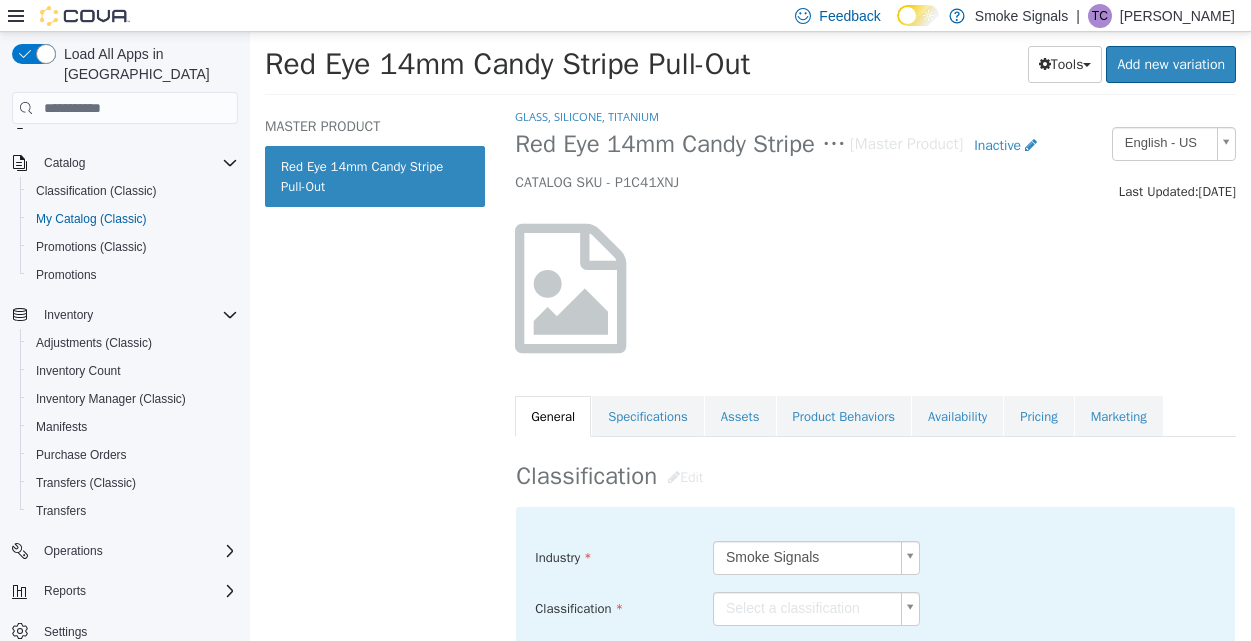 scroll, scrollTop: 110, scrollLeft: 0, axis: vertical 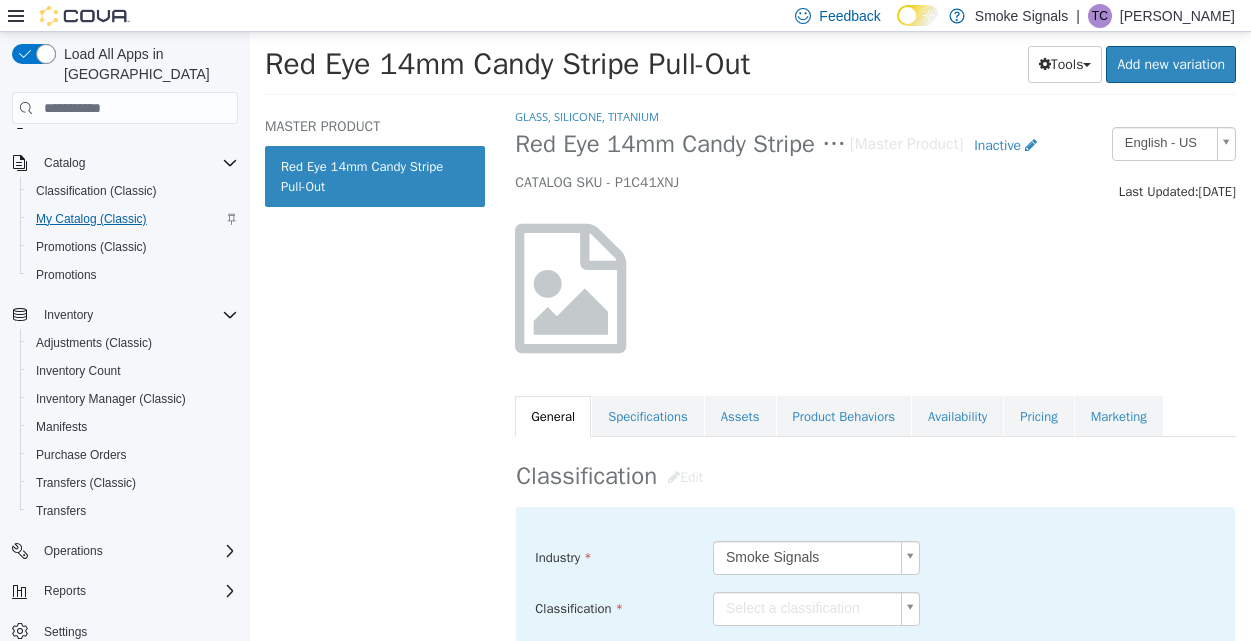 click on "My Catalog (Classic)" at bounding box center (91, 219) 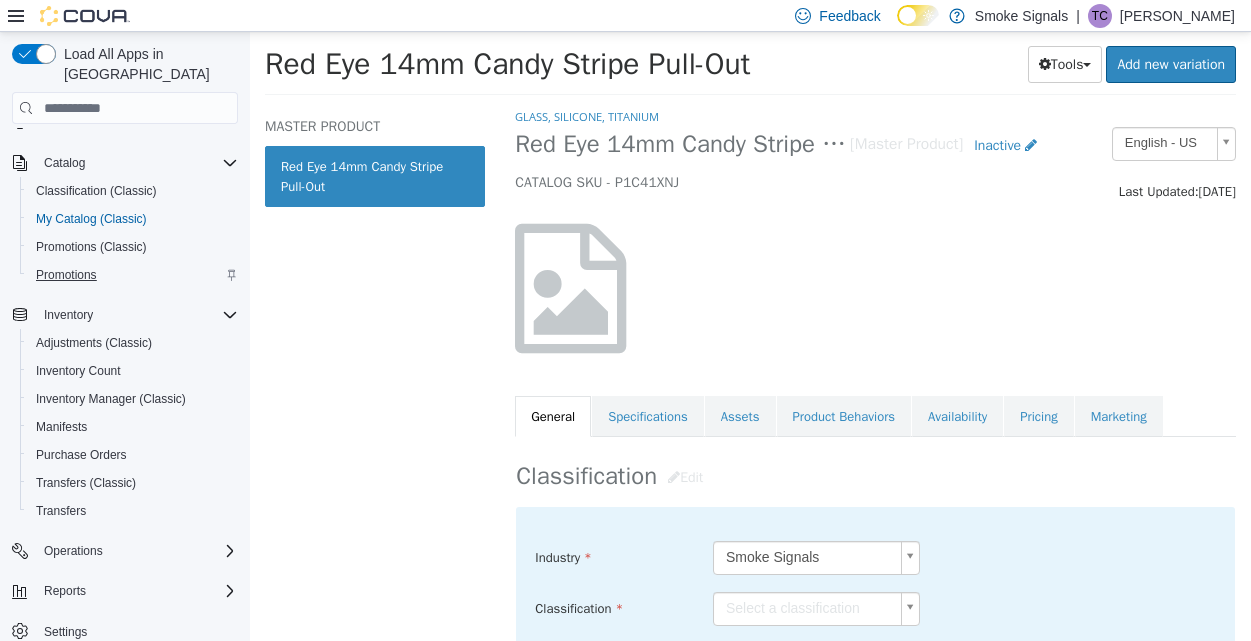 click on "Promotions" at bounding box center [66, 275] 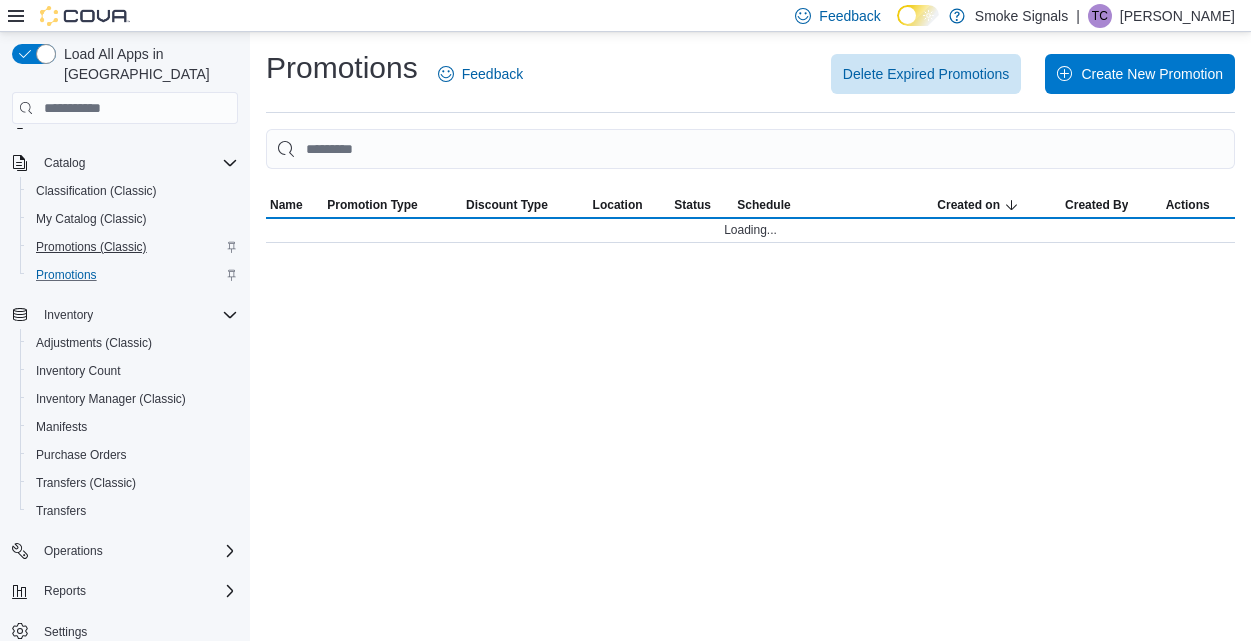 click on "Promotions (Classic)" at bounding box center [91, 247] 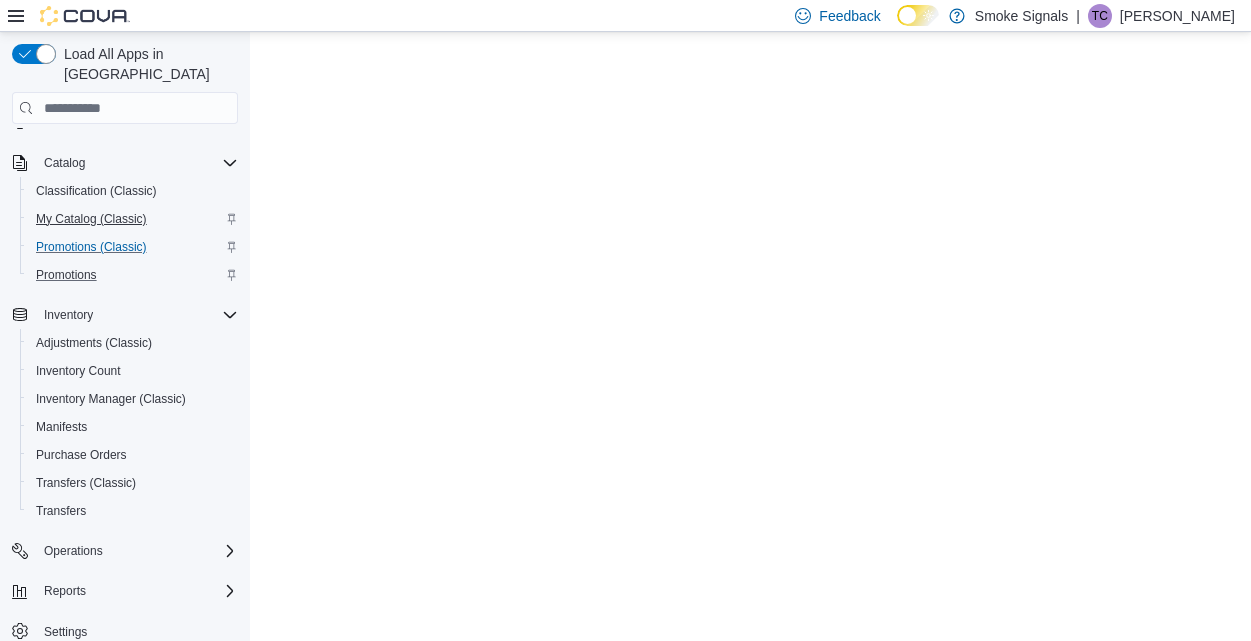 scroll, scrollTop: 0, scrollLeft: 0, axis: both 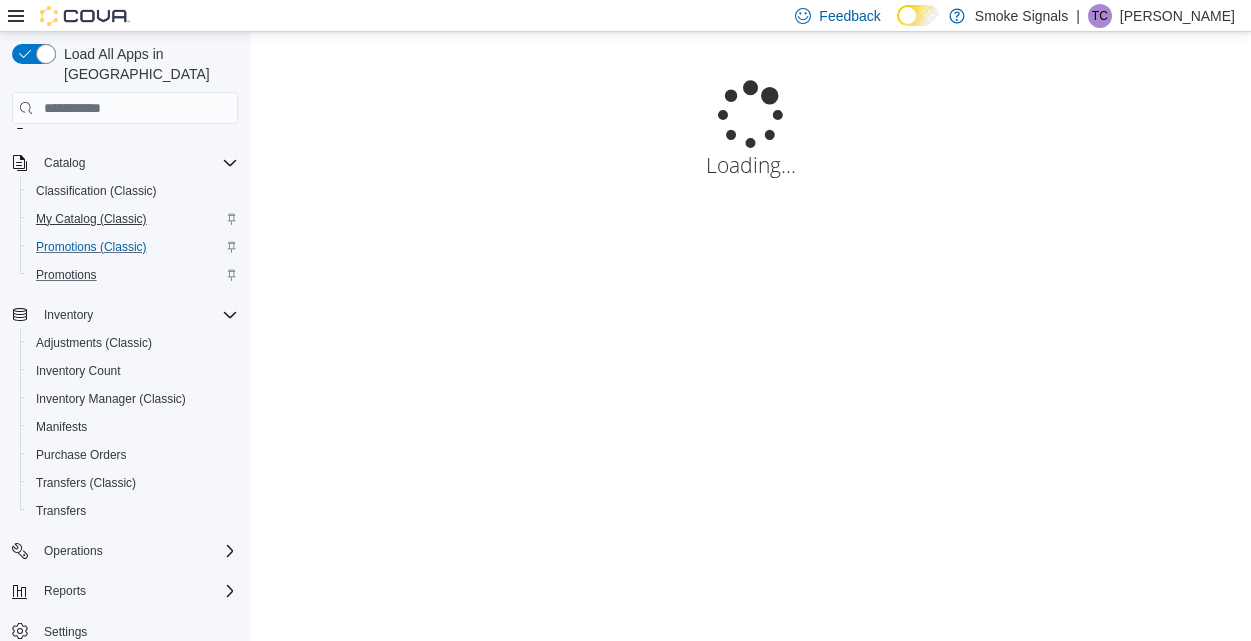 click on "My Catalog (Classic)" at bounding box center [91, 219] 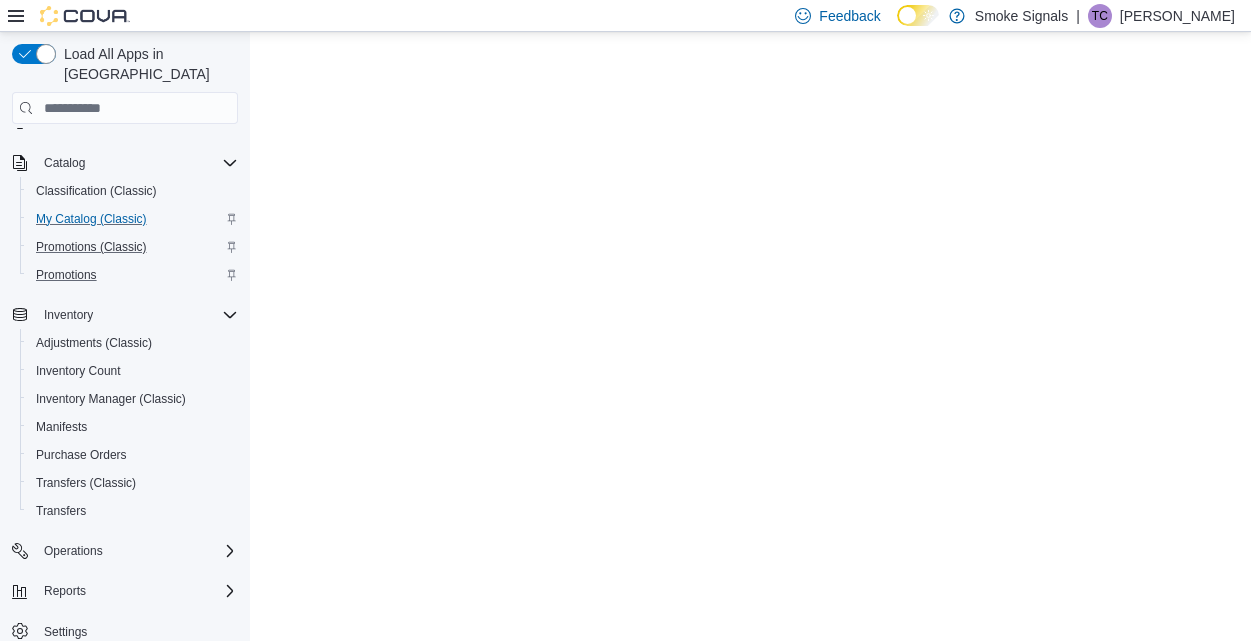 scroll, scrollTop: 0, scrollLeft: 0, axis: both 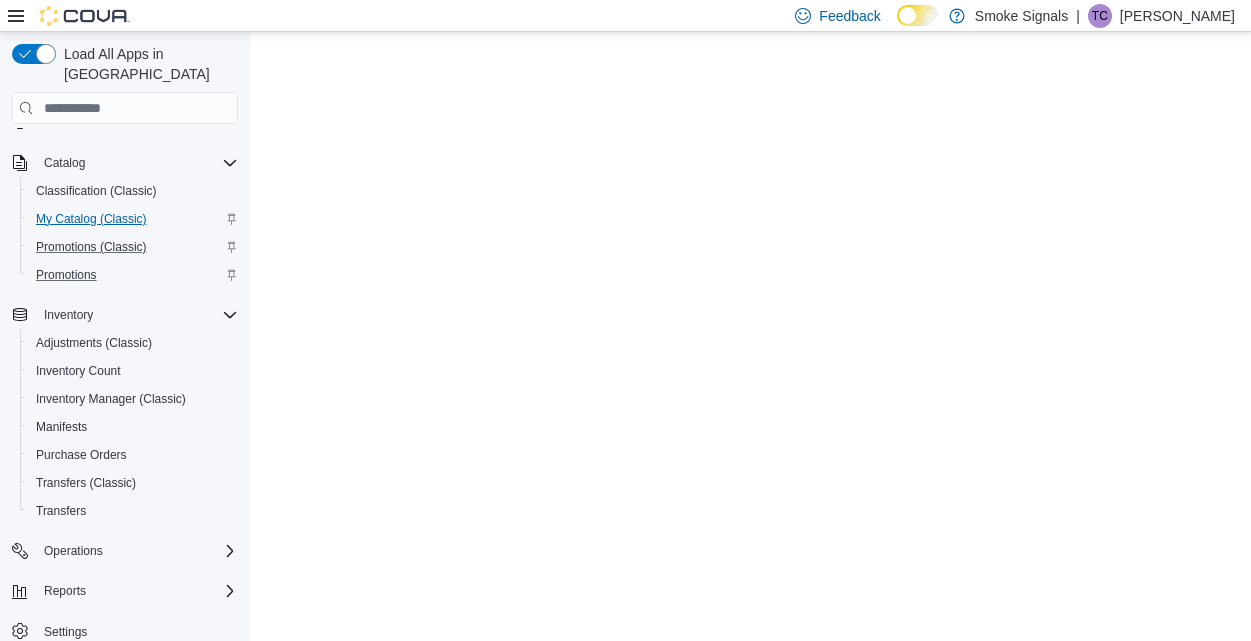 click on "My Catalog (Classic)" at bounding box center (91, 219) 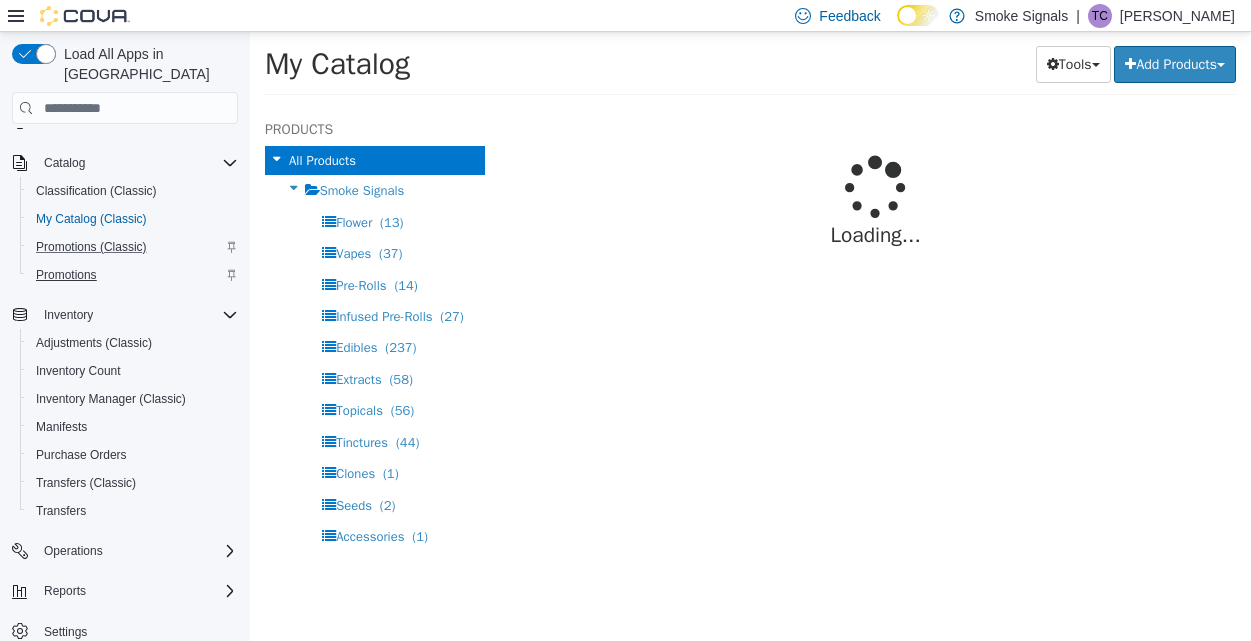 select on "**********" 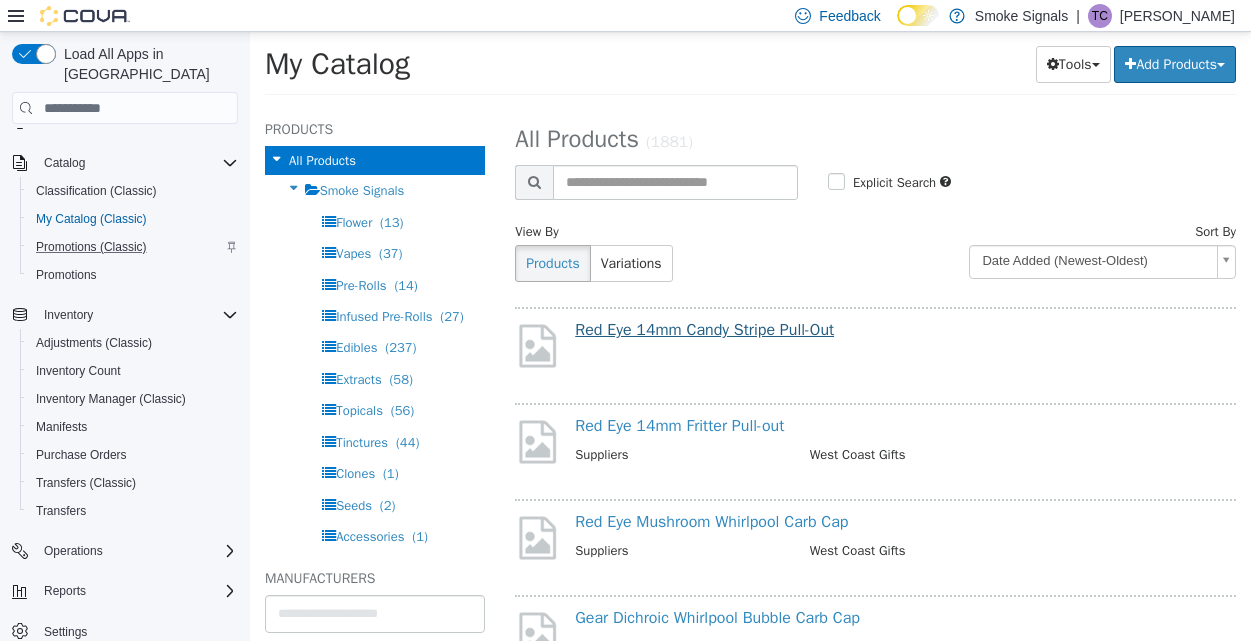 click on "Red Eye 14mm Candy Stripe Pull-Out" at bounding box center (704, 330) 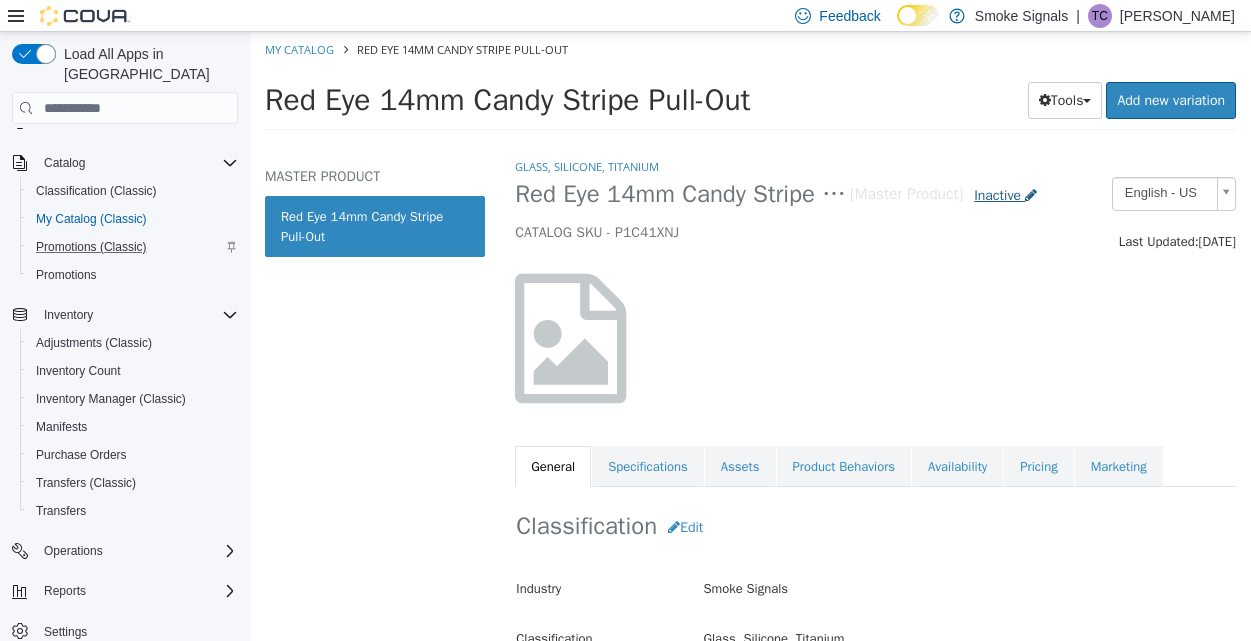 click at bounding box center [1031, 195] 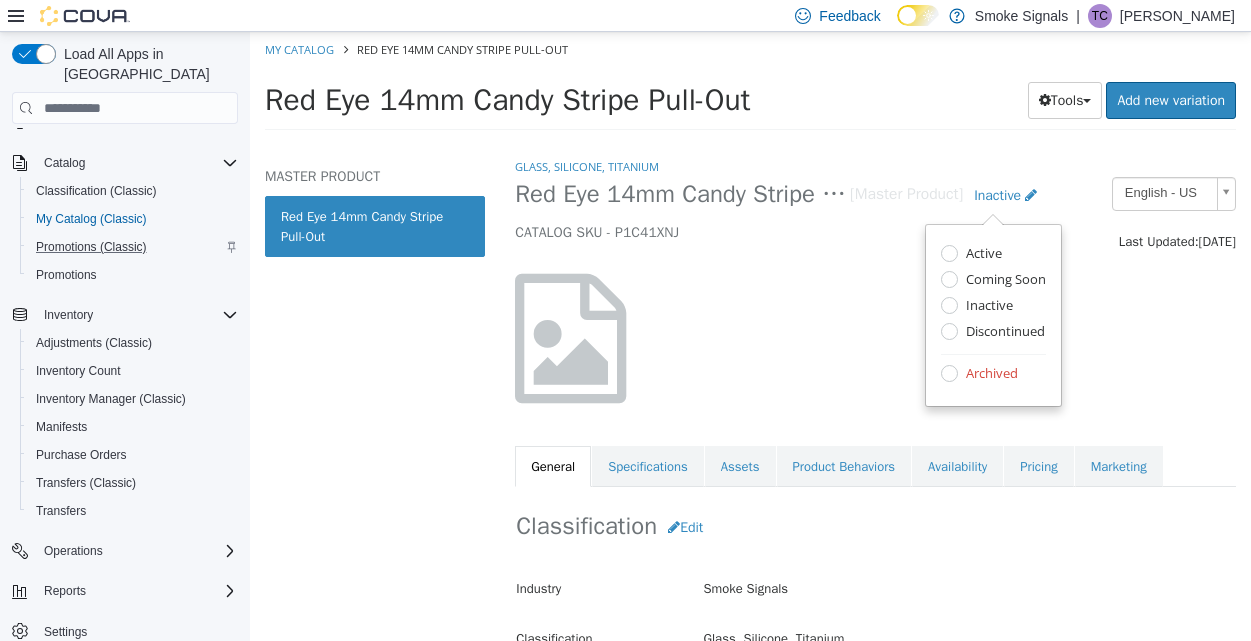 click on "Archived" at bounding box center (993, 375) 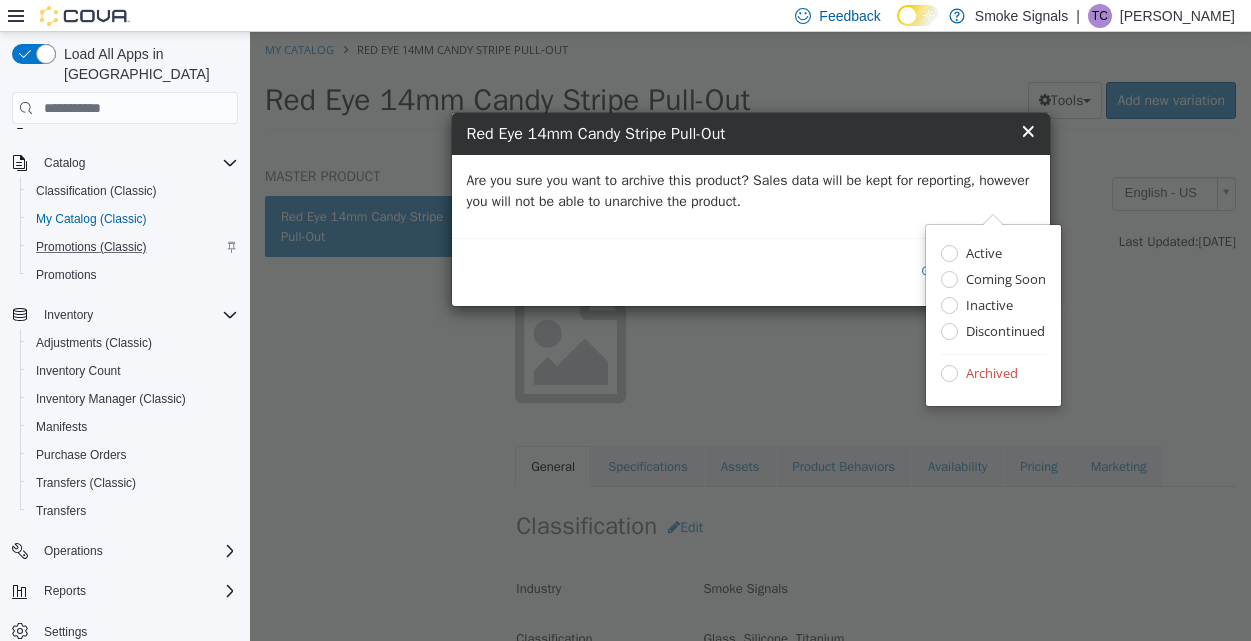 click on "Cancel Archive" at bounding box center [751, 272] 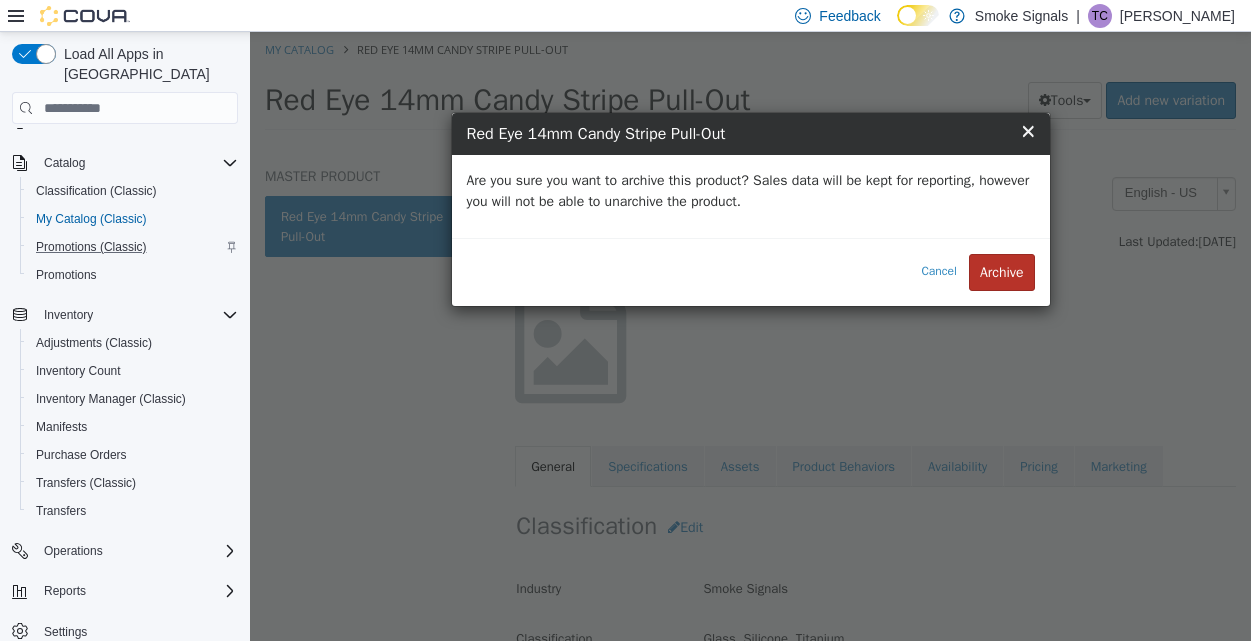 click on "Archive" at bounding box center [1002, 272] 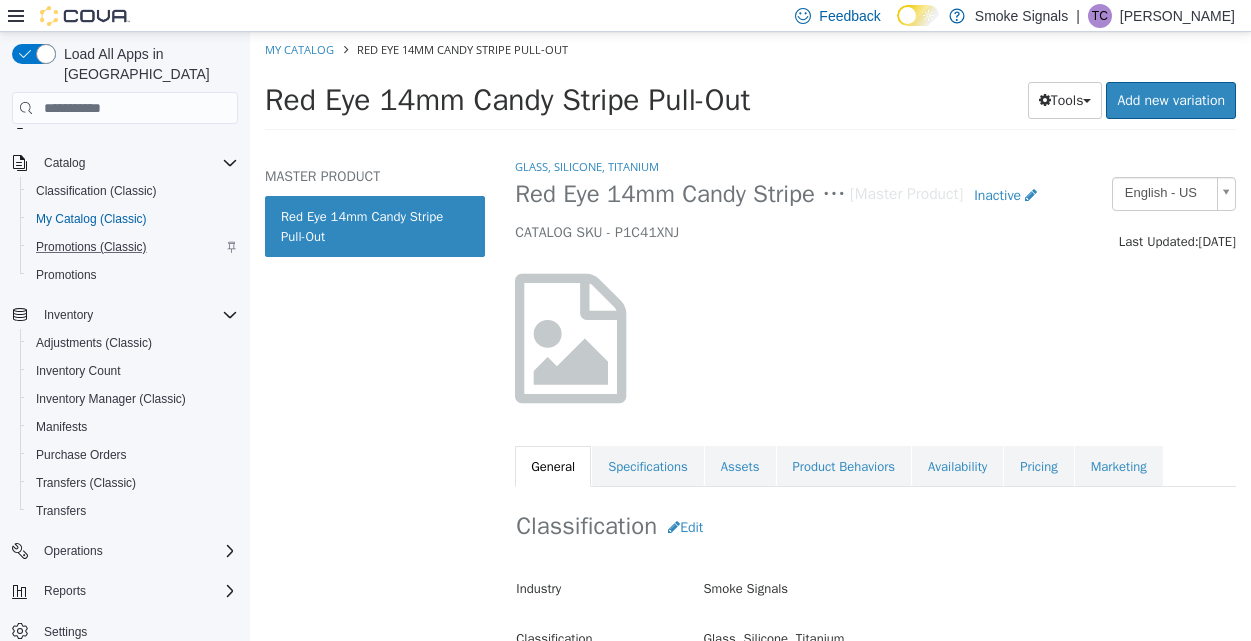 select on "**********" 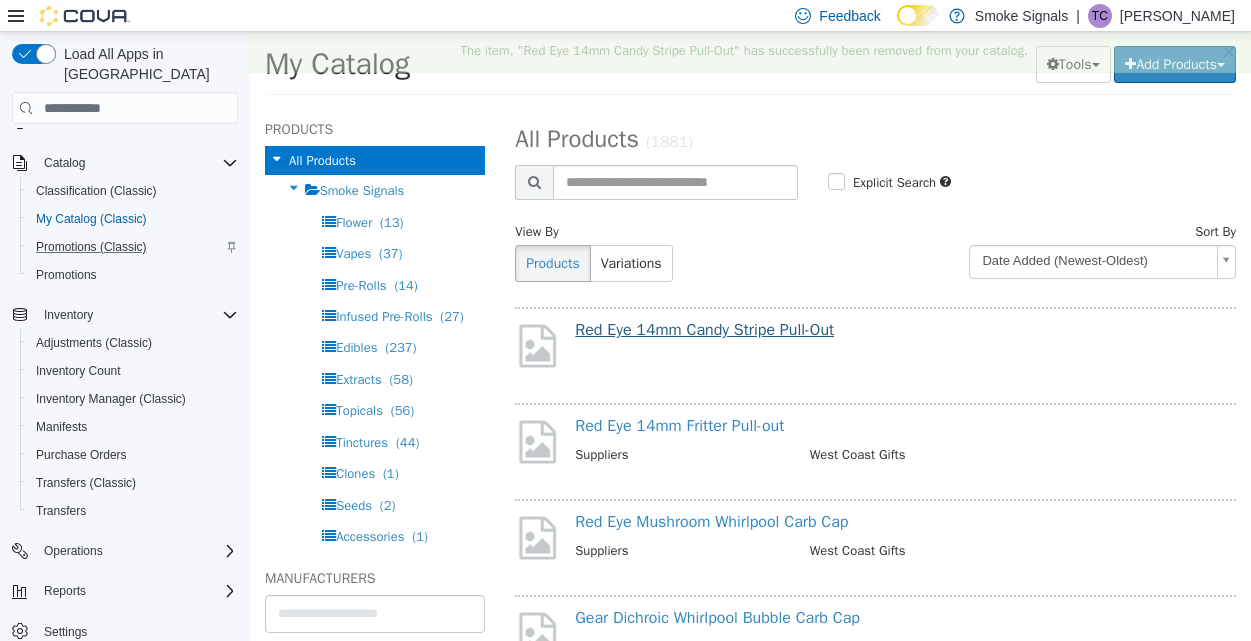 click on "Red Eye 14mm Candy Stripe Pull-Out" at bounding box center [704, 330] 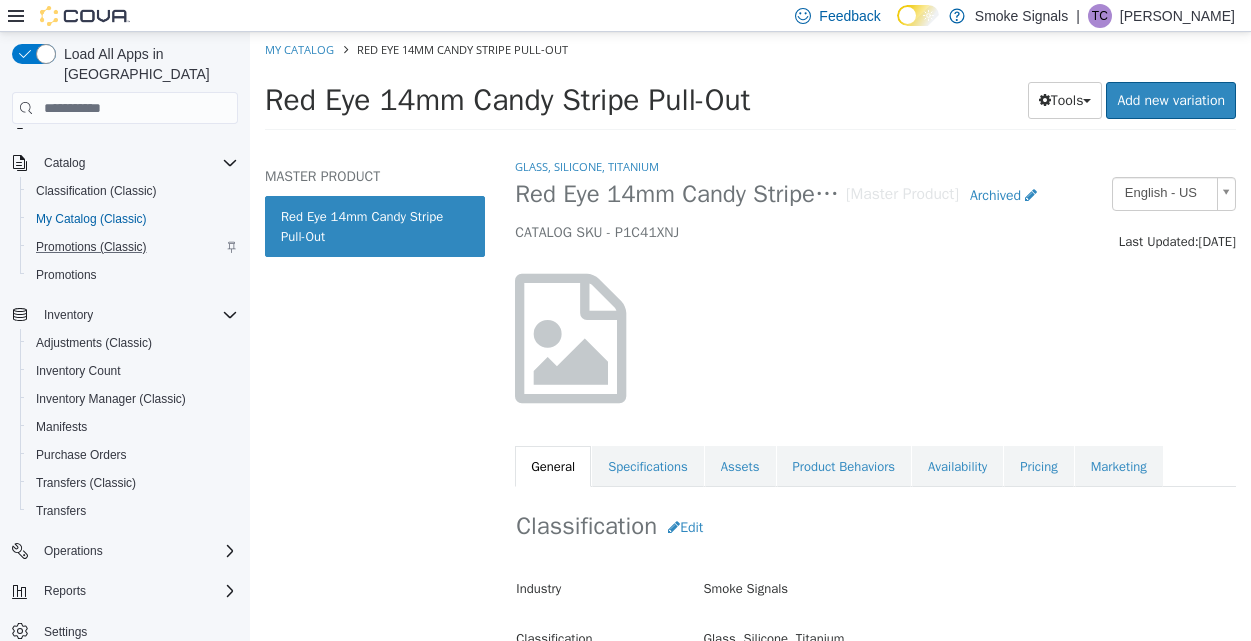 scroll, scrollTop: 0, scrollLeft: 0, axis: both 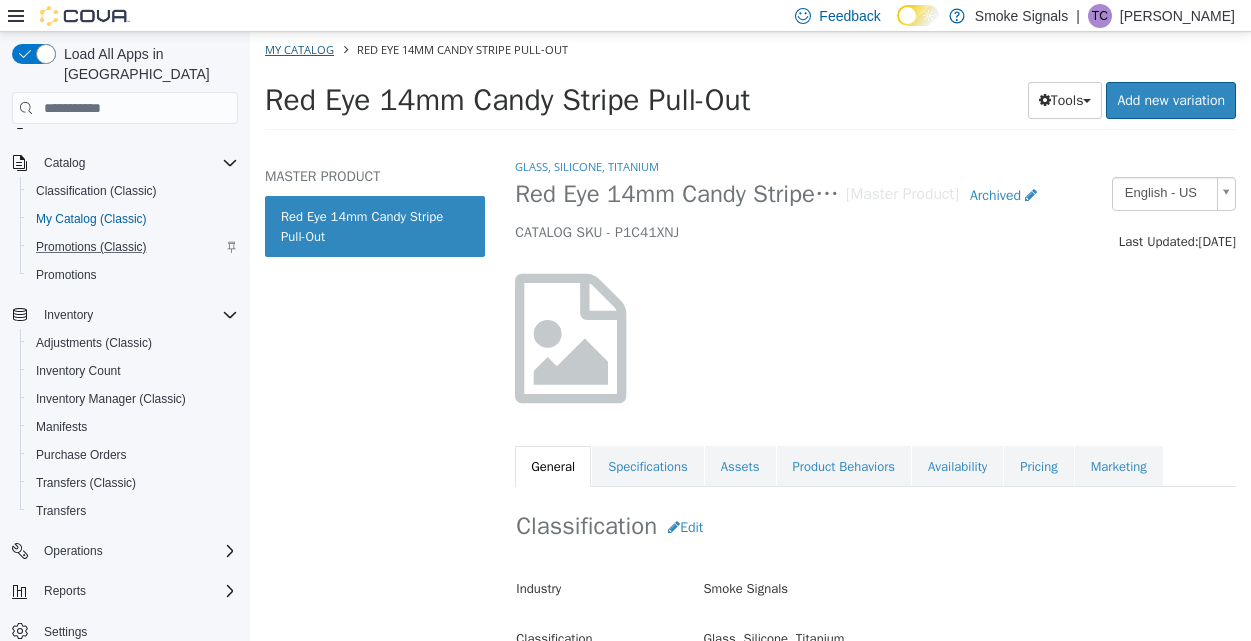 click on "My Catalog" at bounding box center [299, 49] 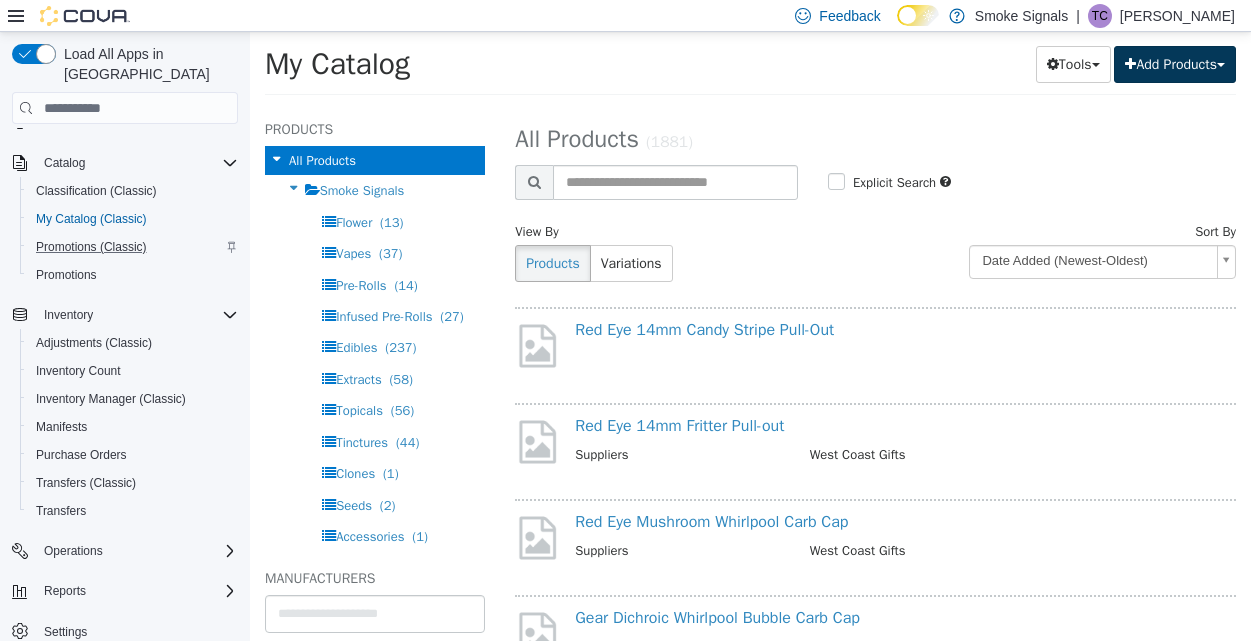 click on "Add Products" at bounding box center [1175, 64] 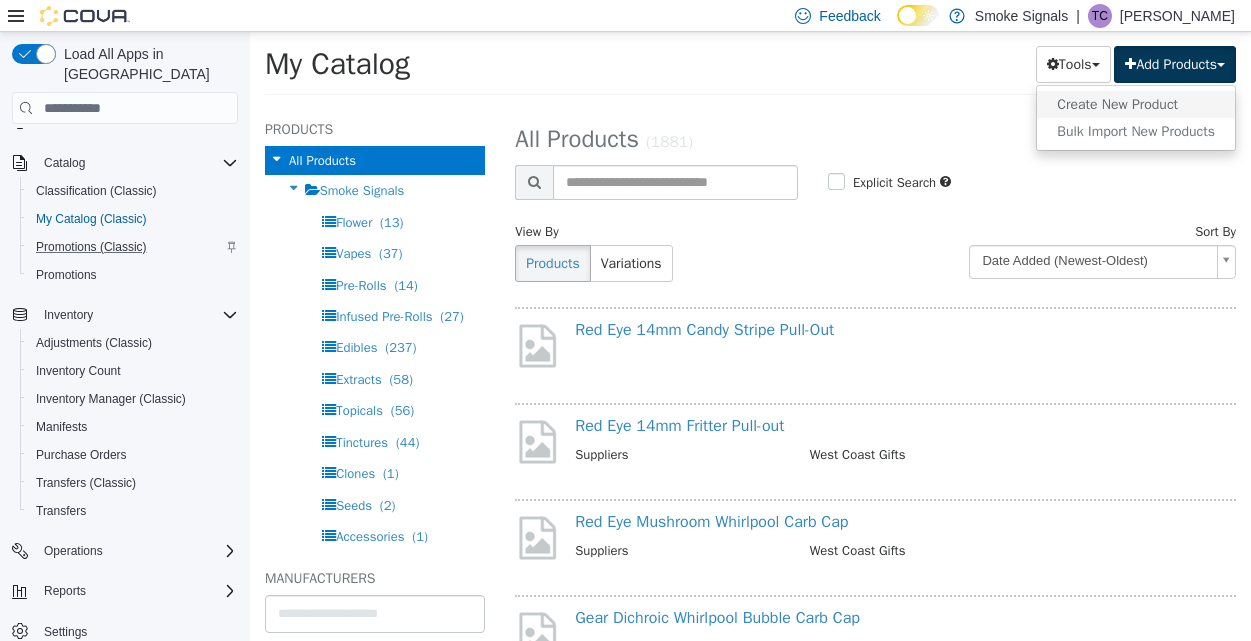 click on "Create New Product" at bounding box center [1136, 104] 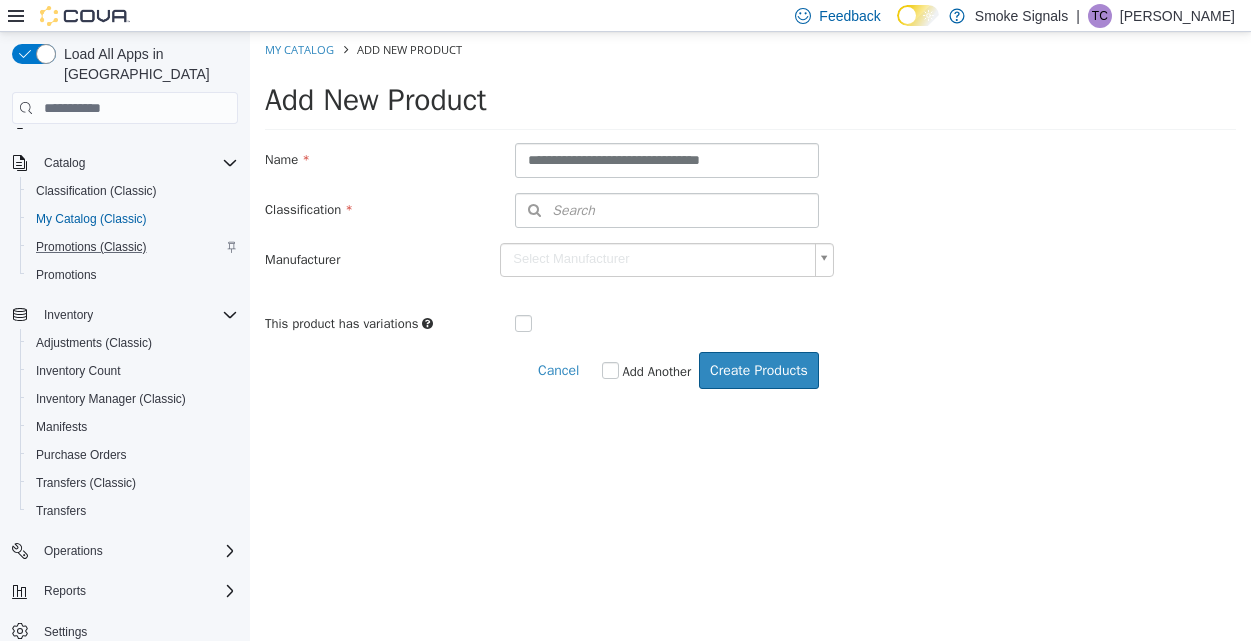 type on "**********" 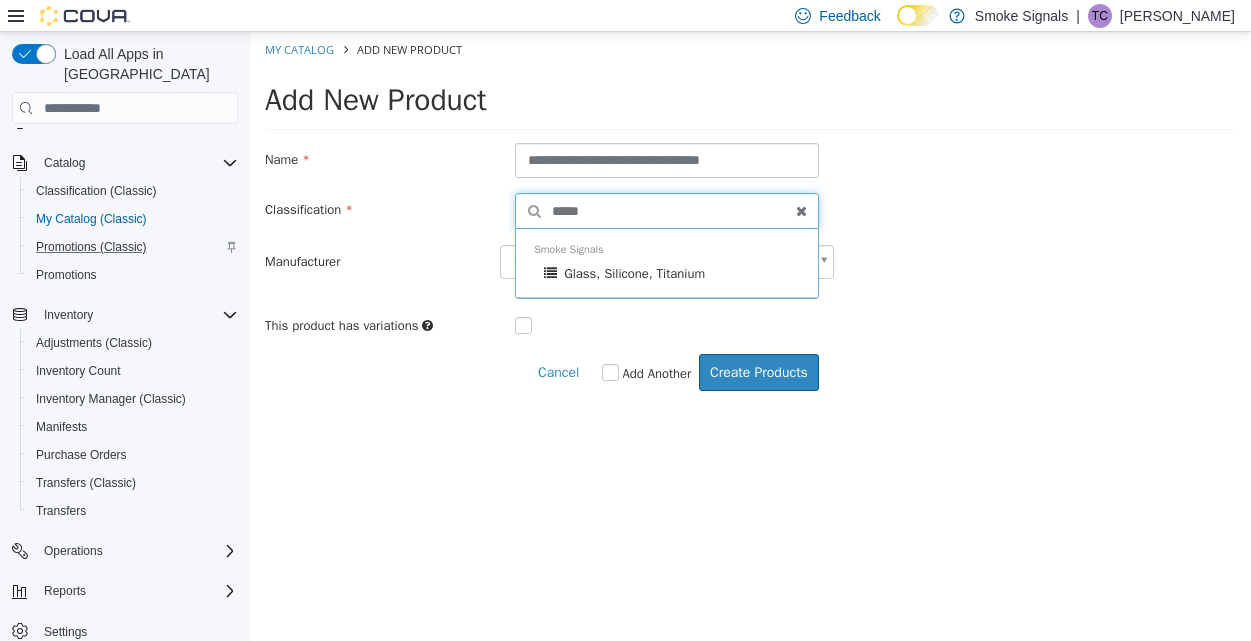 type on "*****" 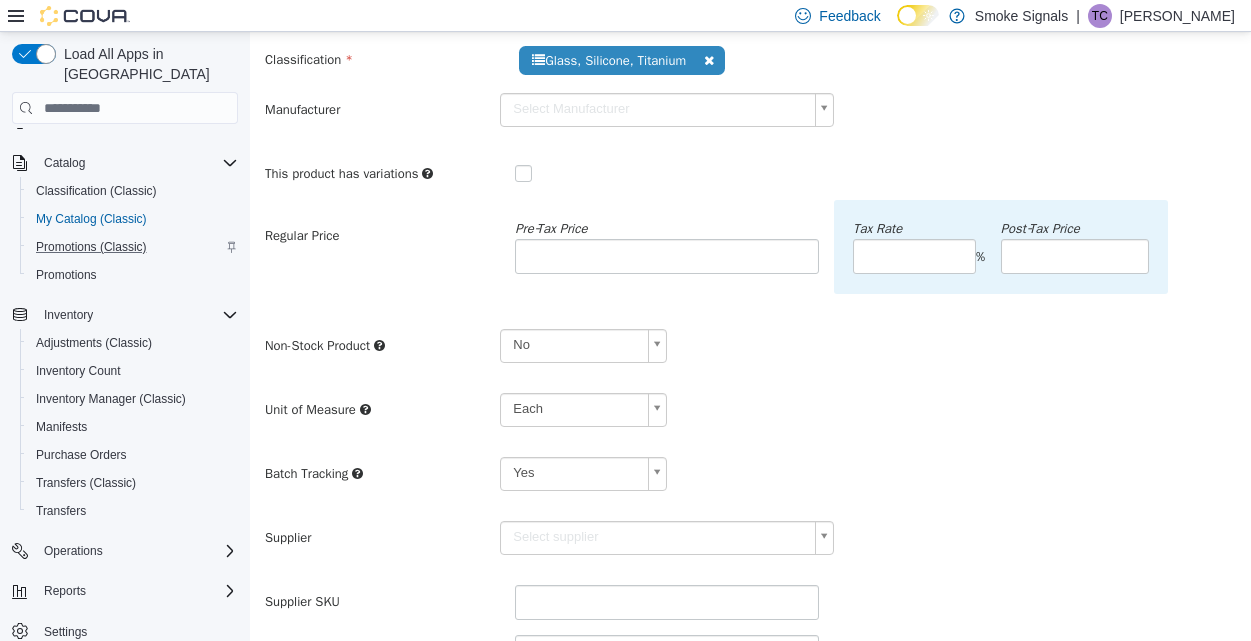 scroll, scrollTop: 163, scrollLeft: 0, axis: vertical 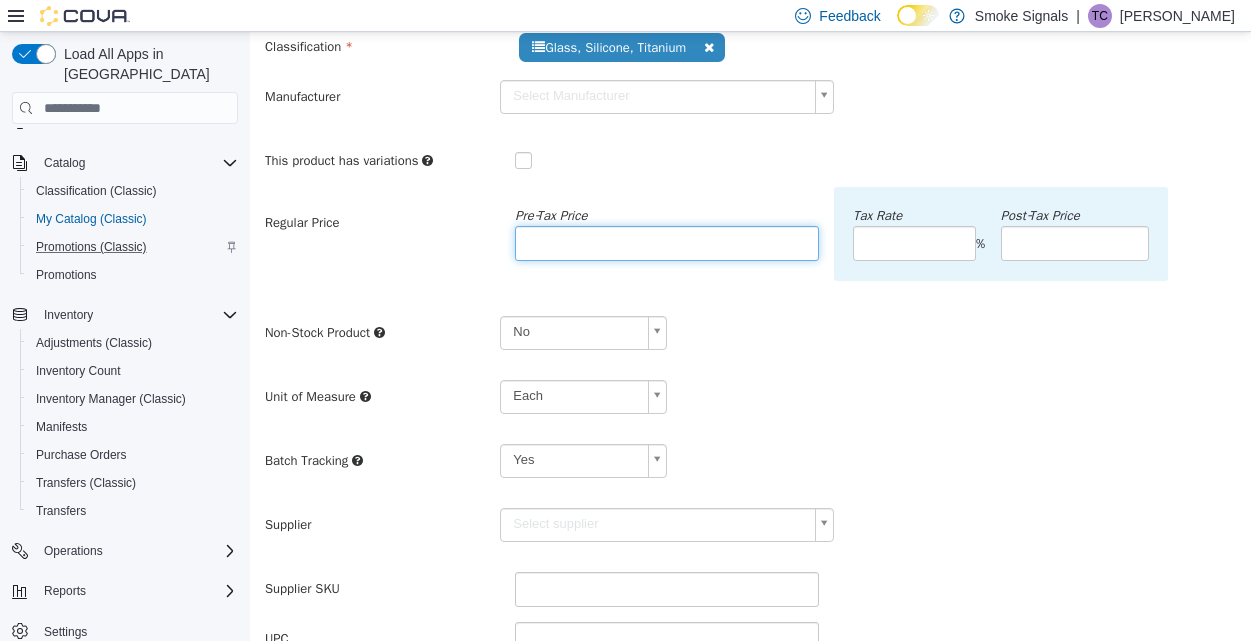 click at bounding box center (667, 243) 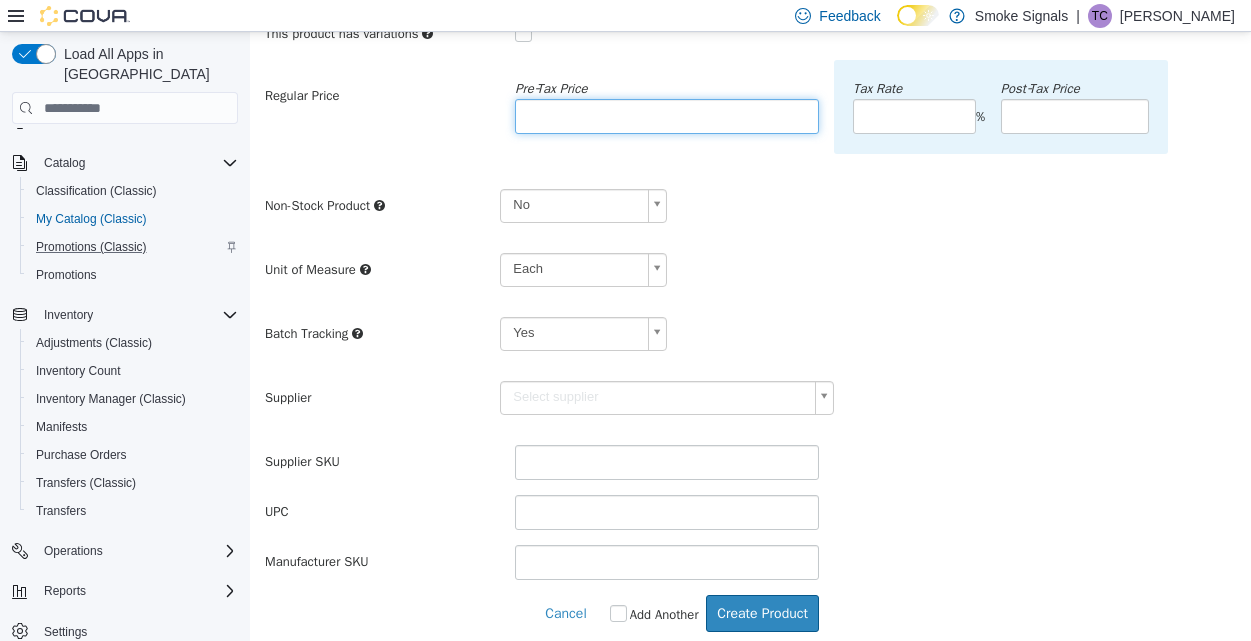 scroll, scrollTop: 288, scrollLeft: 0, axis: vertical 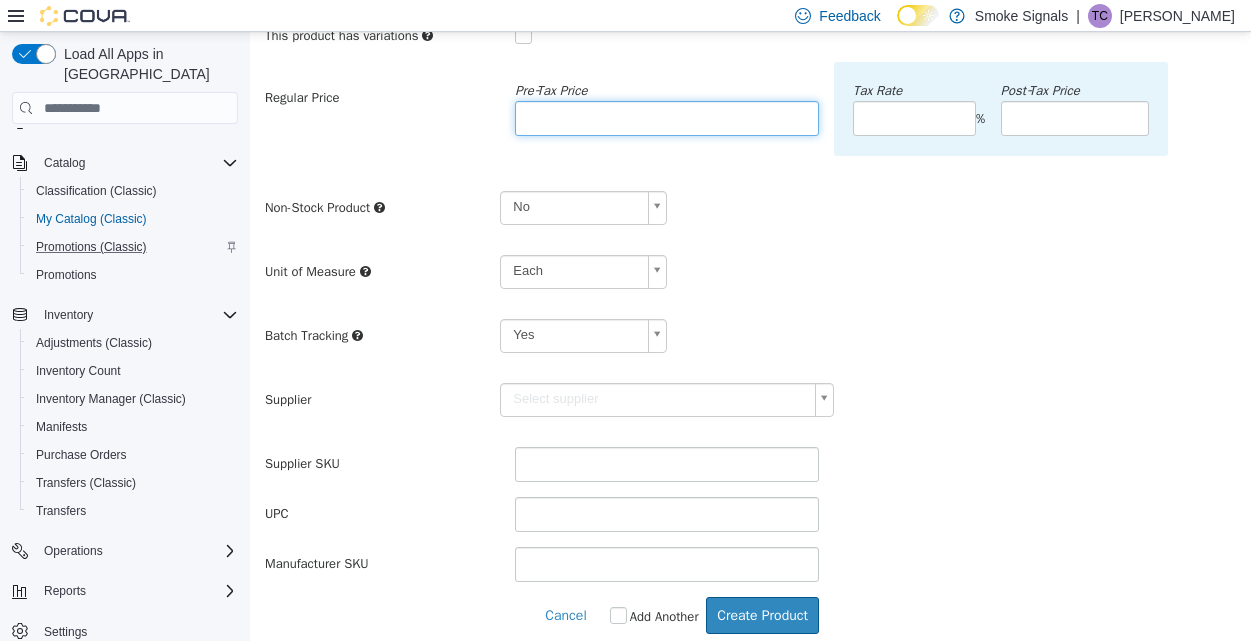 type on "*****" 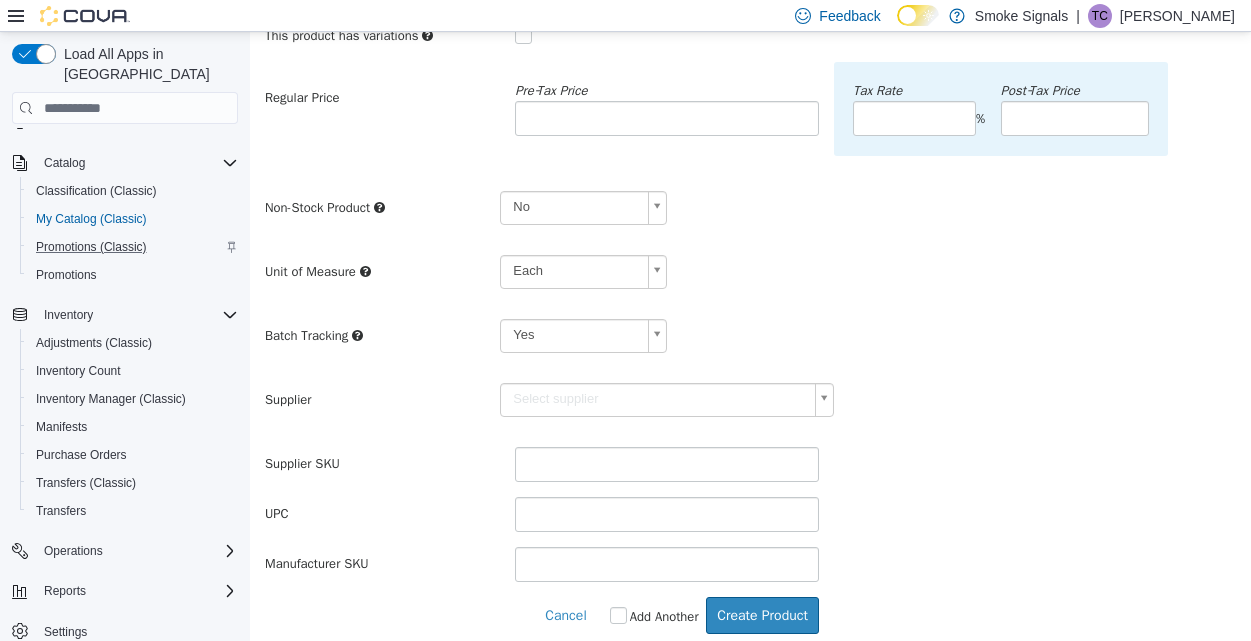 scroll, scrollTop: 0, scrollLeft: 7, axis: horizontal 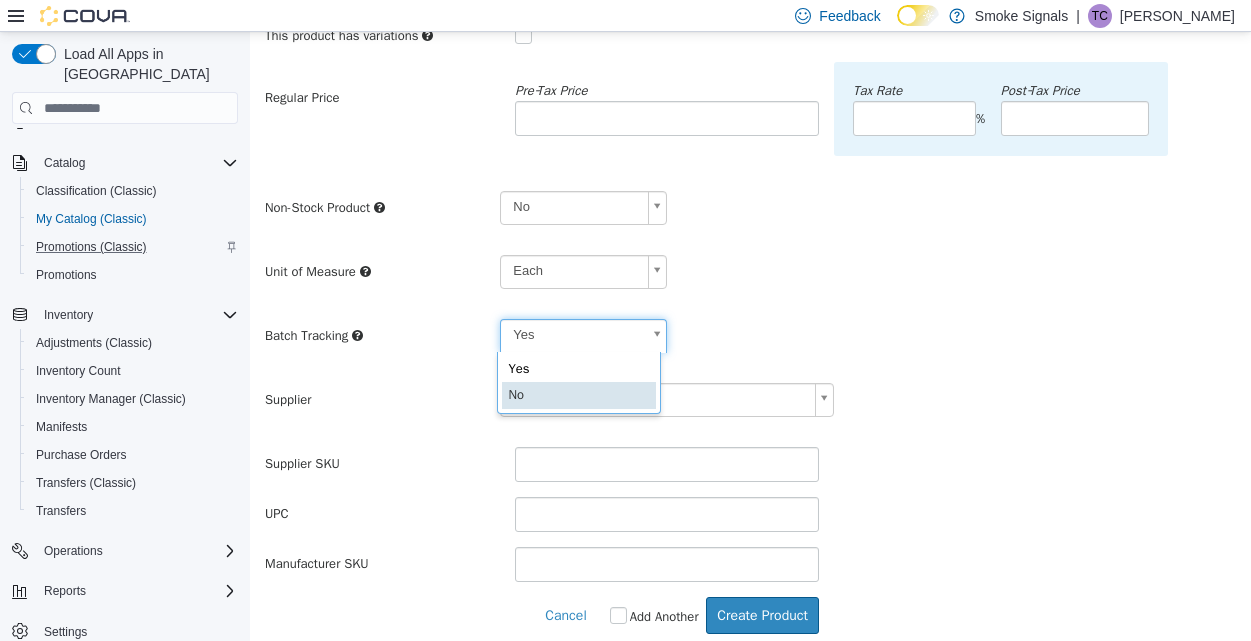 type on "**" 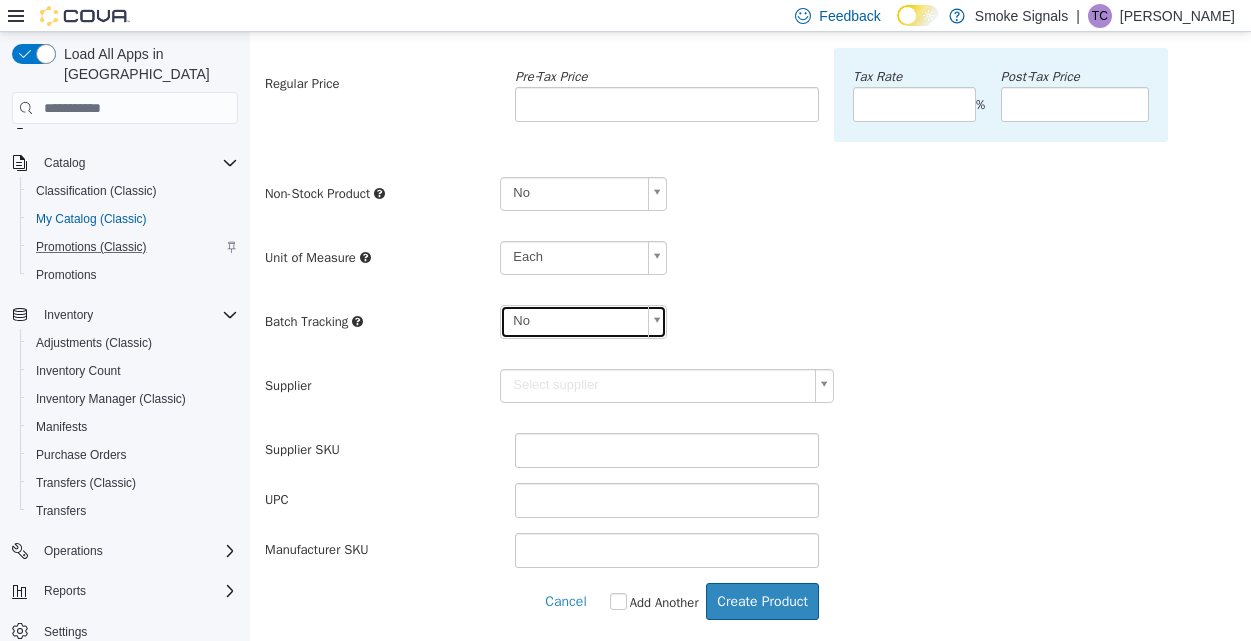 scroll, scrollTop: 302, scrollLeft: 0, axis: vertical 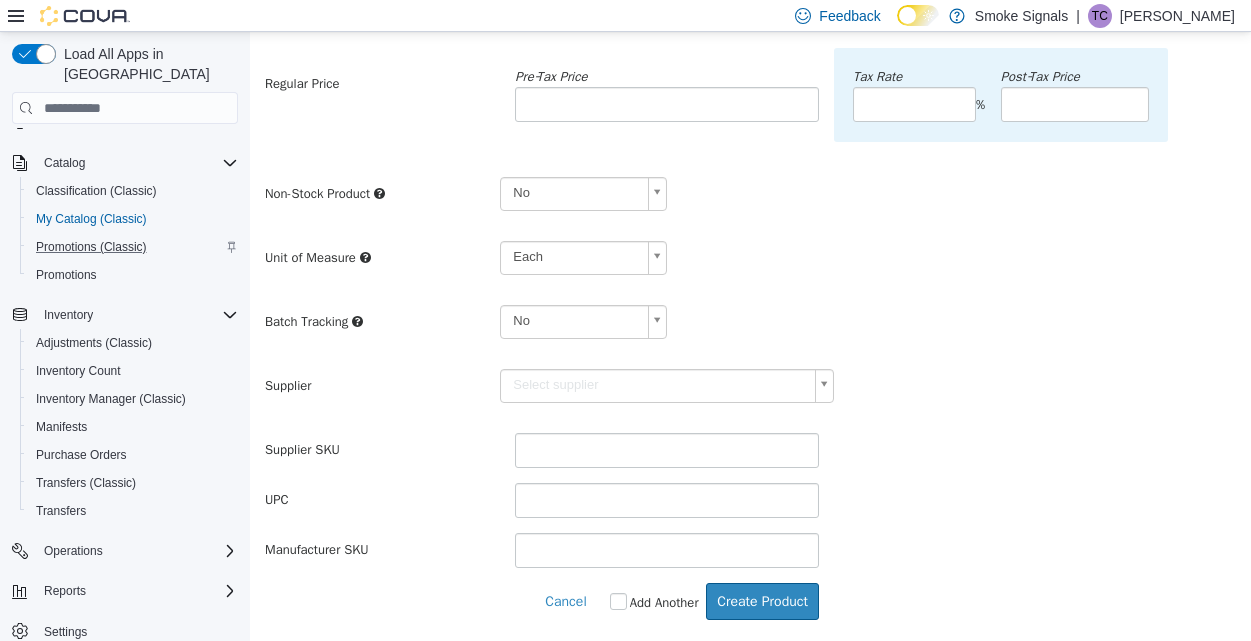click on "**********" at bounding box center (750, 185) 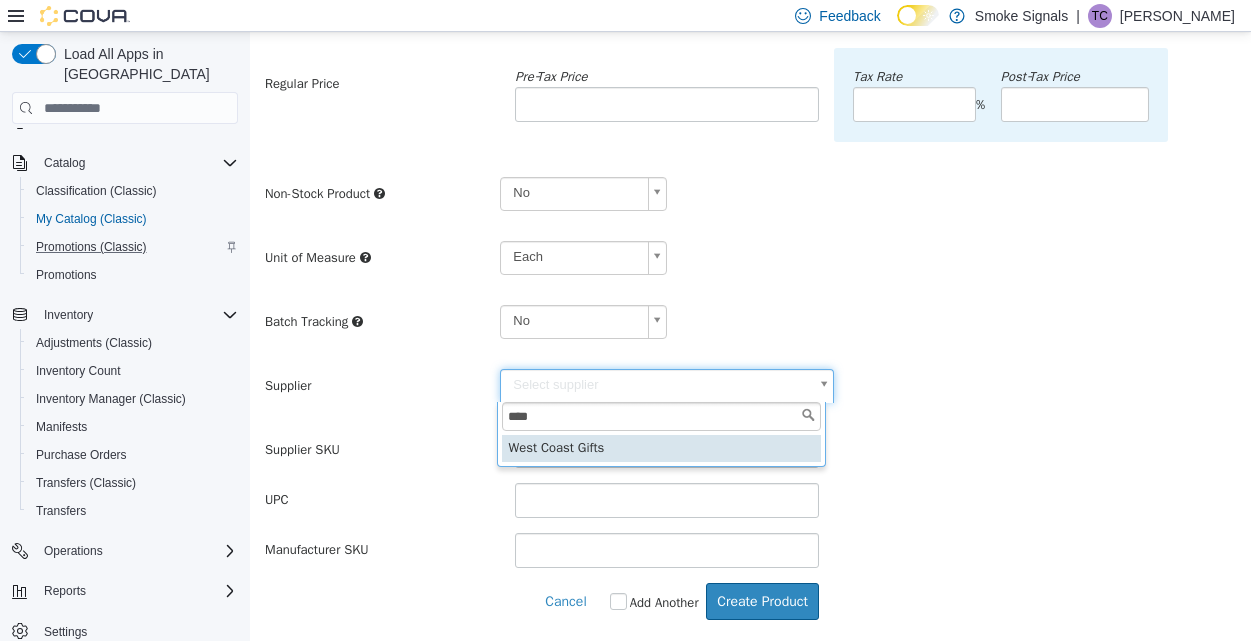 type on "****" 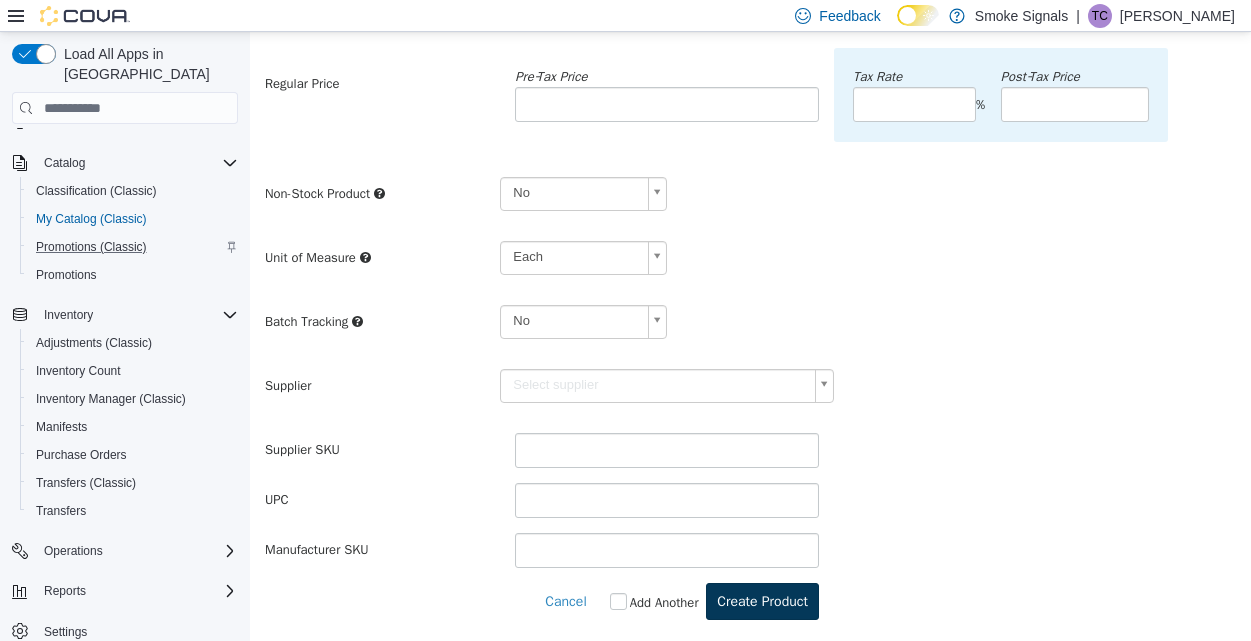 type on "******" 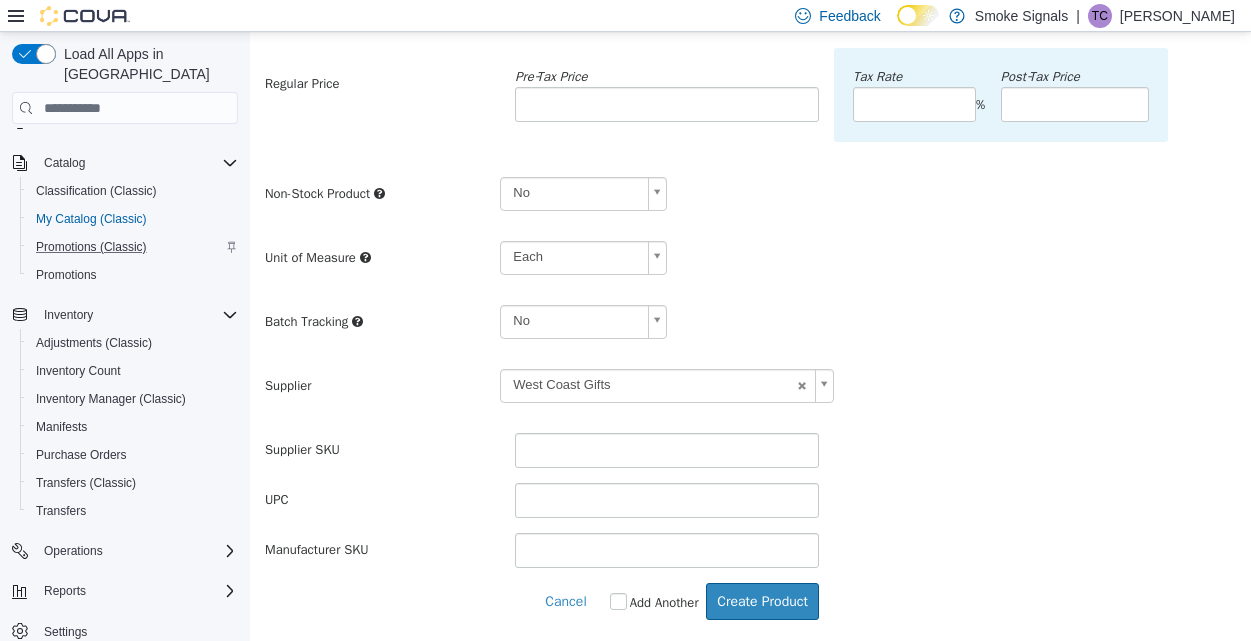 scroll, scrollTop: 0, scrollLeft: 0, axis: both 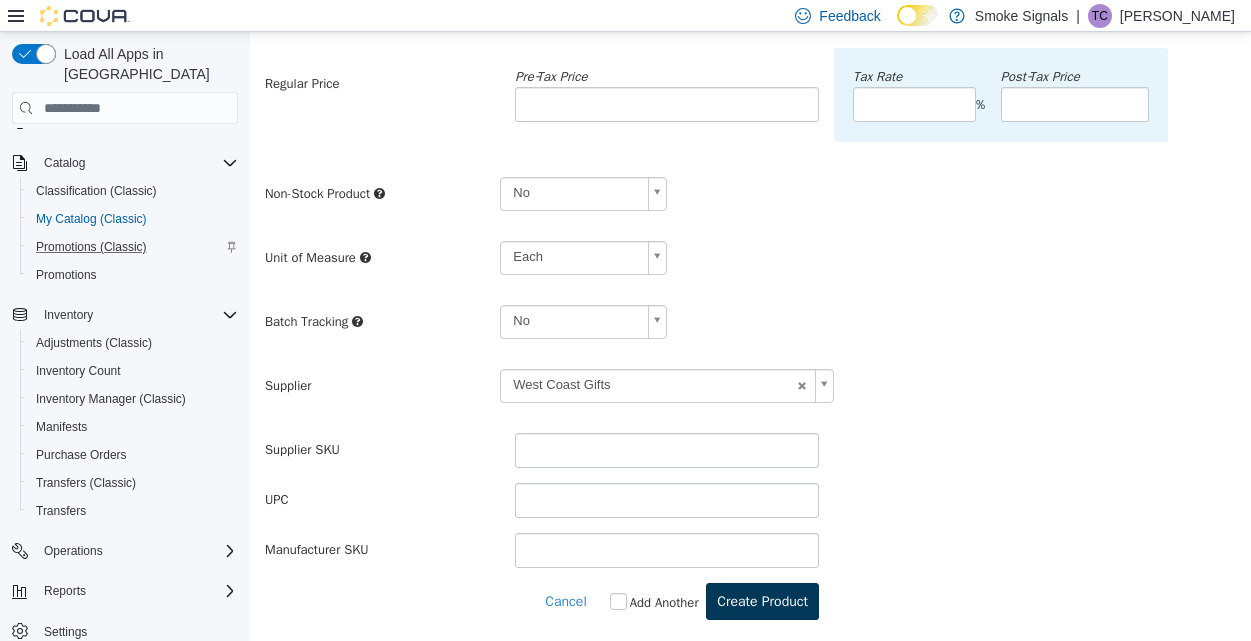 click on "Create Product" at bounding box center [762, 601] 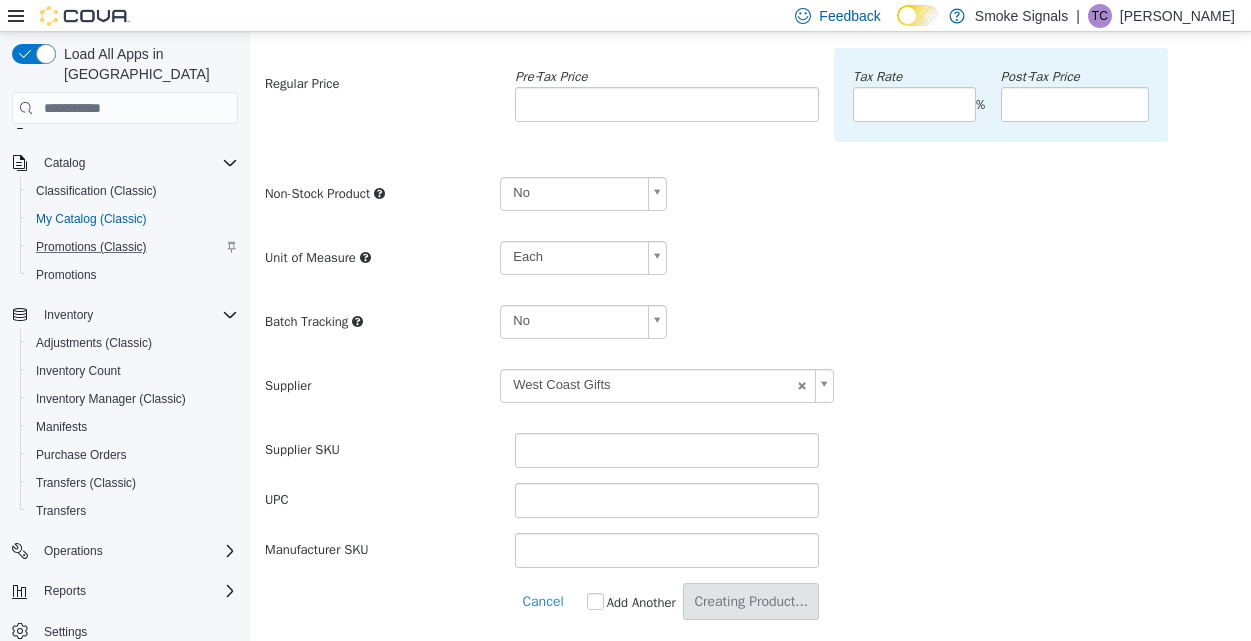 scroll, scrollTop: 0, scrollLeft: 0, axis: both 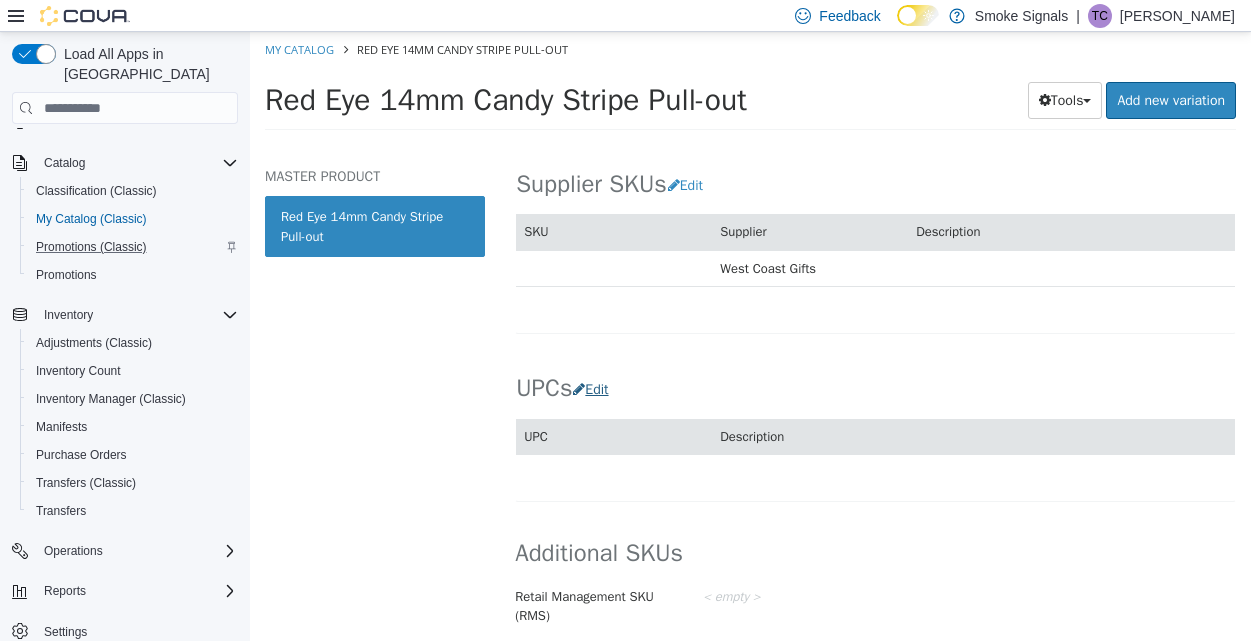 click on "Edit" at bounding box center (595, 389) 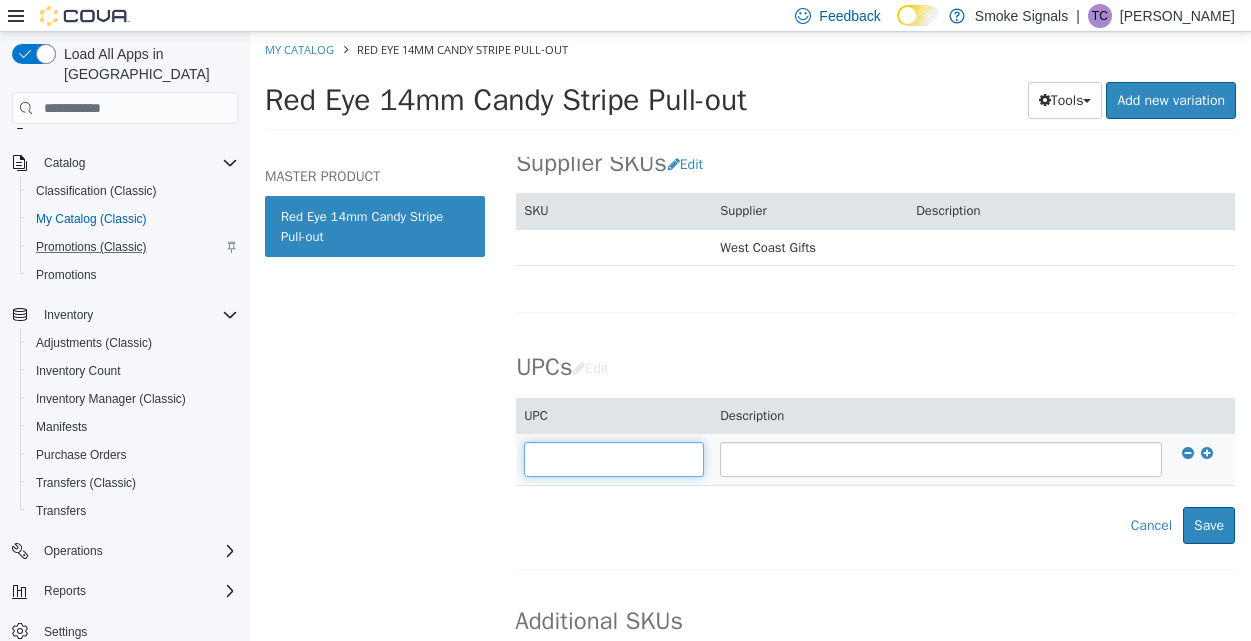 click at bounding box center (614, 459) 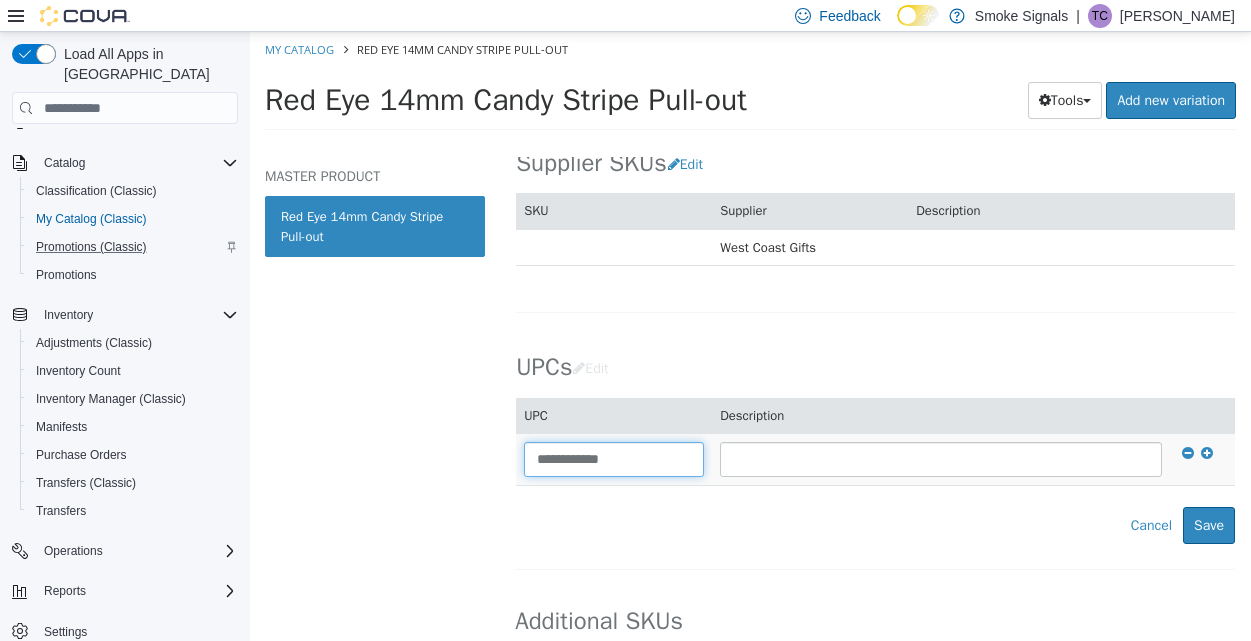 type on "**********" 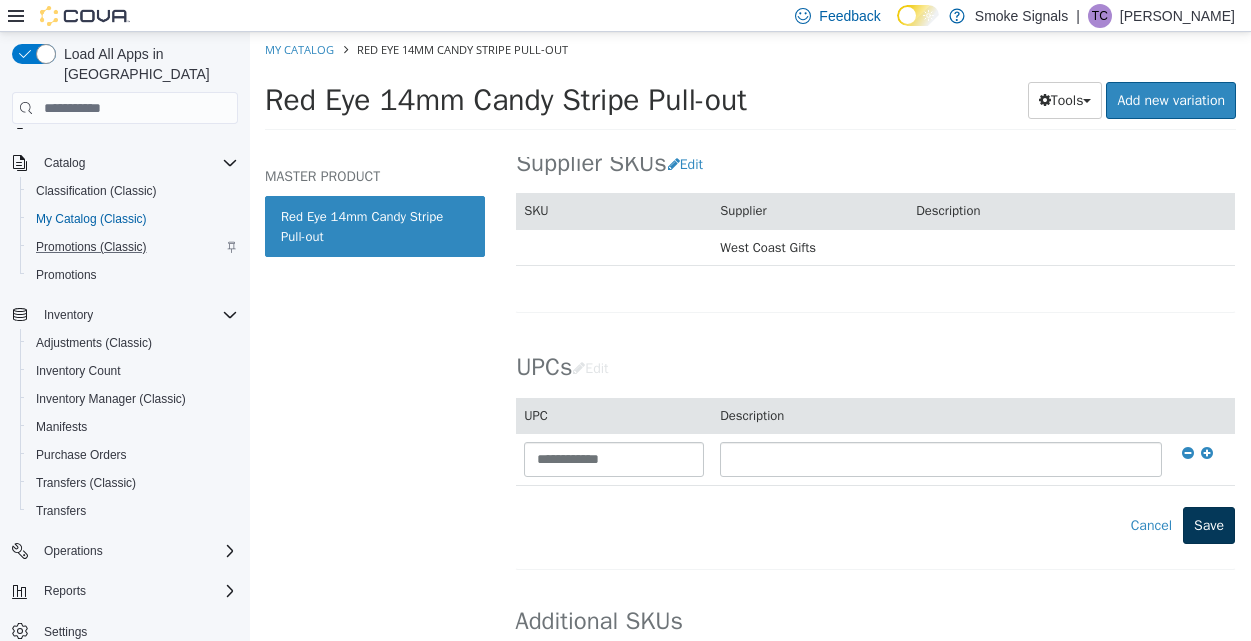 click on "Save" at bounding box center [1209, 525] 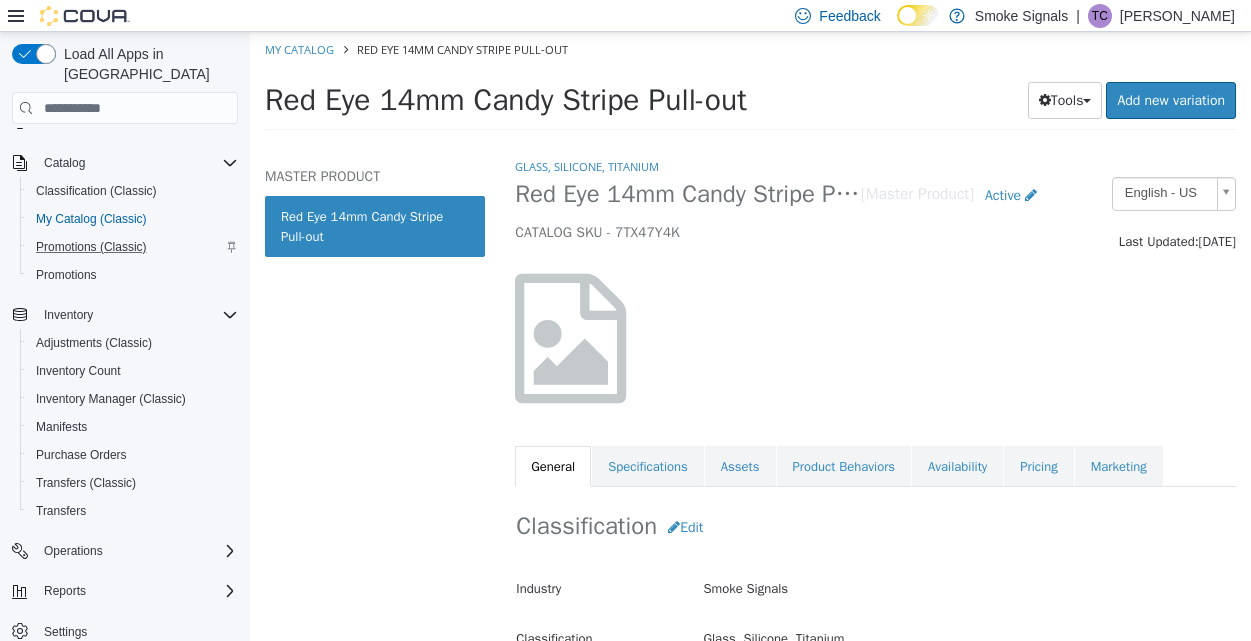 scroll, scrollTop: 0, scrollLeft: 0, axis: both 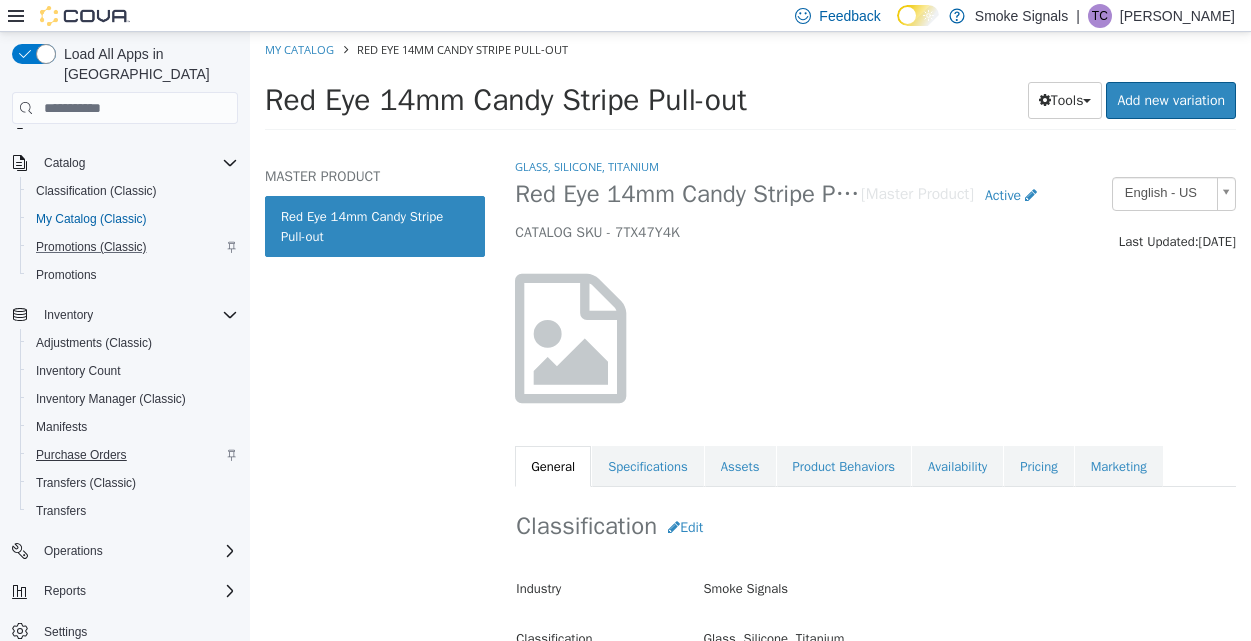 click on "Purchase Orders" at bounding box center [81, 455] 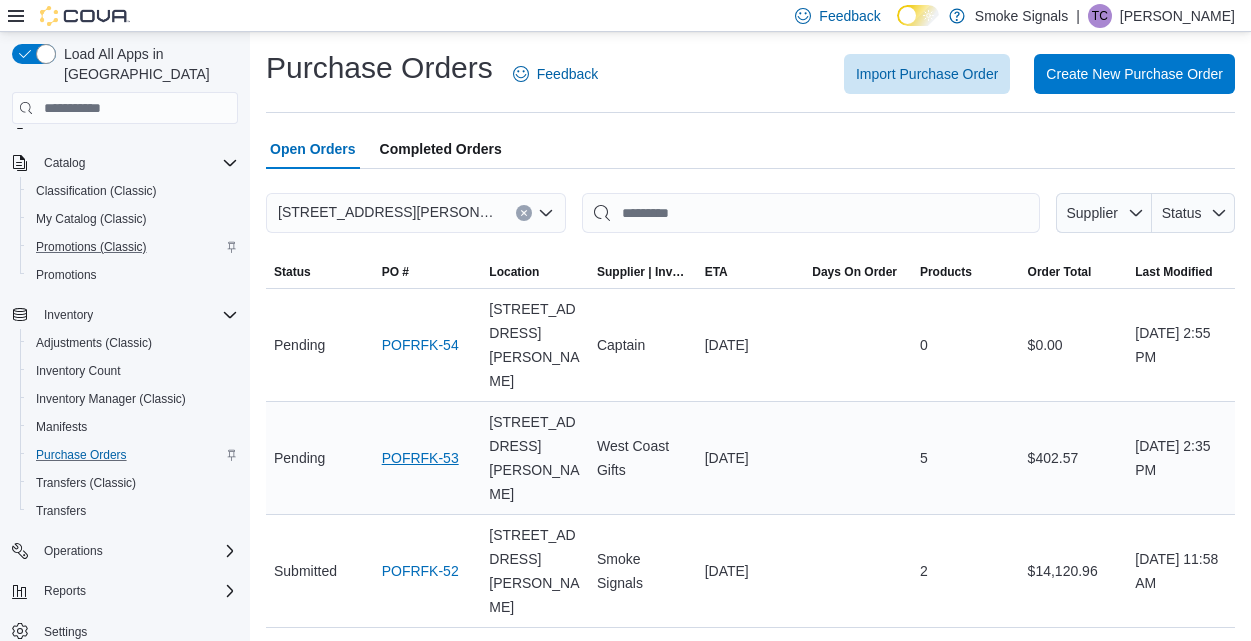 click on "POFRFK-53" at bounding box center [420, 458] 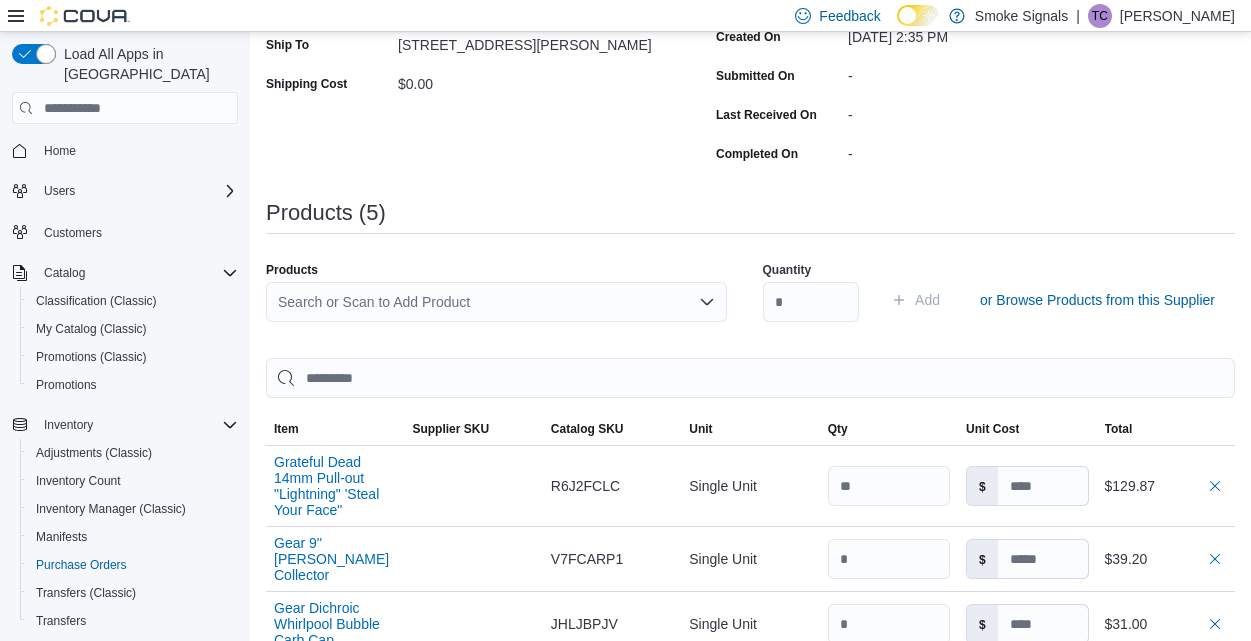scroll, scrollTop: 358, scrollLeft: 0, axis: vertical 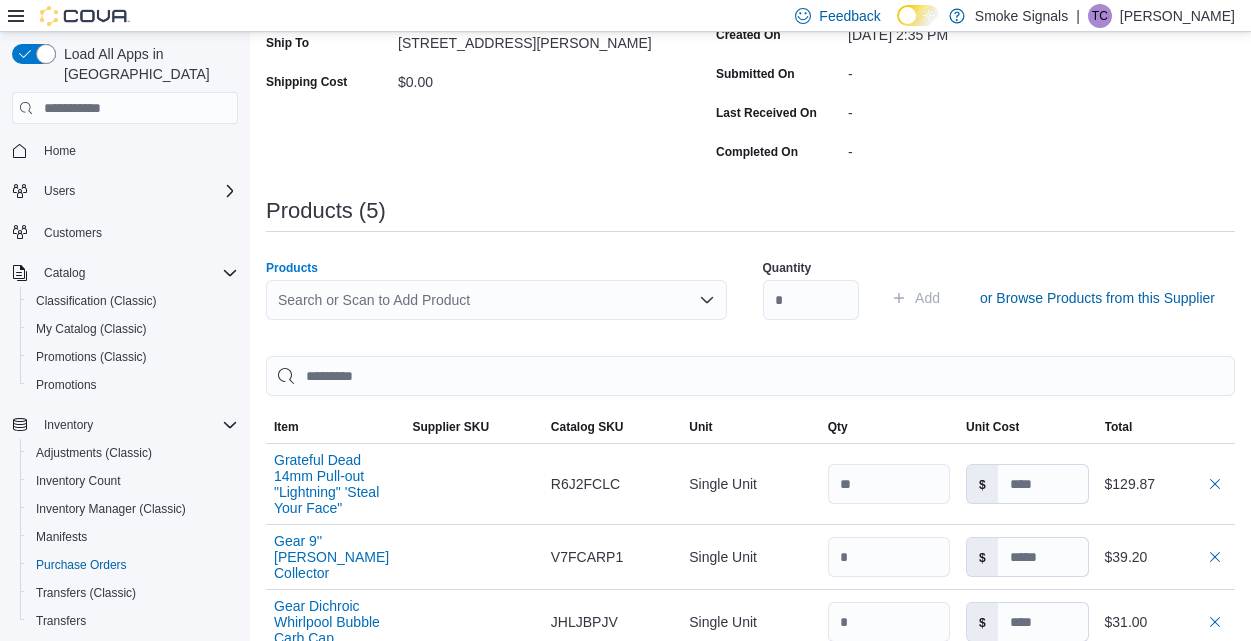 click on "Search or Scan to Add Product" at bounding box center (496, 300) 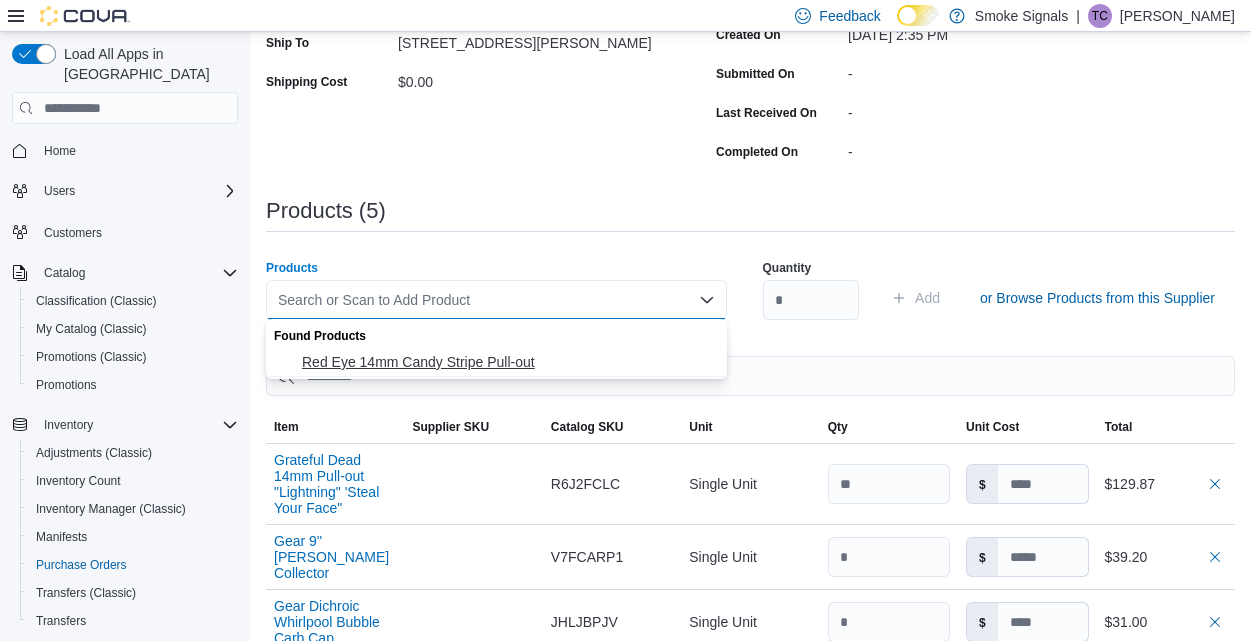 click on "Red Eye 14mm Candy Stripe Pull-out" at bounding box center [508, 362] 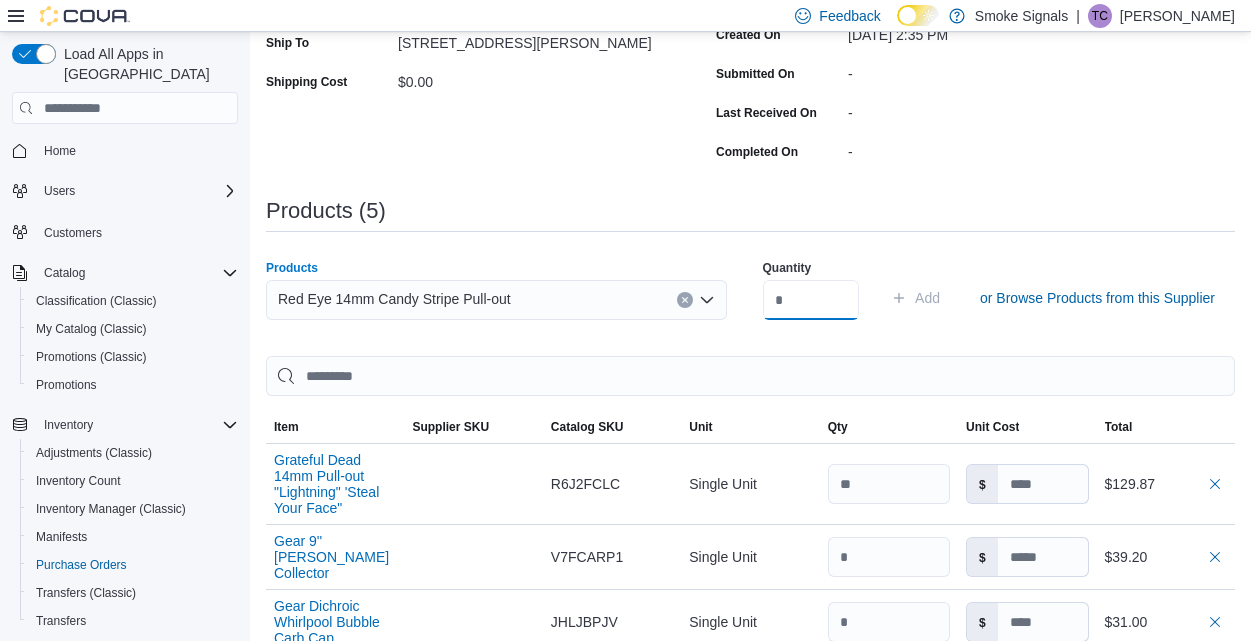 click at bounding box center (811, 300) 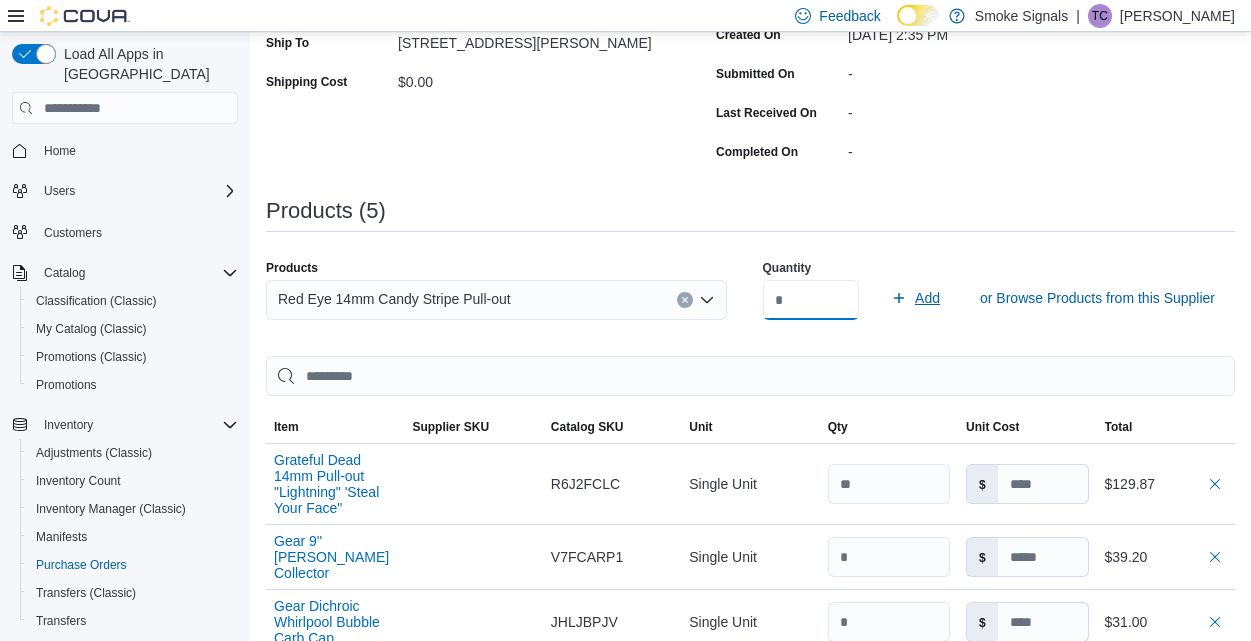 type on "**" 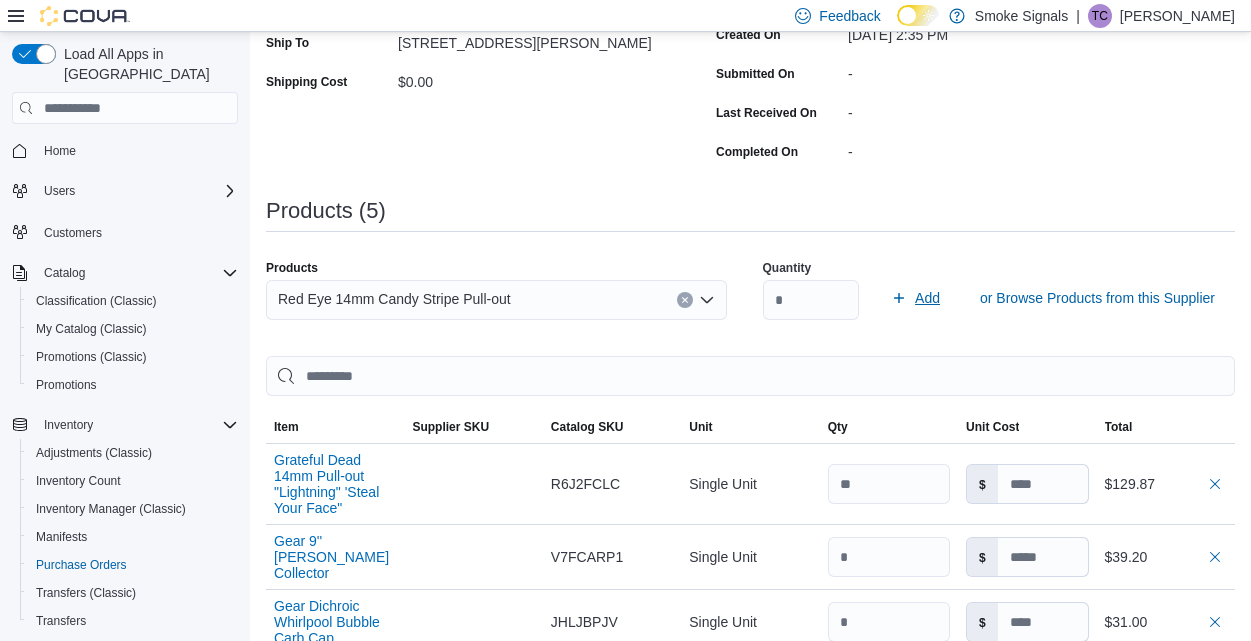 click on "Add" at bounding box center [927, 298] 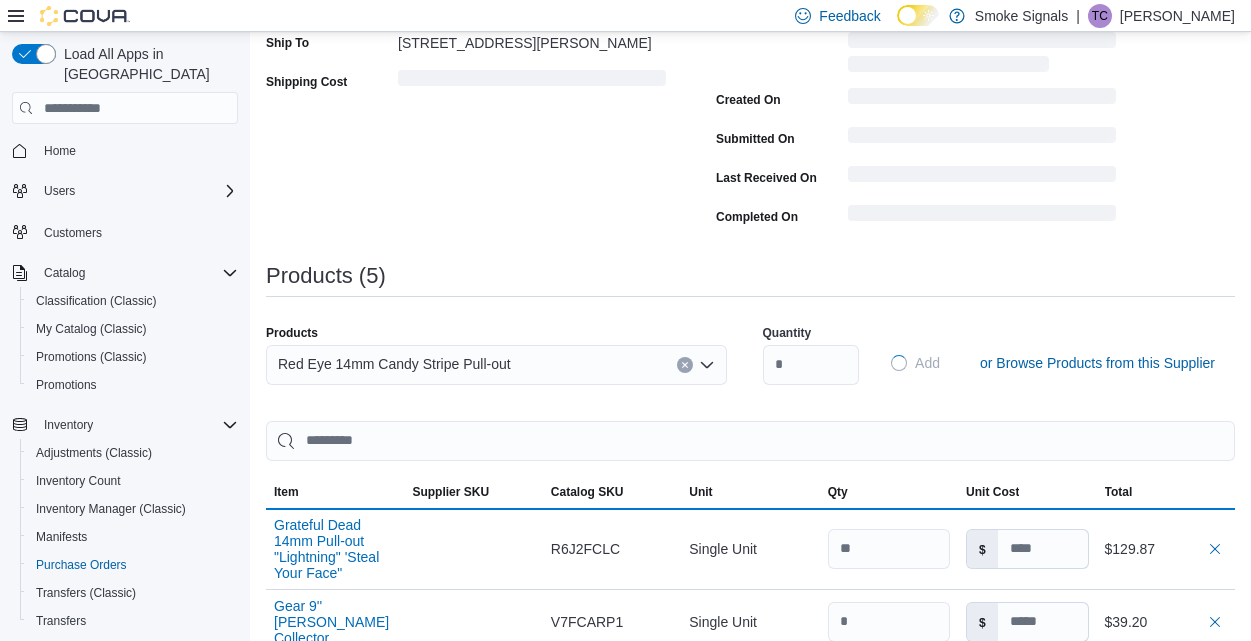 type 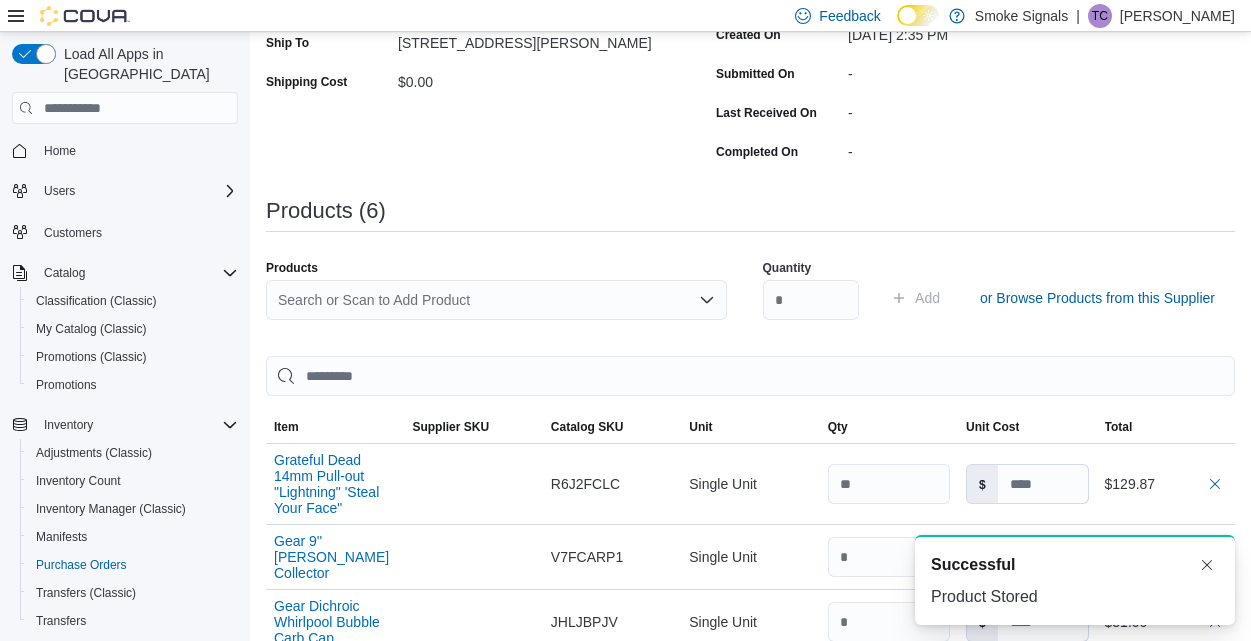 scroll, scrollTop: 0, scrollLeft: 0, axis: both 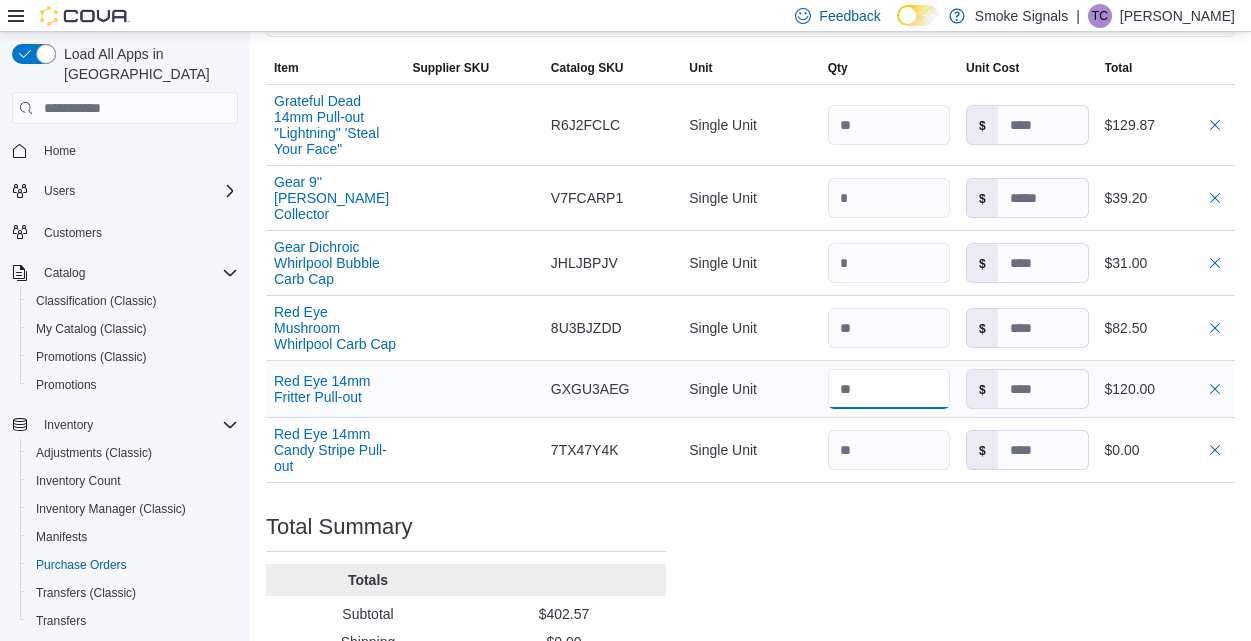click at bounding box center (889, 389) 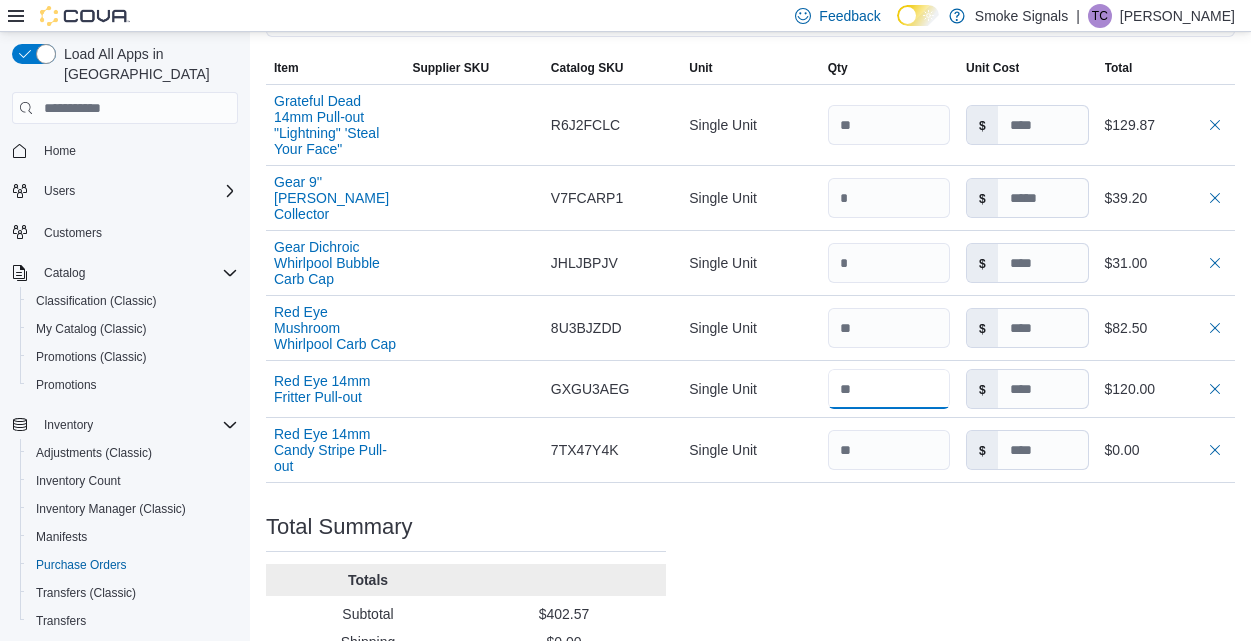 type on "**" 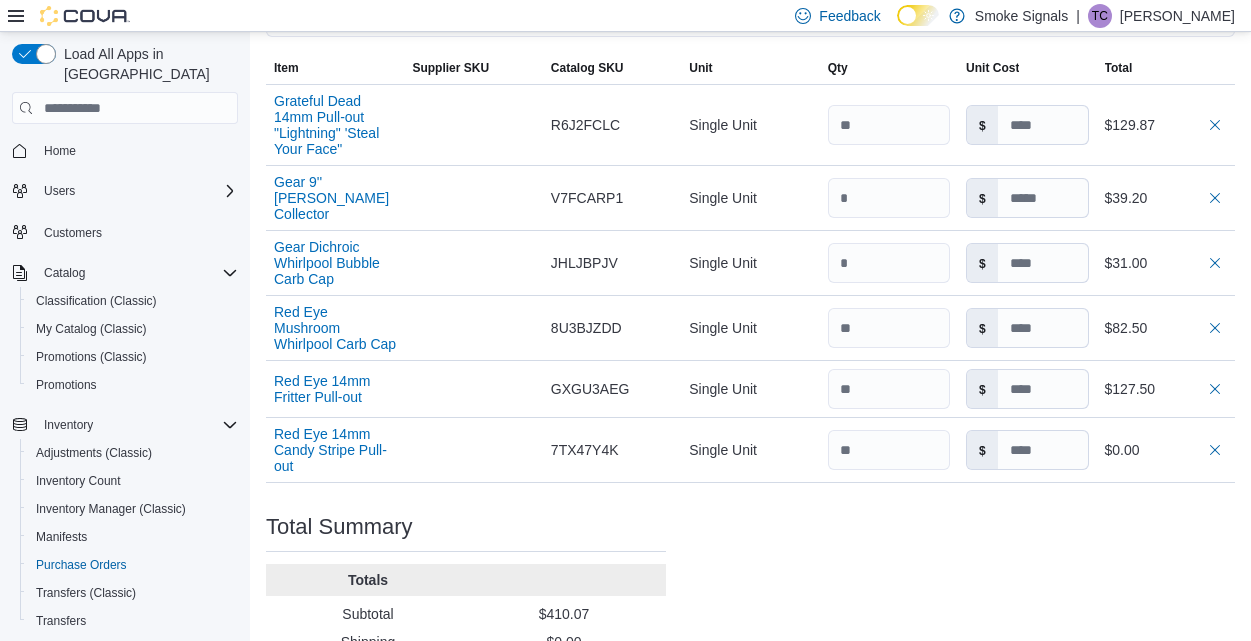click on "Purchase Order: POFRFK-53 Feedback Purchase Order Details   Edit Status Pending Supplier West Coast Gifts Supplier Invoice Number No Supplier Invoice Number added Bill To [STREET_ADDRESS][PERSON_NAME] Ship To [STREET_ADDRESS][PERSON_NAME] Shipping Cost $0.00 Recycling Cost $0.00 Tax $0.00 ETA [DATE] Notes - Created On [DATE] 2:35 PM Submitted On - Last Received On - Completed On - Products (6)     Products Search or Scan to Add Product Quantity  Add or Browse Products from this Supplier Sorting Item Supplier SKU Catalog SKU Unit Qty Unit Cost Total Grateful Dead 14mm Pull-out "Lightning" 'Steal Your Face" Supplier SKU Catalog SKU R6J2FCLC Unit Single Unit Qty Unit Cost $ Total $129.87 Gear 9'' [PERSON_NAME] Collector Supplier SKU Catalog SKU V7FCARP1 Unit Single Unit Qty Unit Cost $ Total $39.20 Gear Dichroic Whirlpool Bubble Carb Cap Supplier SKU Catalog SKU JHLJBPJV Unit Single Unit Qty Unit Cost $ Total $31.00 Red Eye Mushroom Whirlpool Carb Cap Supplier SKU Catalog SKU 8U3BJZDD Unit Single Unit Qty Unit Cost $ Total $82.50" at bounding box center (750, 100) 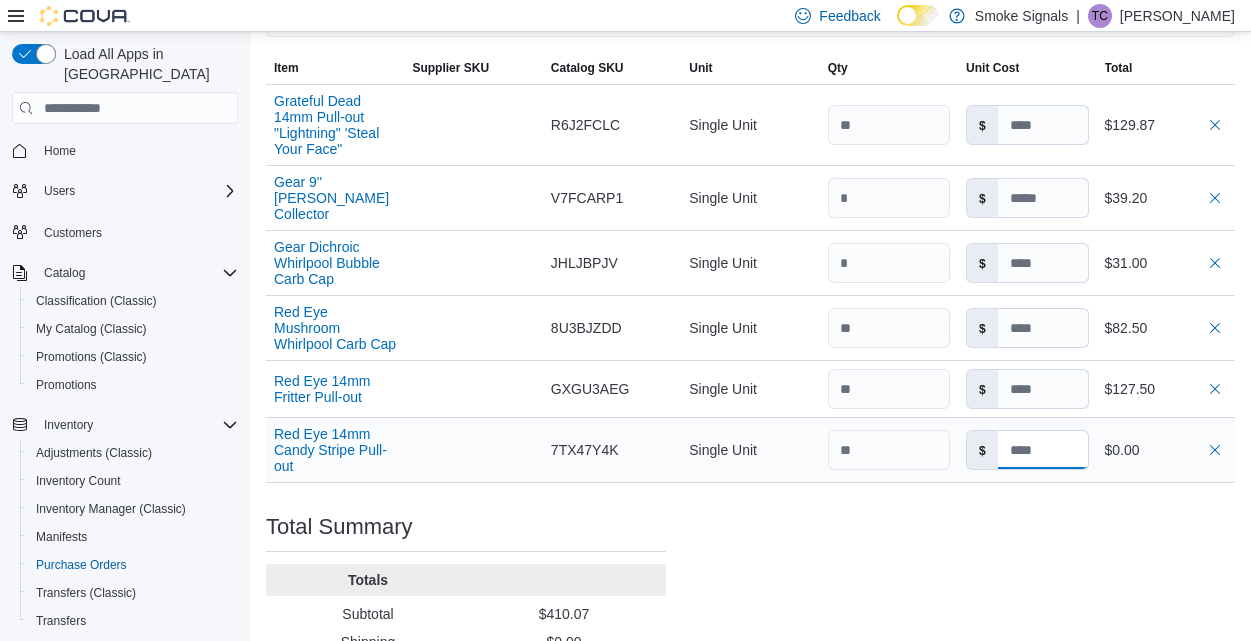 click at bounding box center (1043, 450) 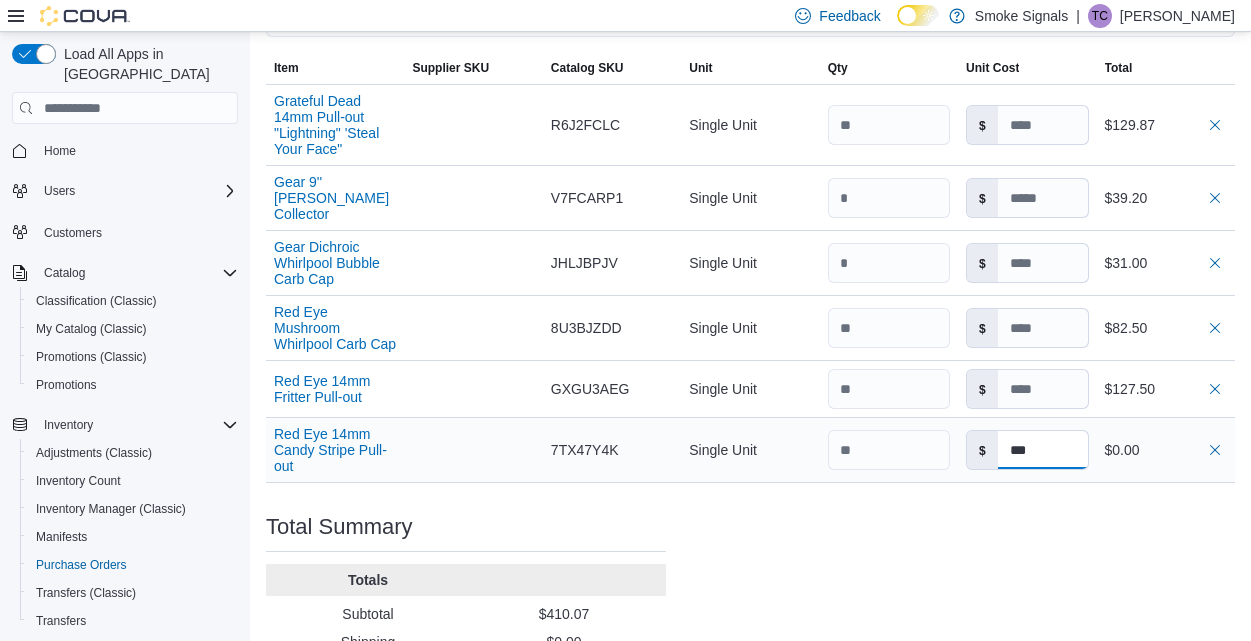 type on "****" 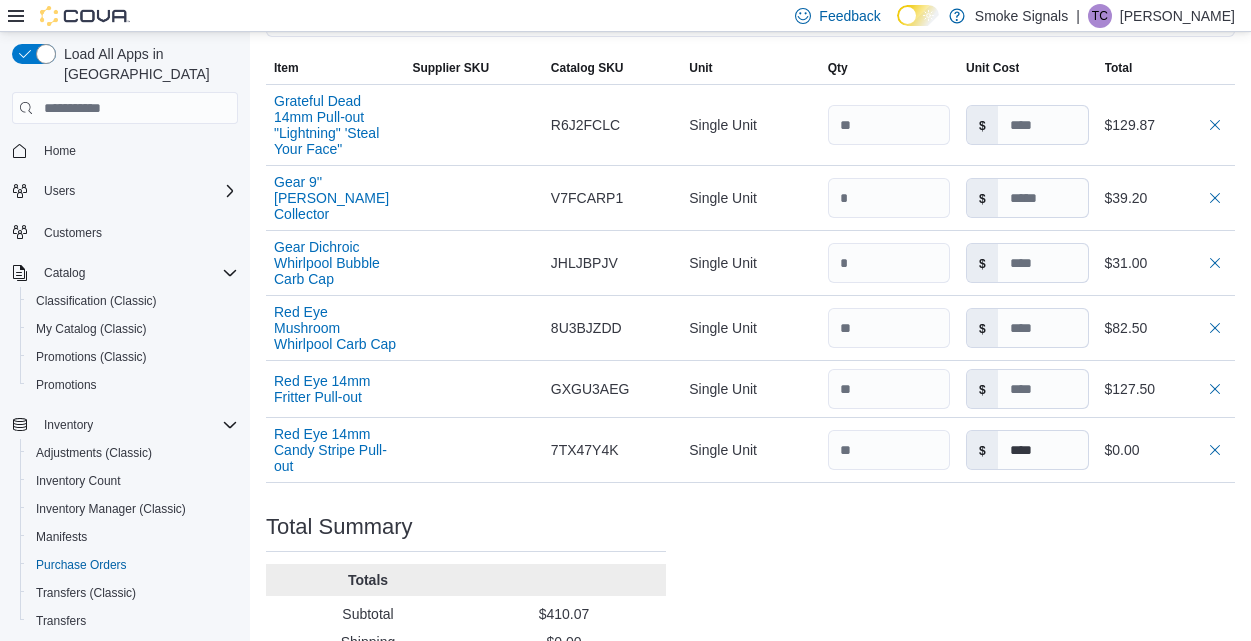 click on "Purchase Order: POFRFK-53 Feedback Purchase Order Details   Edit Status Pending Supplier West Coast Gifts Supplier Invoice Number No Supplier Invoice Number added Bill To 155 Brant Road Ship To 155 Brant Road Shipping Cost $0.00 Recycling Cost $0.00 Tax $0.00 ETA July 16, 2025 Notes - Created On July 9, 2025 2:35 PM Submitted On - Last Received On - Completed On - Products (6)     Products Search or Scan to Add Product Quantity  Add or Browse Products from this Supplier Sorting EuiBasicTable with search callback Item Supplier SKU Catalog SKU Unit Qty Unit Cost Total Grateful Dead 14mm Pull-out "Lightning" 'Steal Your Face" Supplier SKU Catalog SKU R6J2FCLC Unit Single Unit Qty Unit Cost $ Total $129.87 Gear 9'' Amber Nector Collector Supplier SKU Catalog SKU V7FCARP1 Unit Single Unit Qty Unit Cost $ Total $39.20 Gear Dichroic Whirlpool Bubble Carb Cap Supplier SKU Catalog SKU JHLJBPJV Unit Single Unit Qty Unit Cost $ Total $31.00 Red Eye Mushroom Whirlpool Carb Cap Supplier SKU Catalog SKU 8U3BJZDD Unit Qty $" at bounding box center (750, 100) 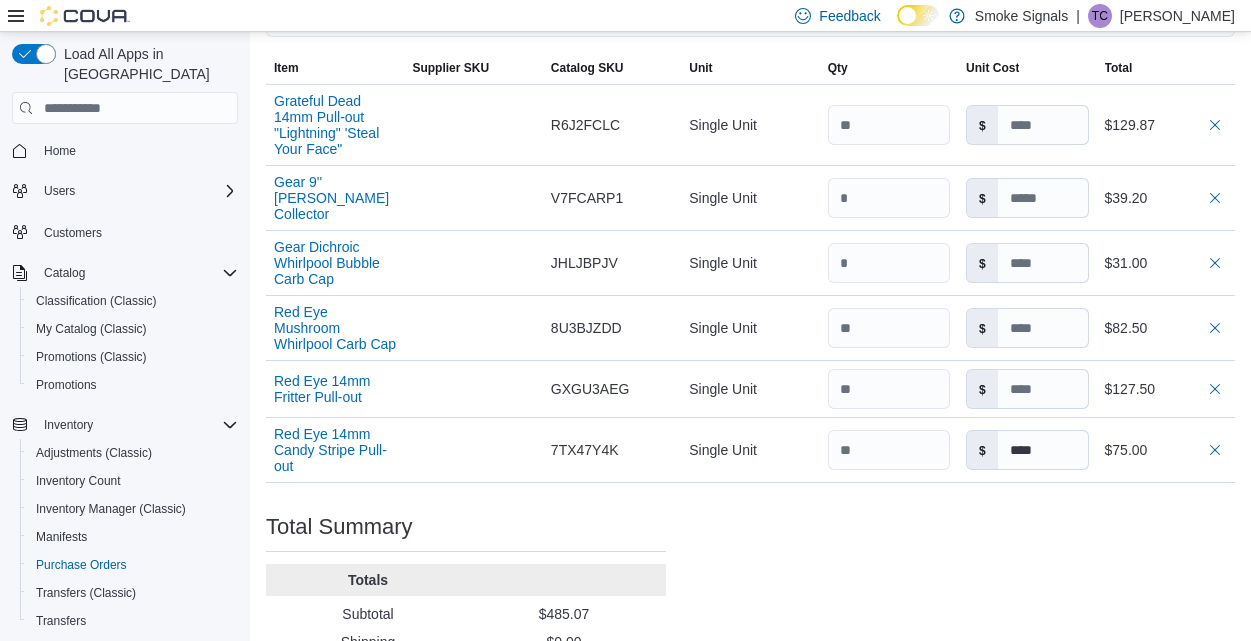 type 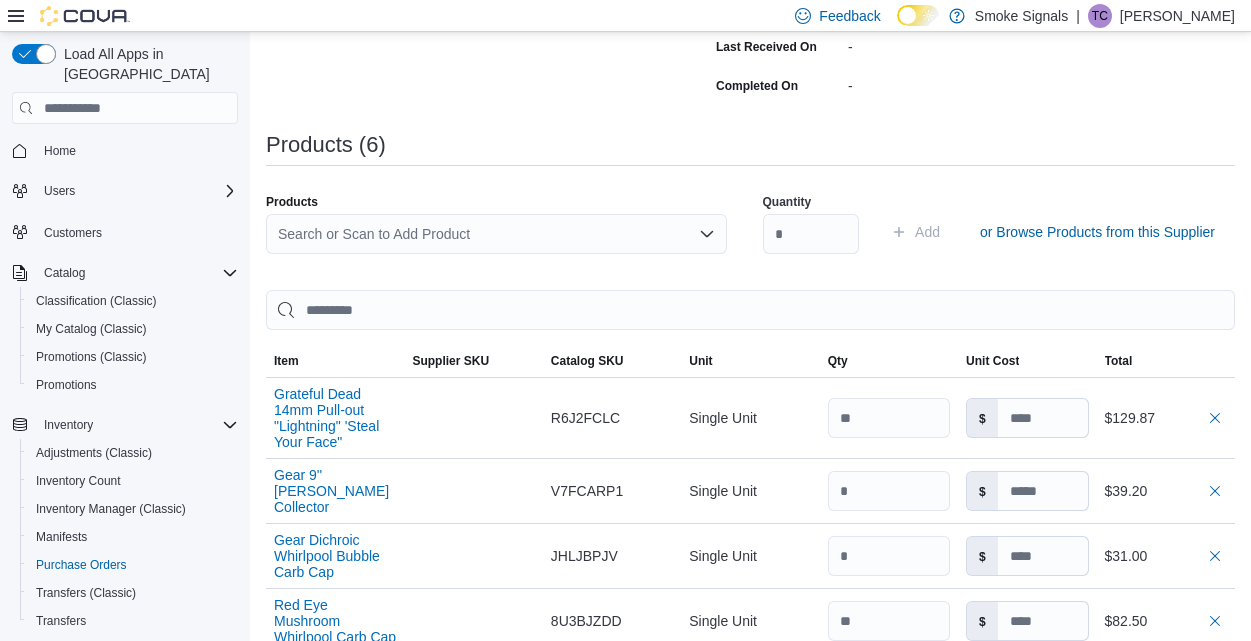 scroll, scrollTop: 422, scrollLeft: 0, axis: vertical 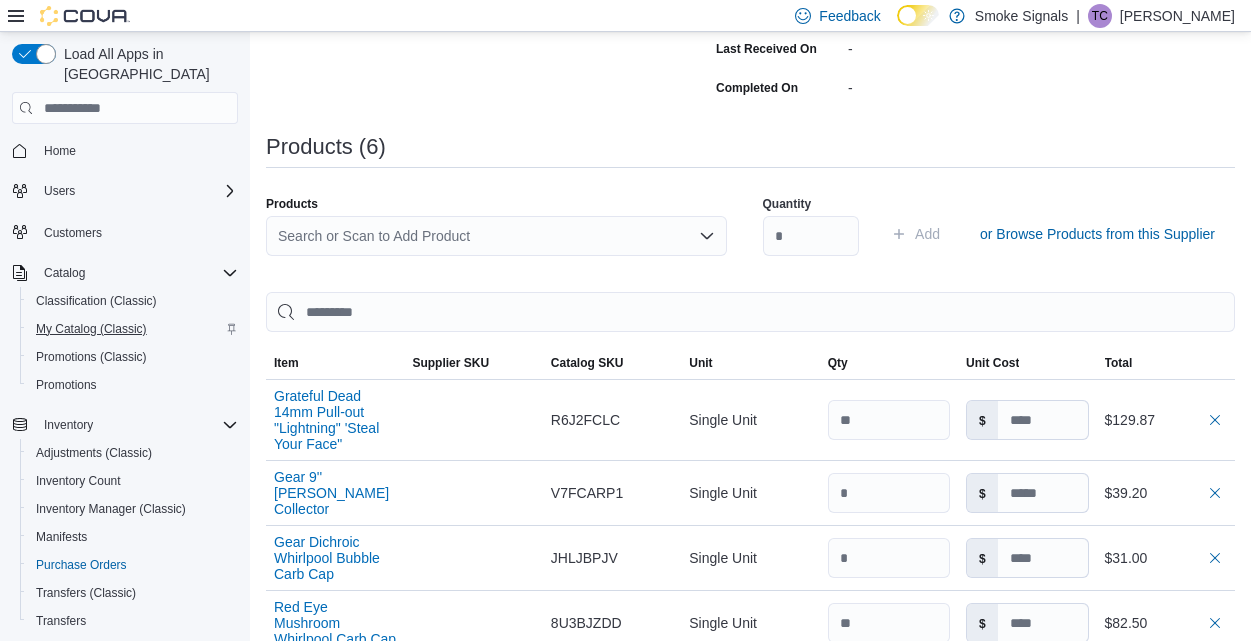 click on "My Catalog (Classic)" at bounding box center [91, 329] 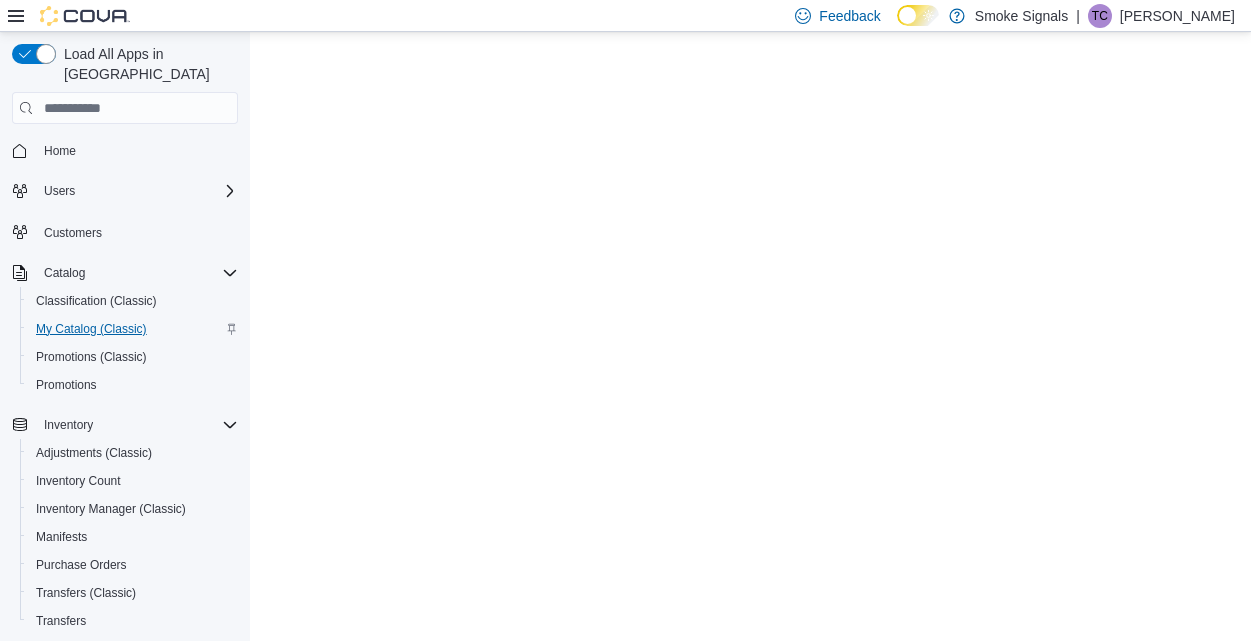scroll, scrollTop: 0, scrollLeft: 0, axis: both 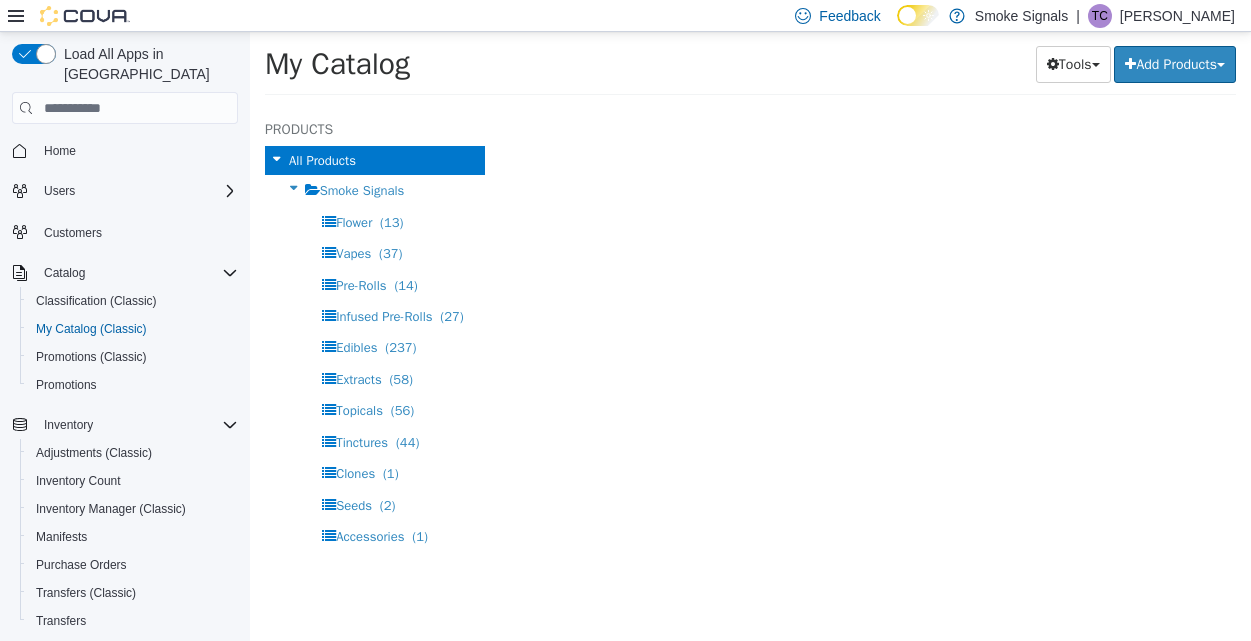 select on "**********" 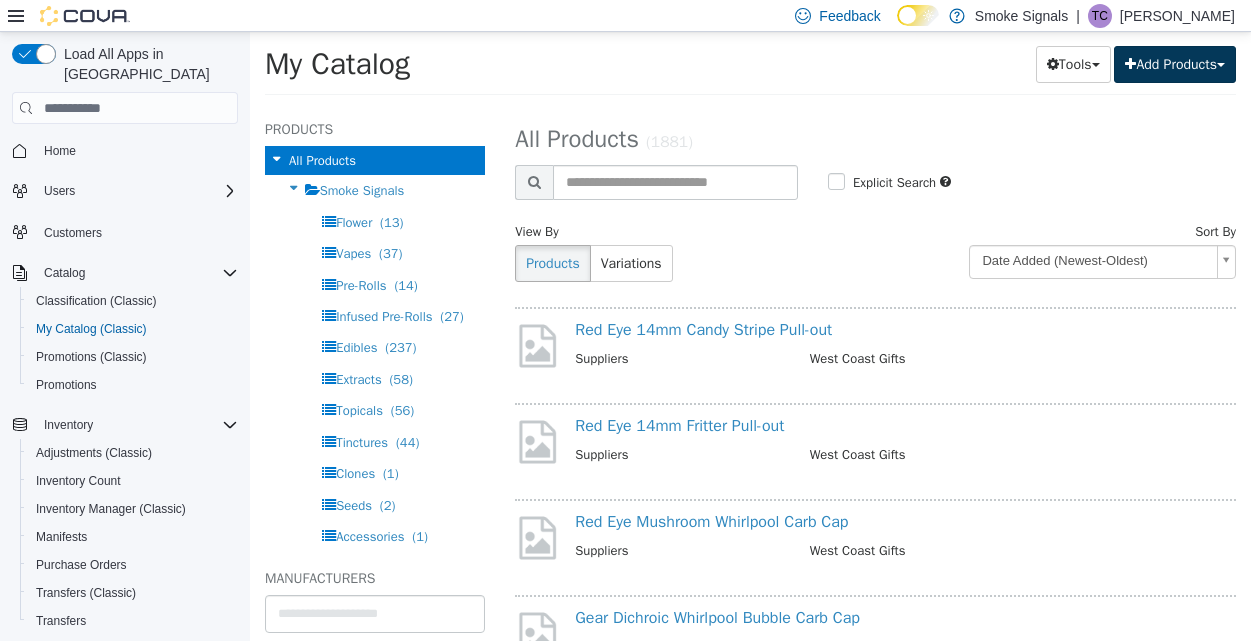 click on "Add Products" at bounding box center [1175, 64] 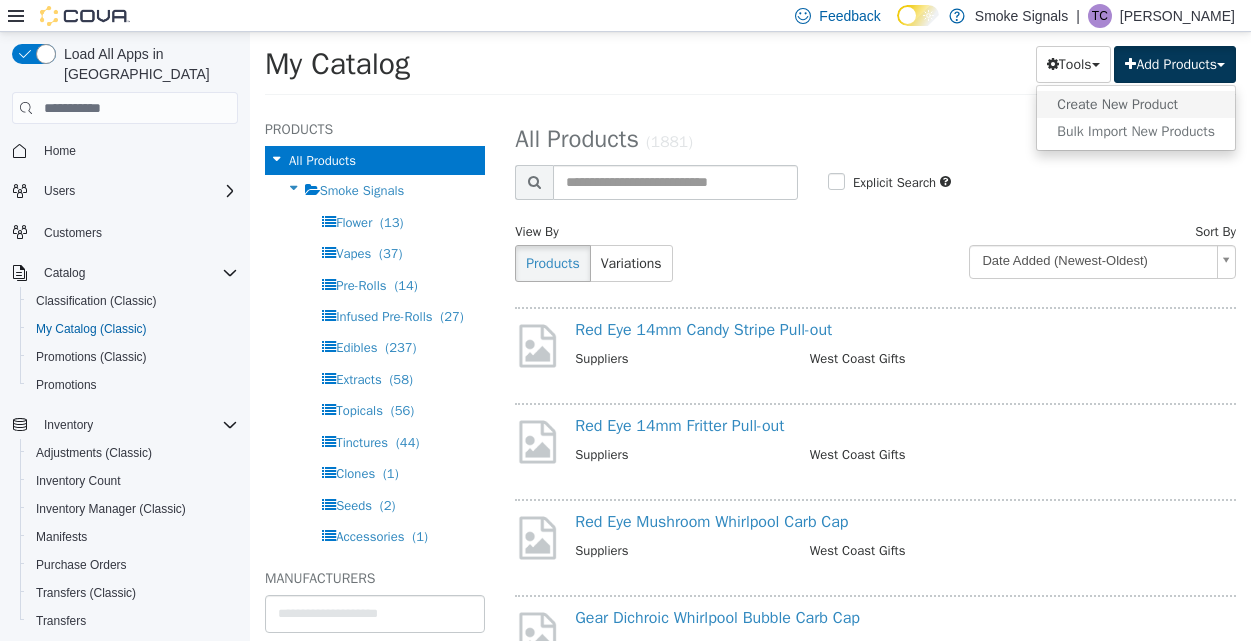 click on "Create New Product" at bounding box center (1136, 104) 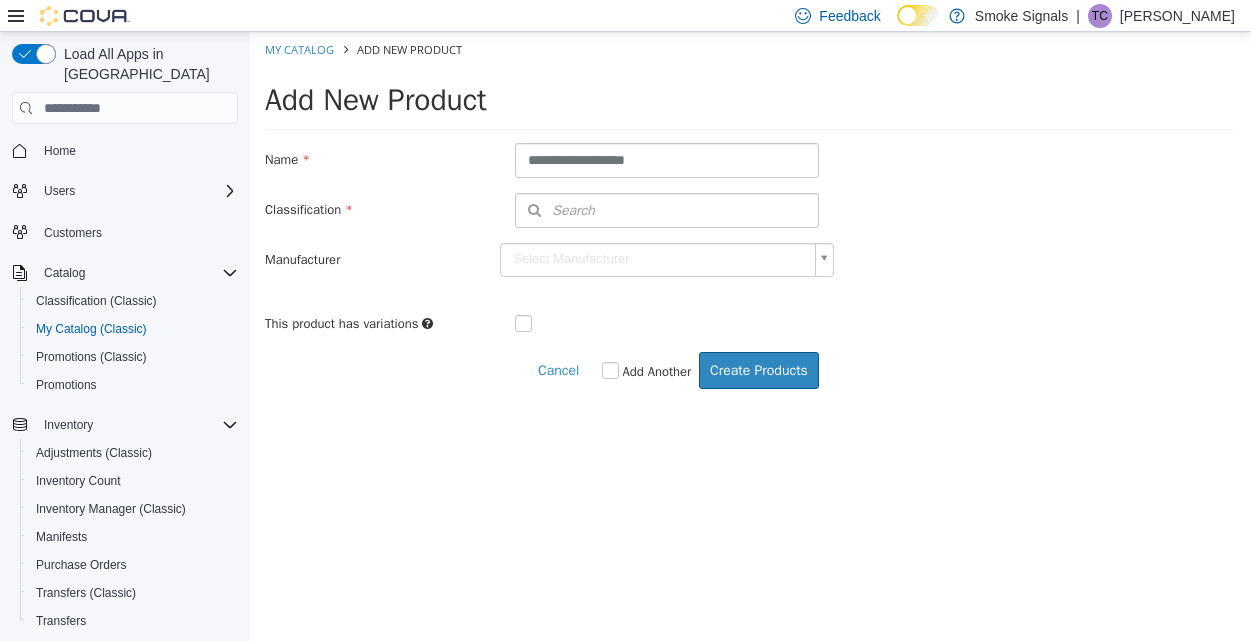 type on "**********" 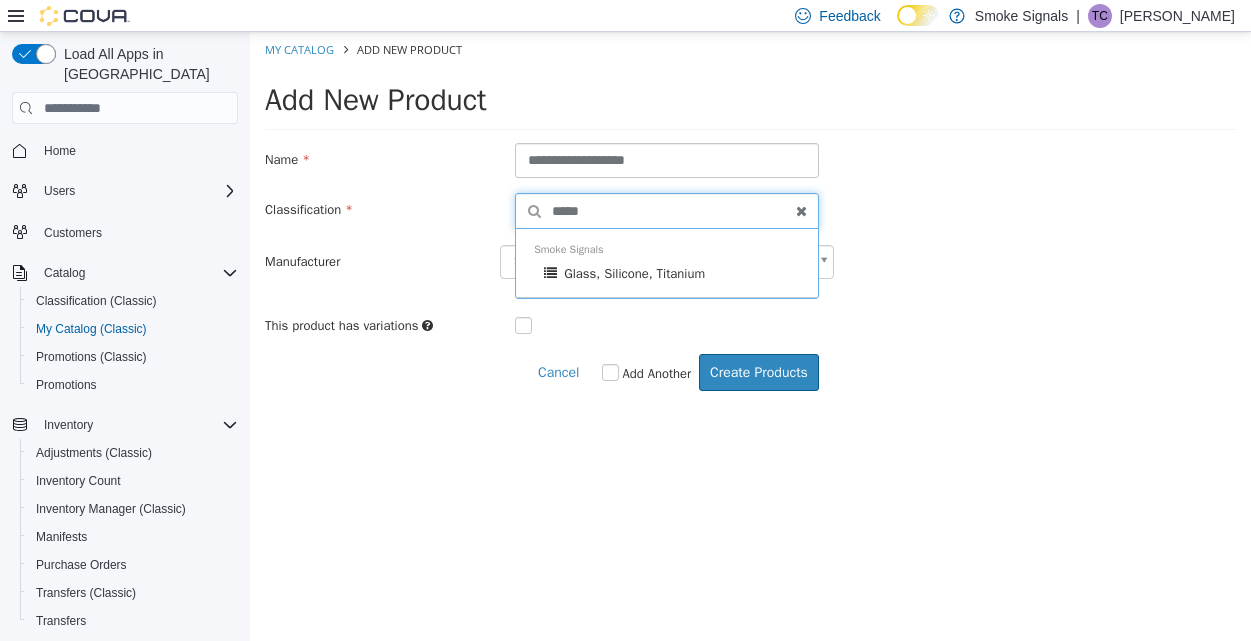 type on "*****" 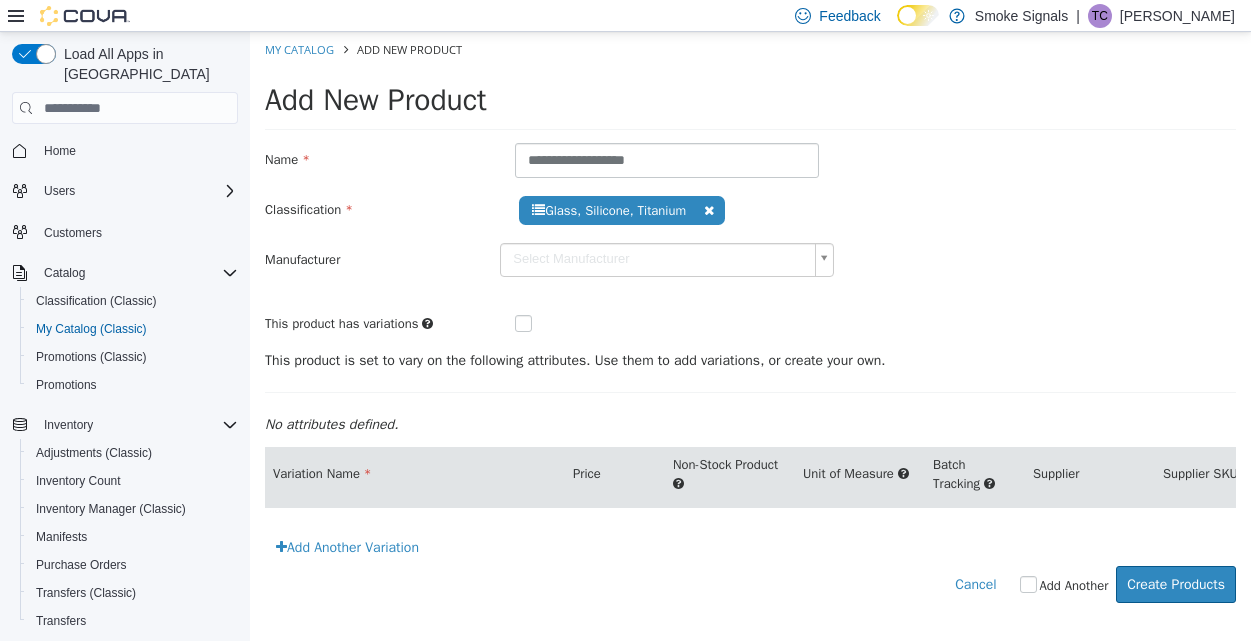 scroll, scrollTop: 0, scrollLeft: 0, axis: both 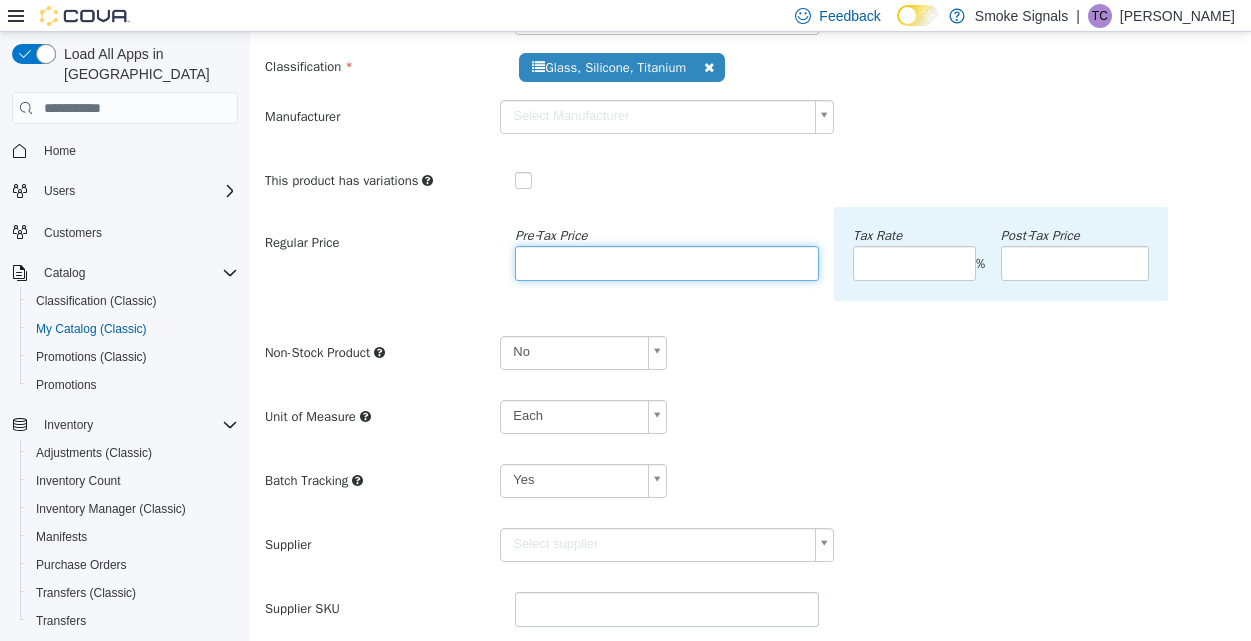 click at bounding box center [667, 263] 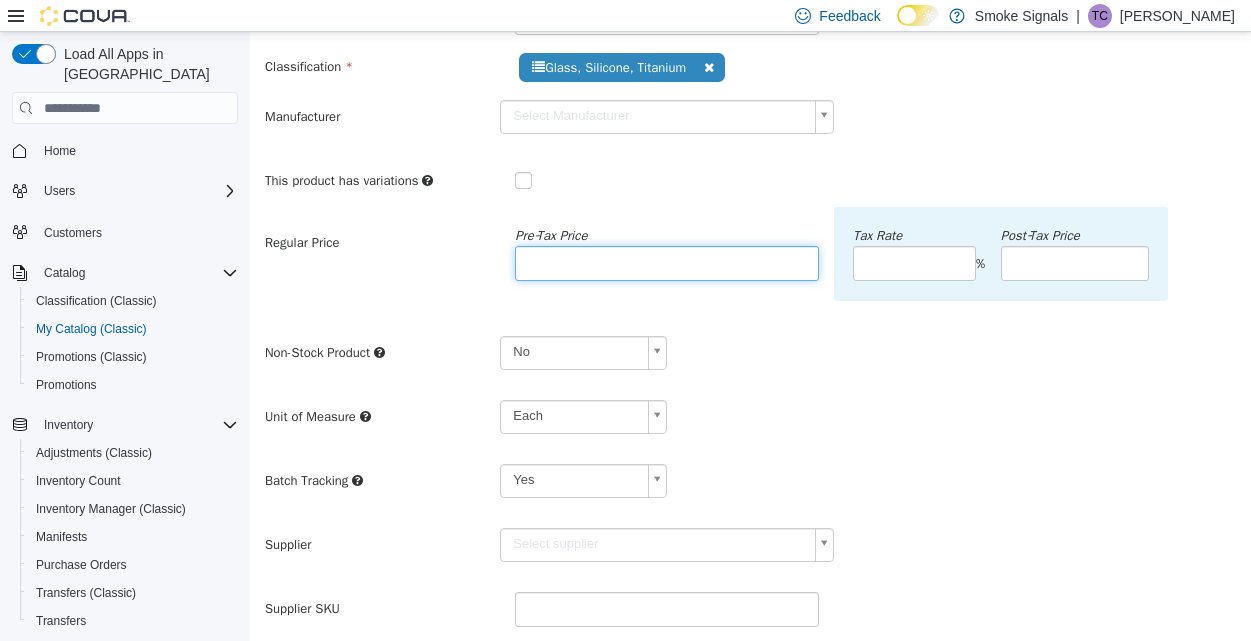 type on "*****" 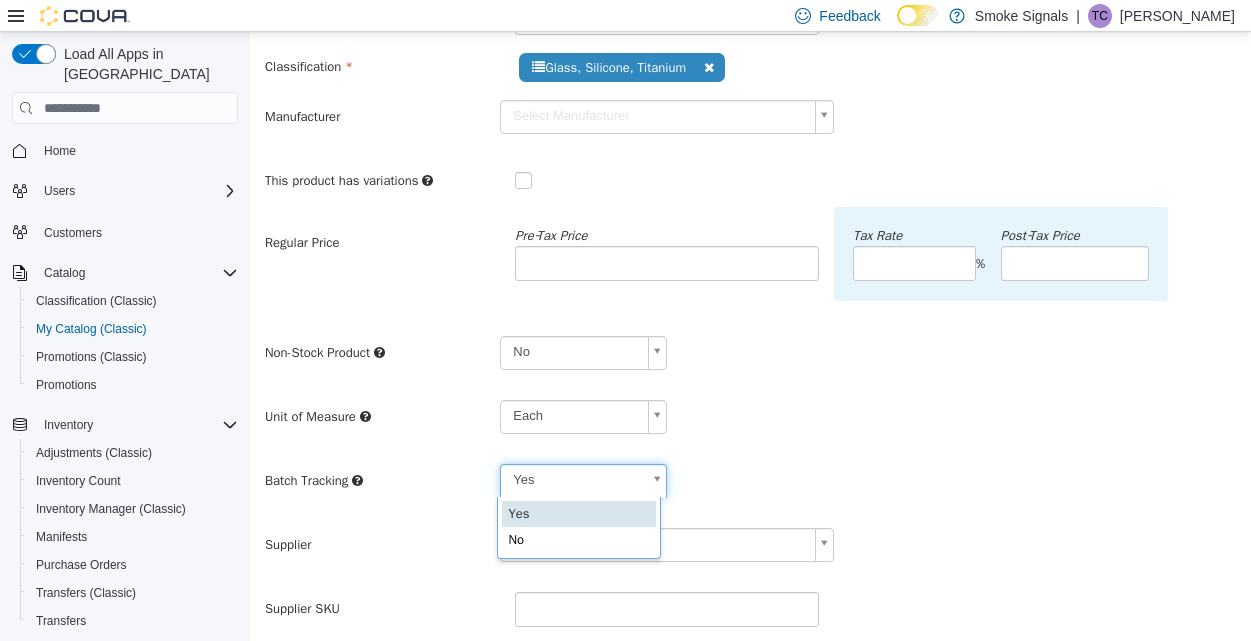 click on "**********" at bounding box center [750, 344] 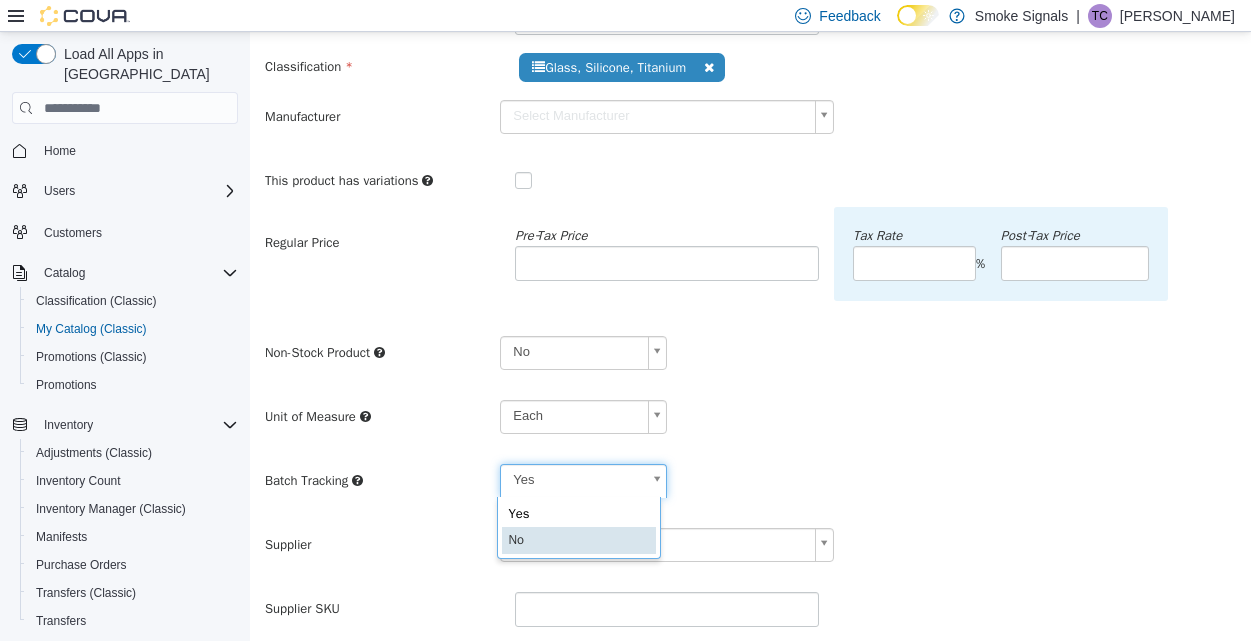 type on "**" 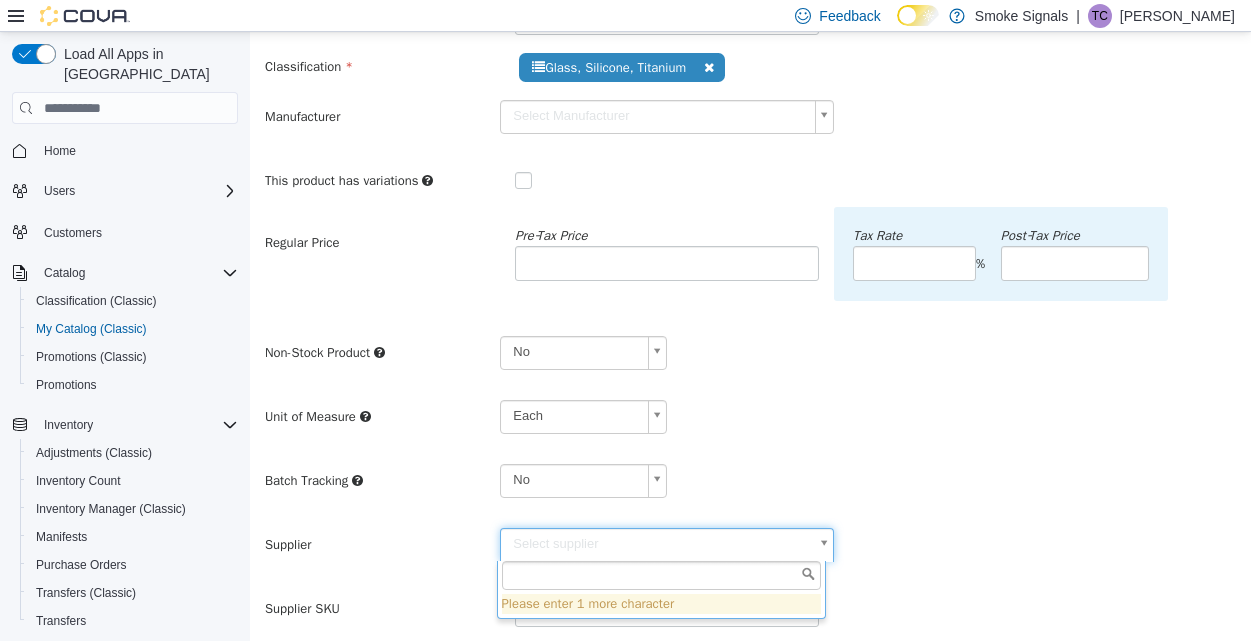 click on "**********" at bounding box center [750, 344] 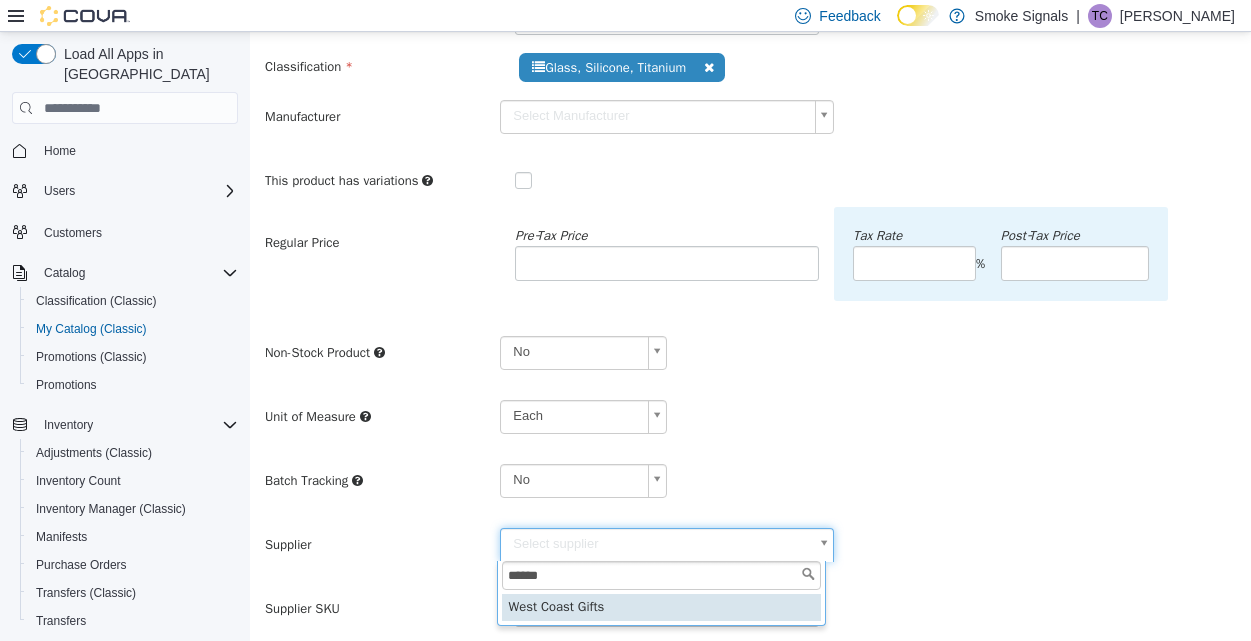 scroll, scrollTop: 187, scrollLeft: 0, axis: vertical 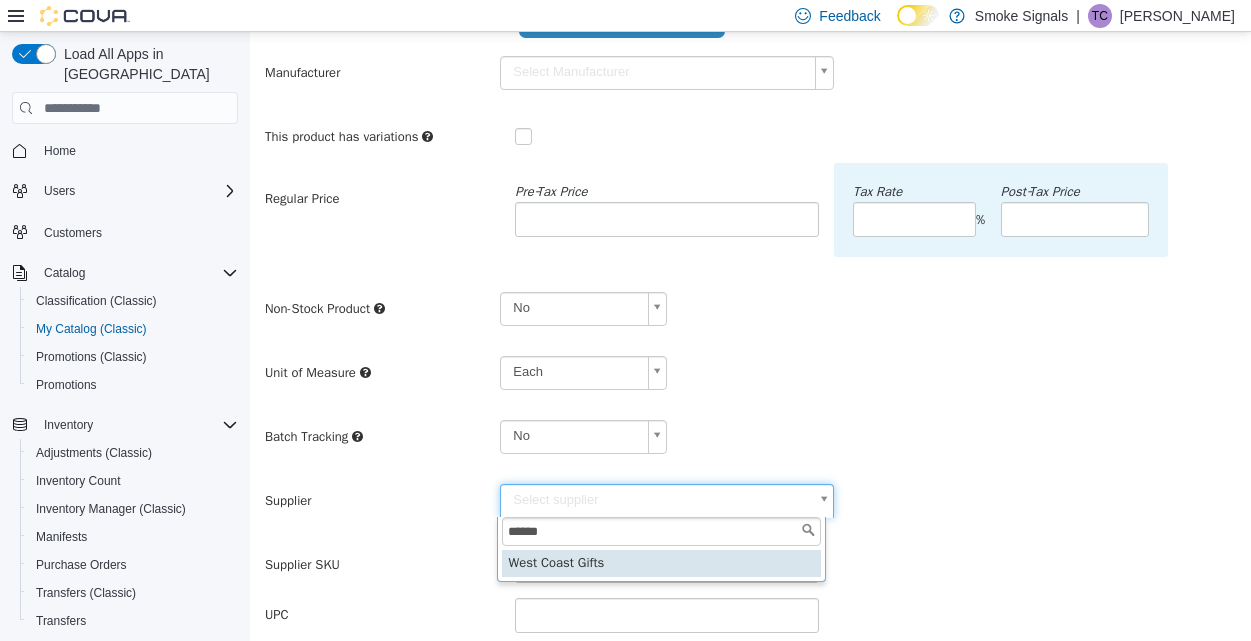type on "******" 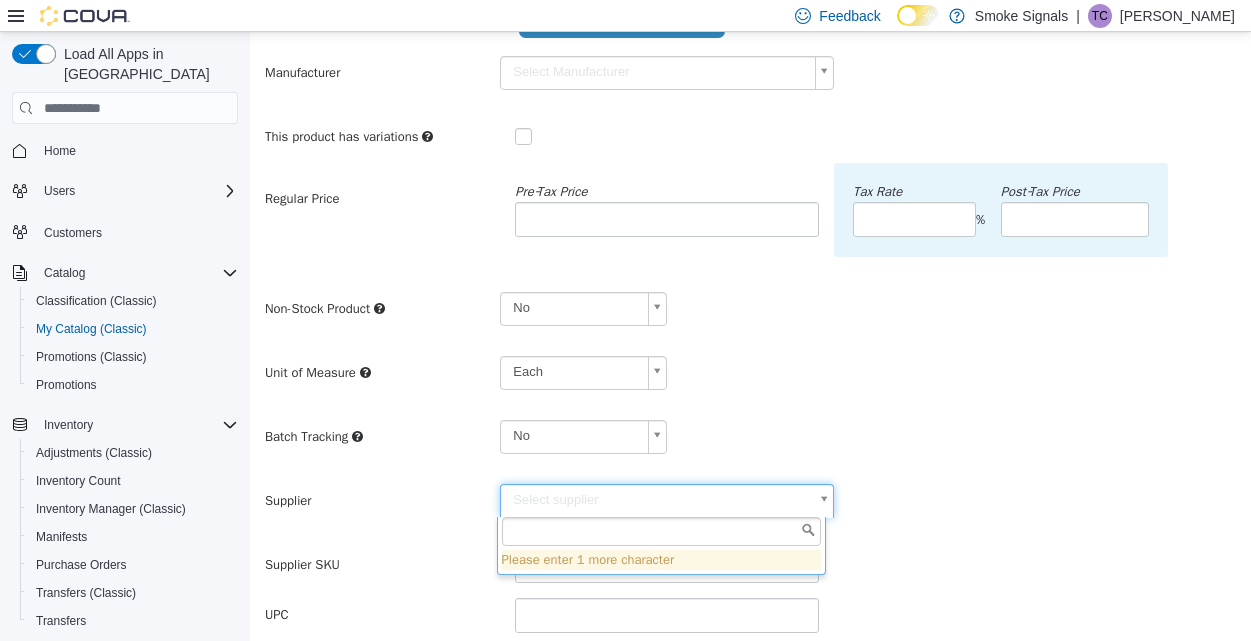 click on "**********" at bounding box center (750, 300) 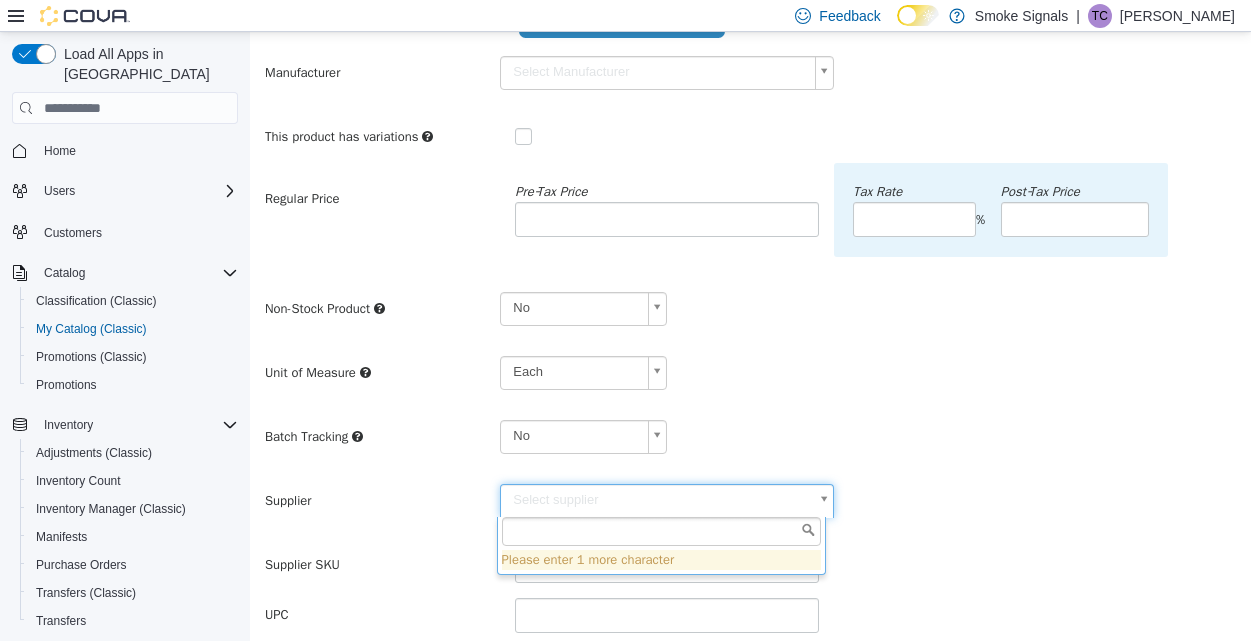 type on "******" 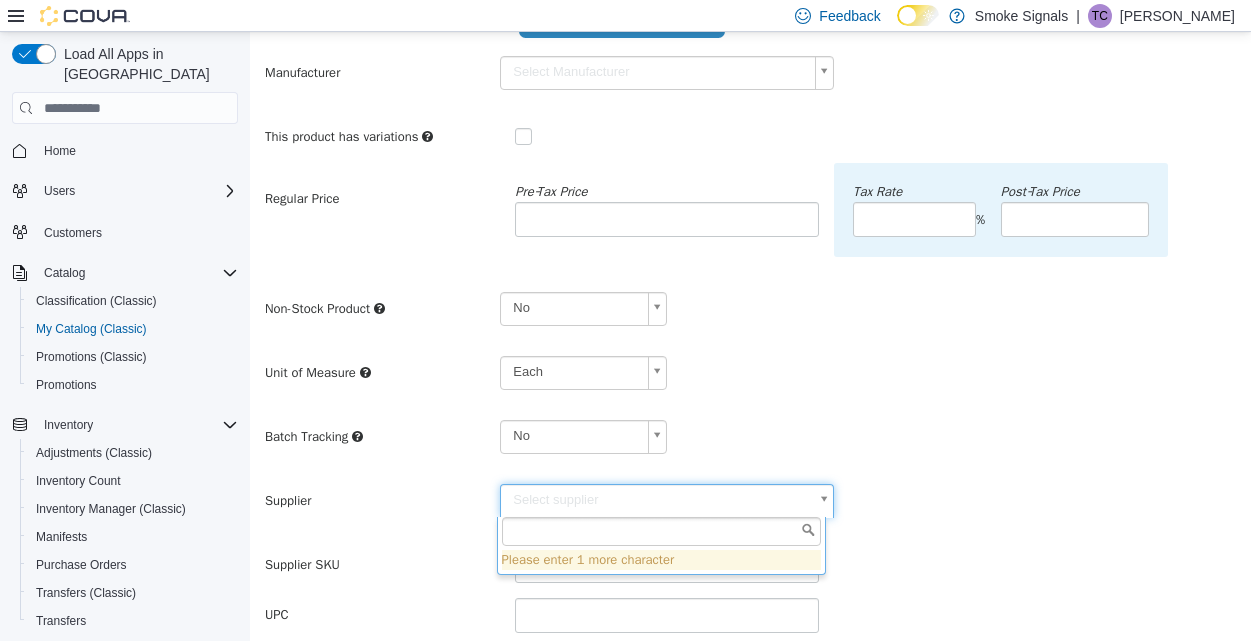 type on "*" 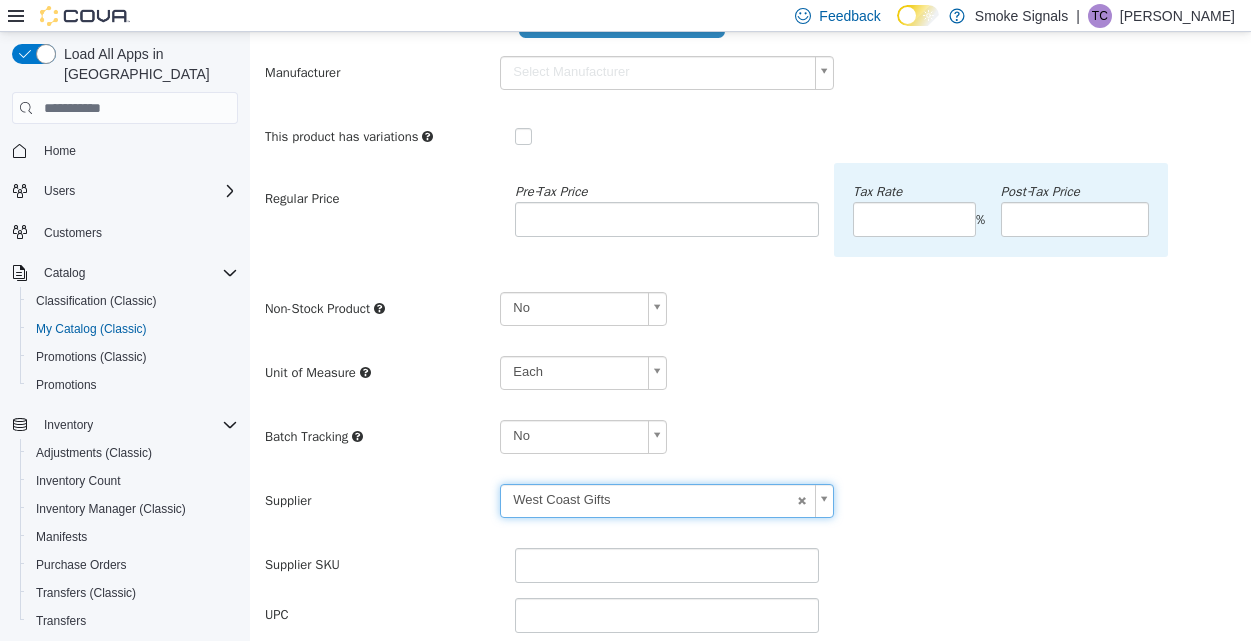 click on "**********" at bounding box center (750, 300) 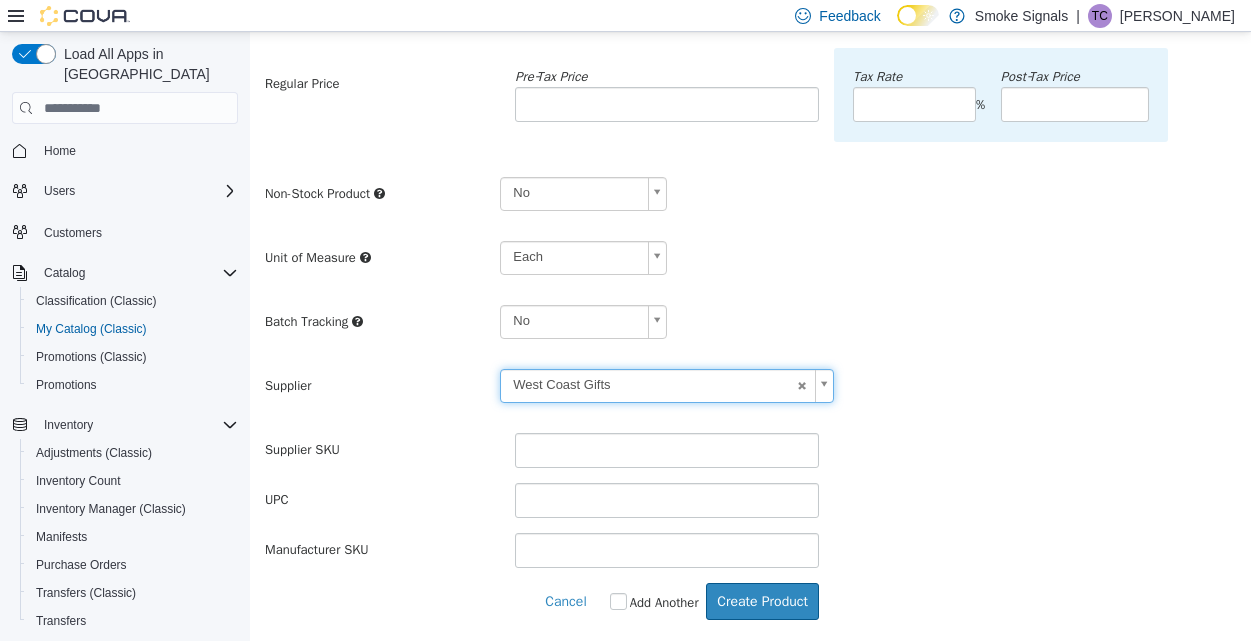 scroll, scrollTop: 0, scrollLeft: 0, axis: both 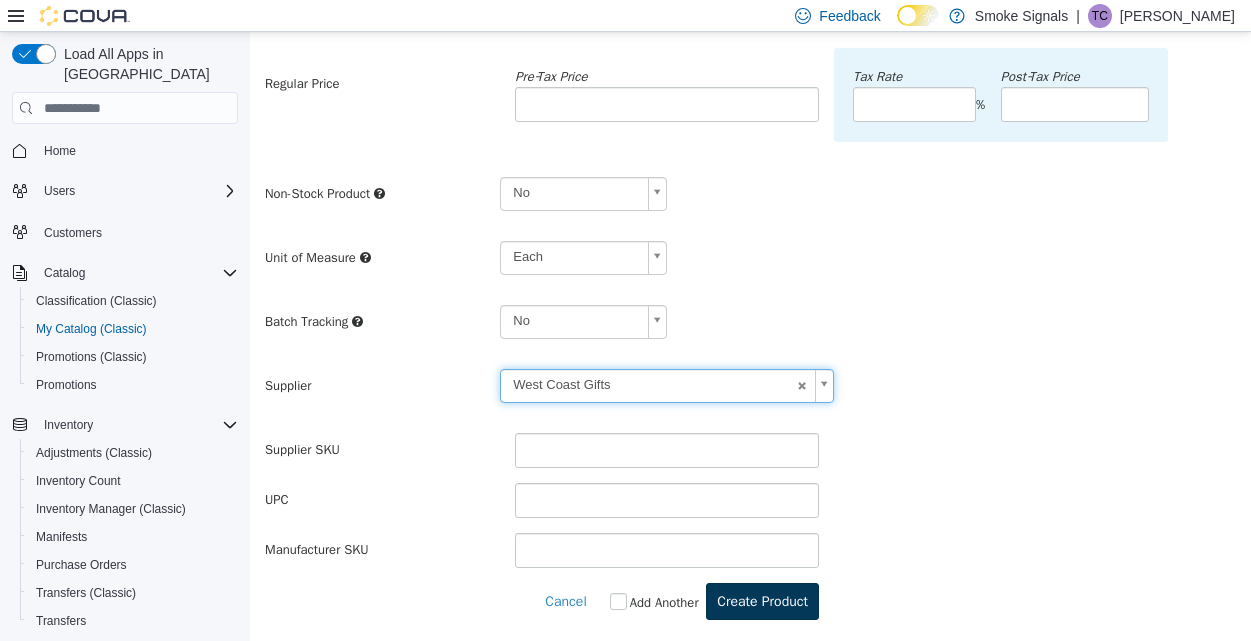 click on "Create Product" at bounding box center (762, 601) 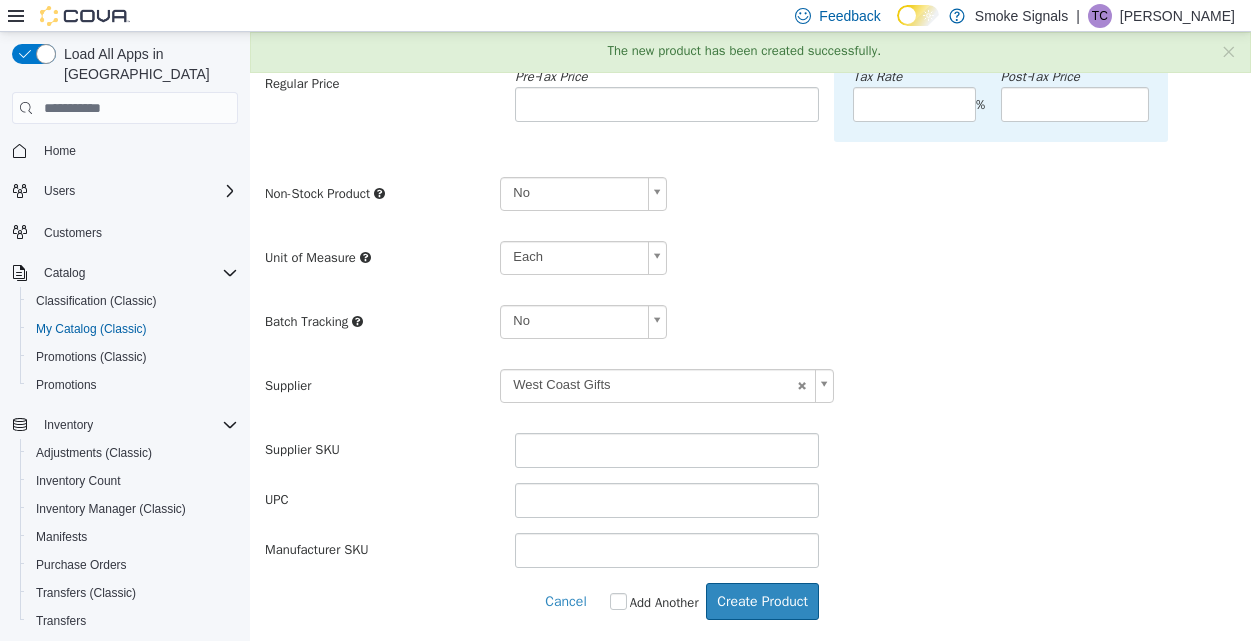 scroll, scrollTop: 0, scrollLeft: 0, axis: both 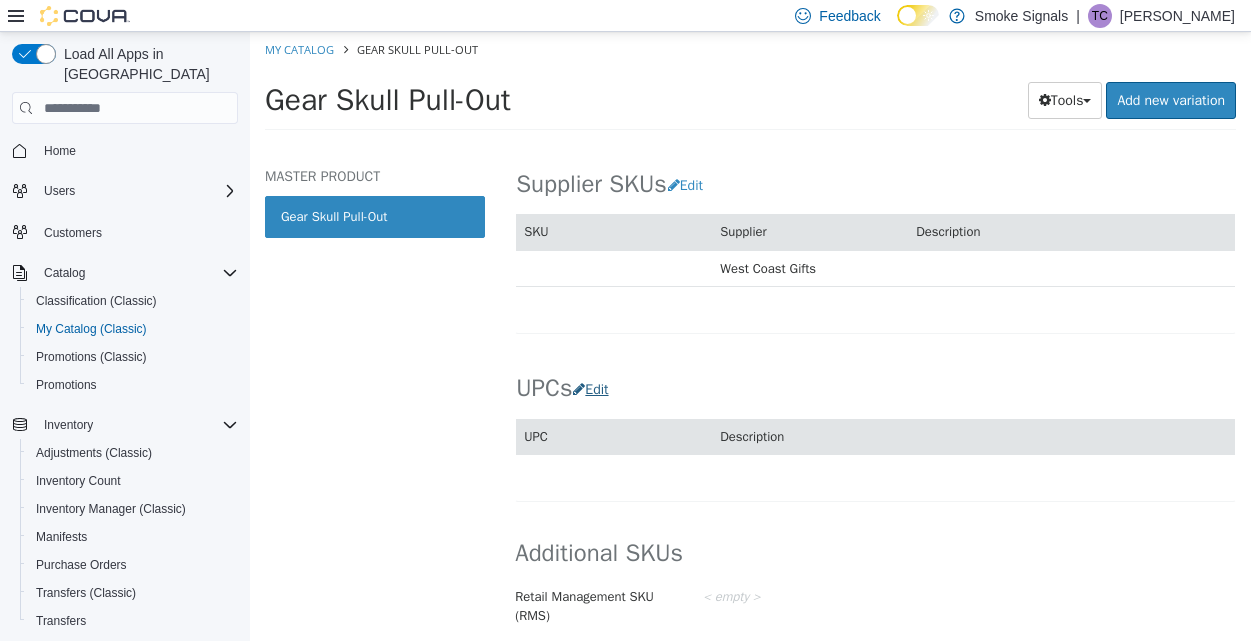 click on "Edit" at bounding box center [595, 389] 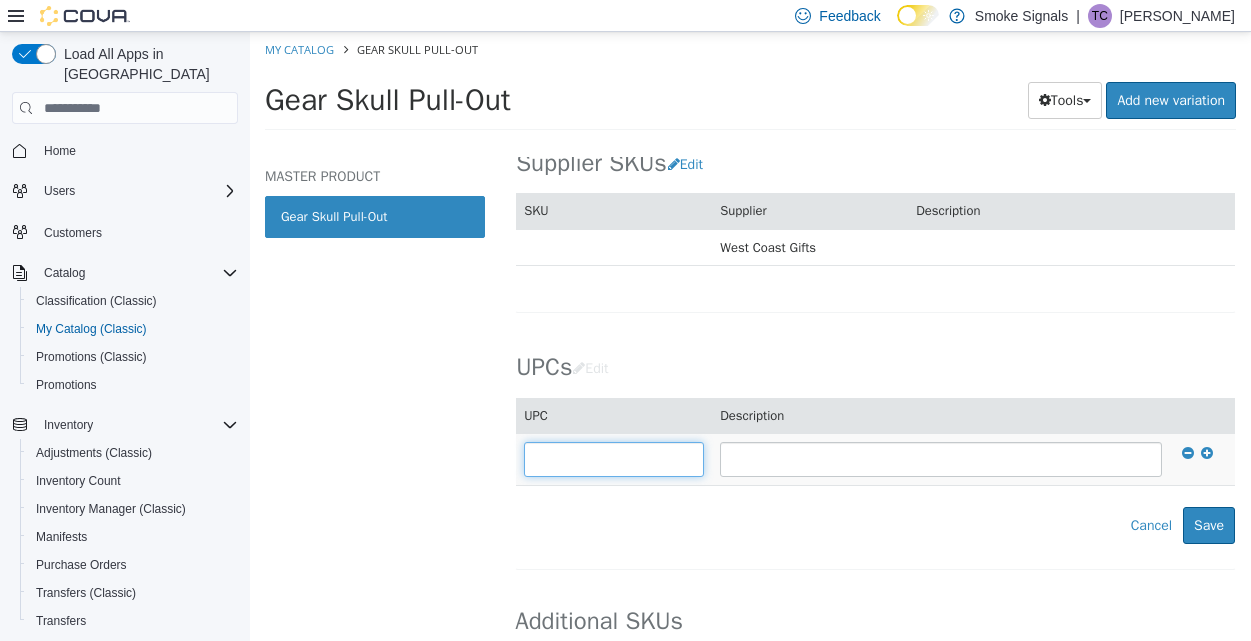 click at bounding box center (614, 459) 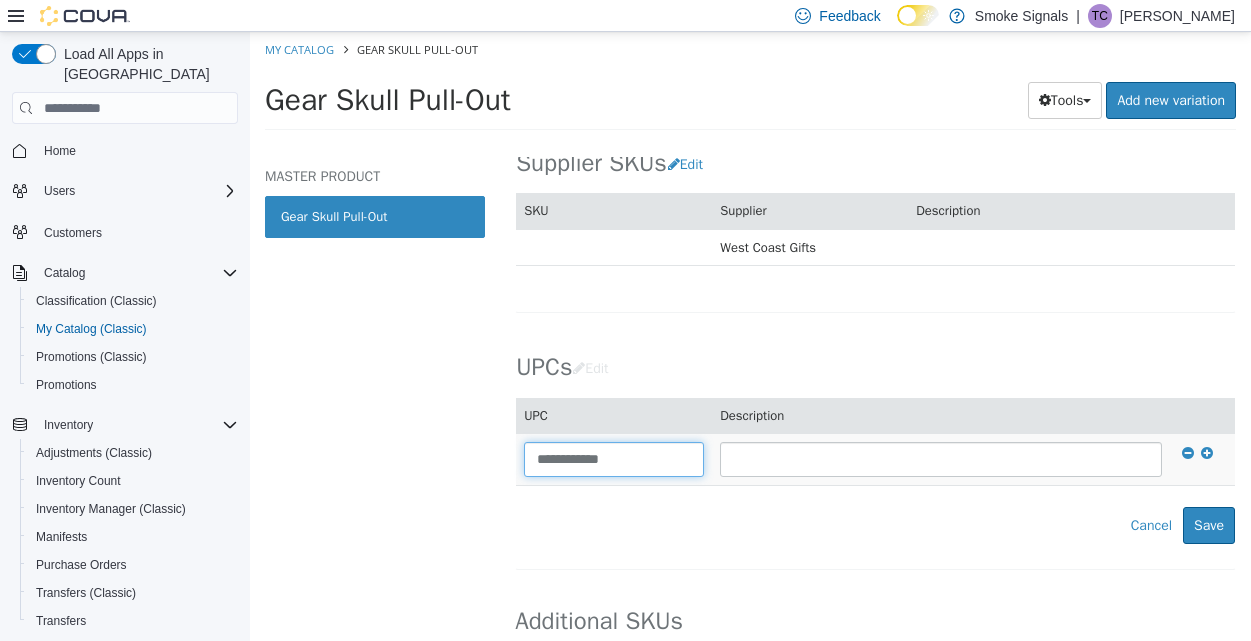 type on "**********" 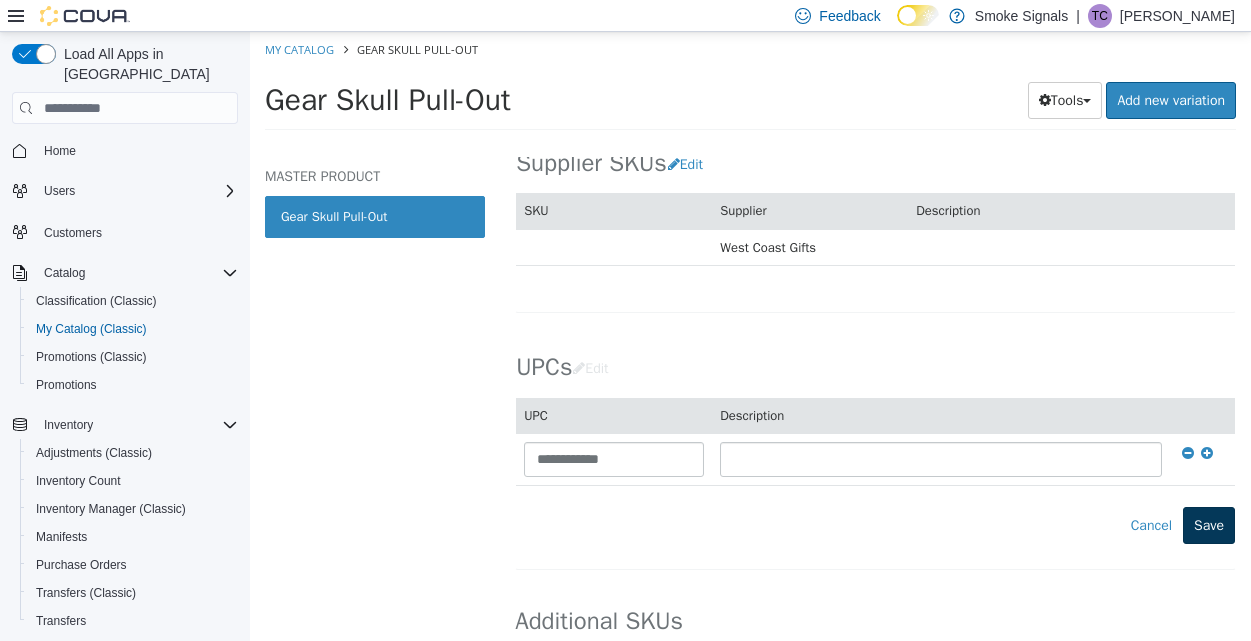 click on "Save" at bounding box center [1209, 525] 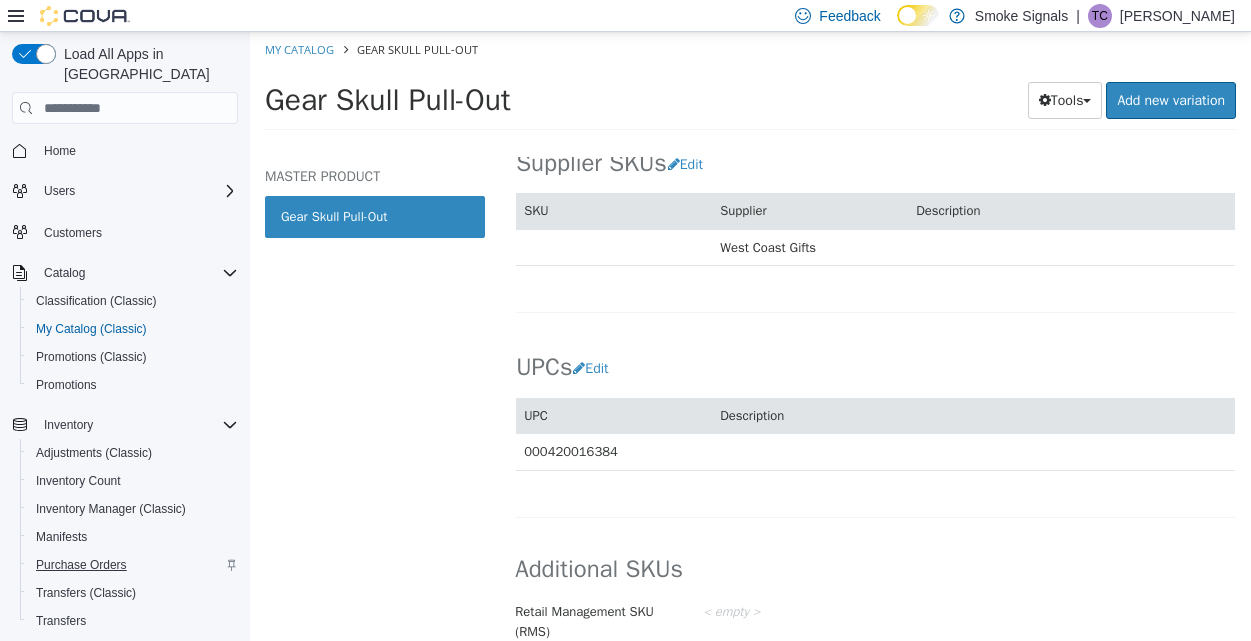 click on "Purchase Orders" at bounding box center [81, 565] 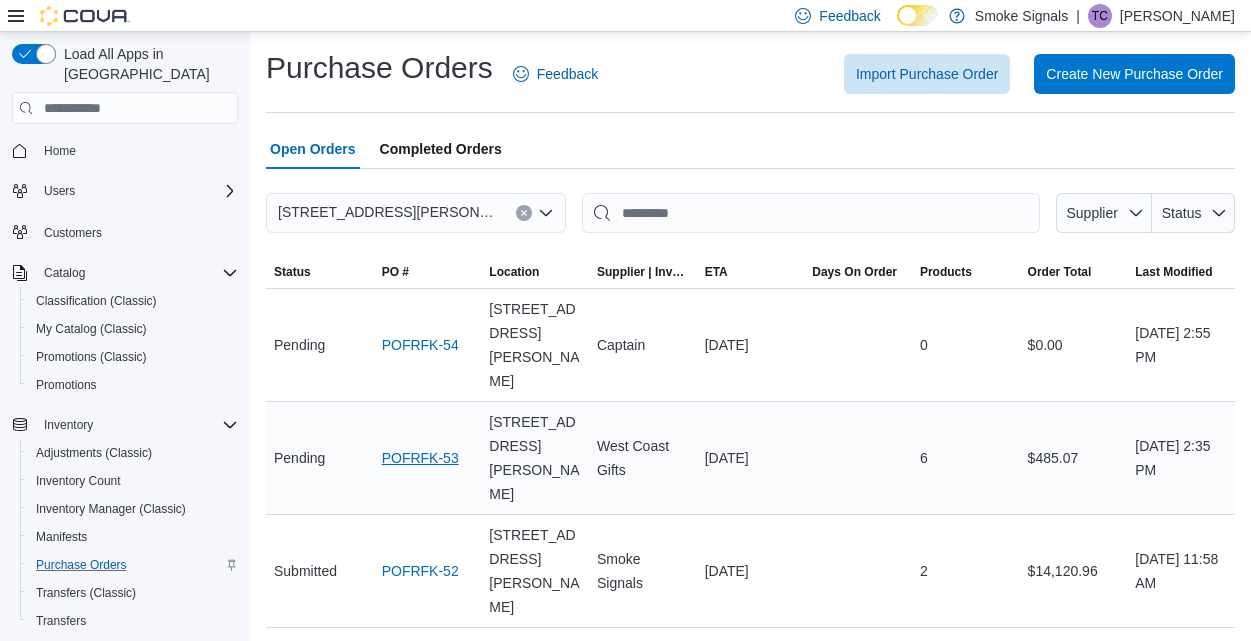 click on "POFRFK-53" at bounding box center (420, 458) 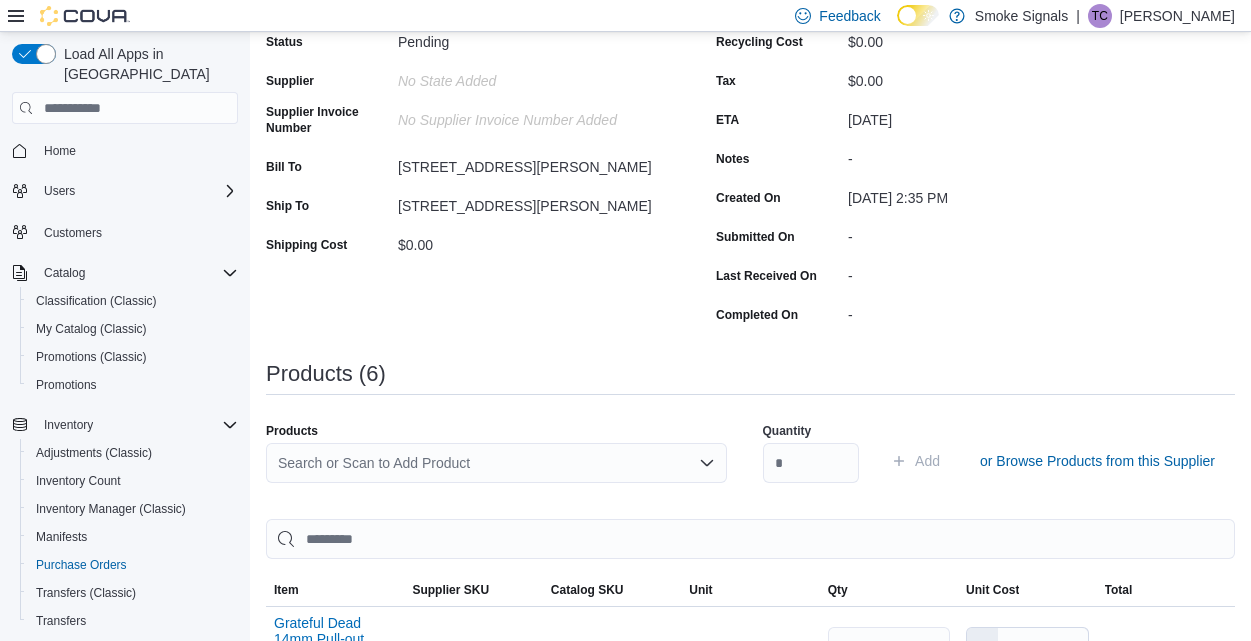 scroll, scrollTop: 211, scrollLeft: 0, axis: vertical 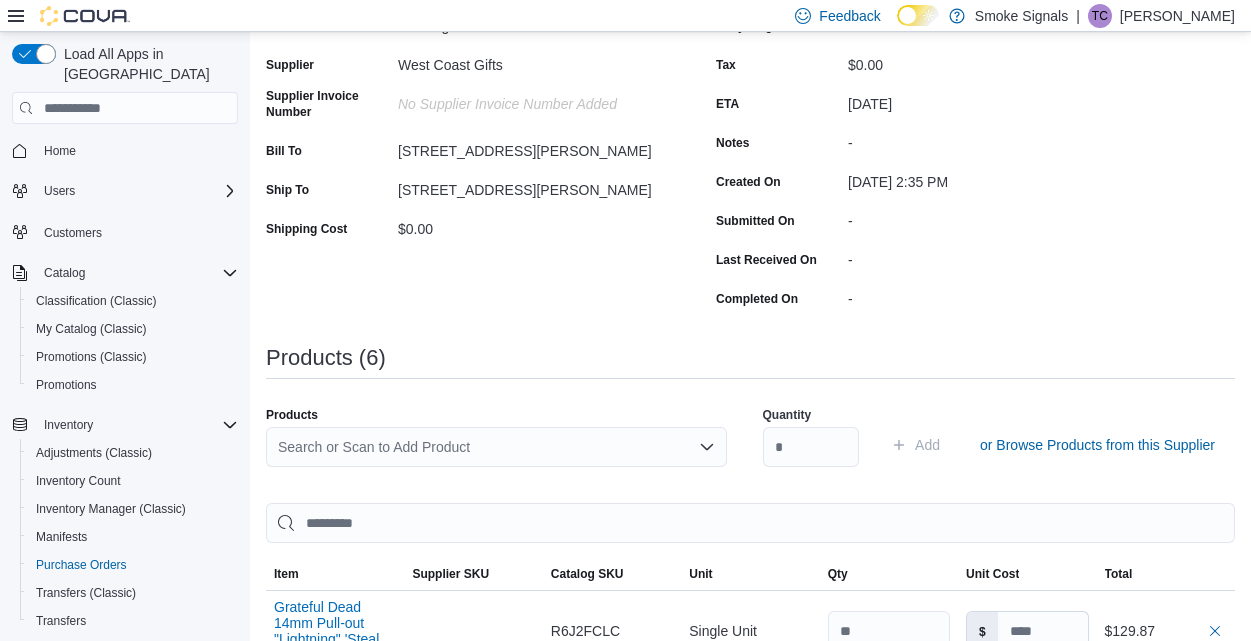 click on "Search or Scan to Add Product" at bounding box center [496, 447] 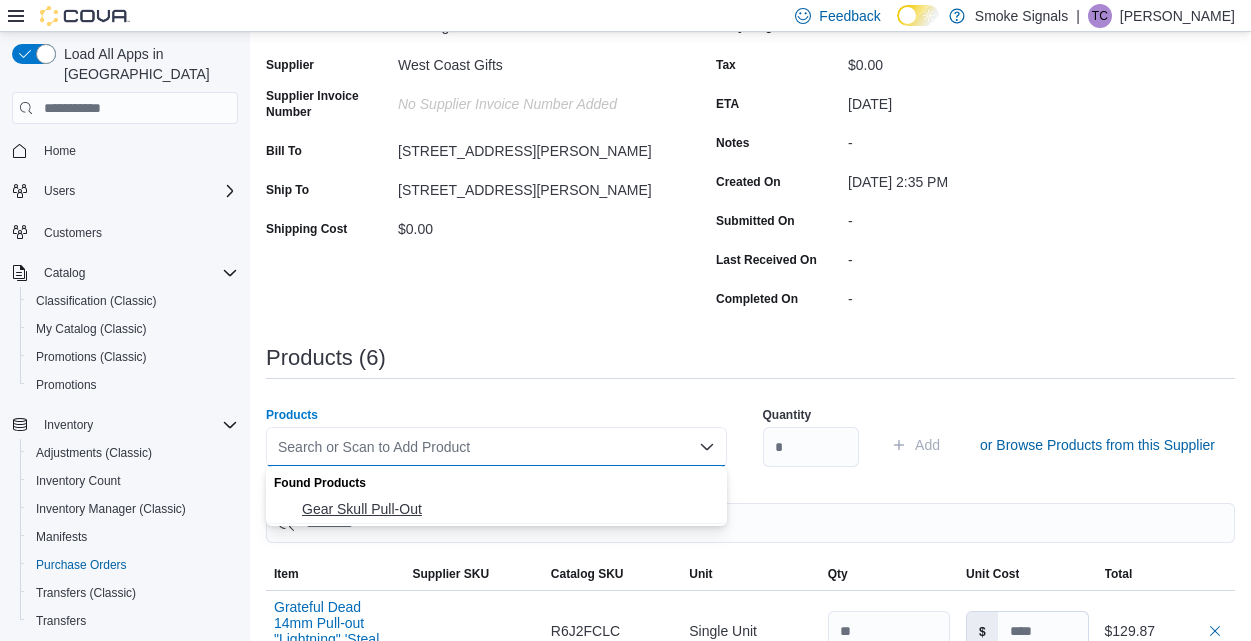 click on "Gear Skull Pull-Out" at bounding box center (508, 509) 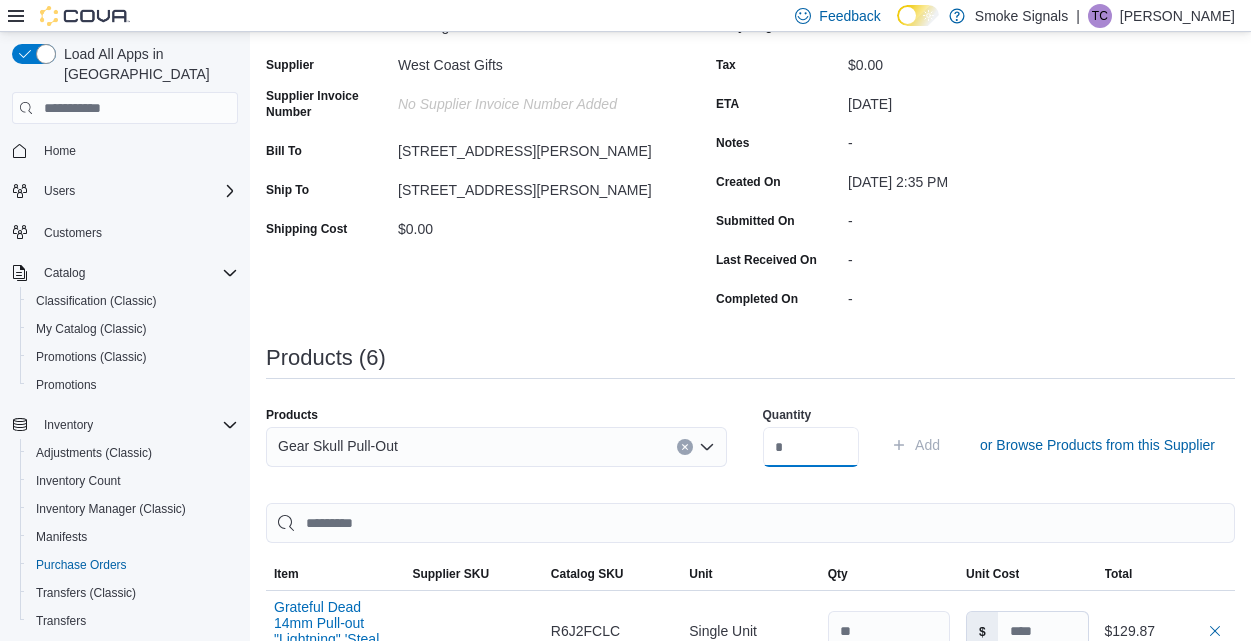 click at bounding box center [811, 447] 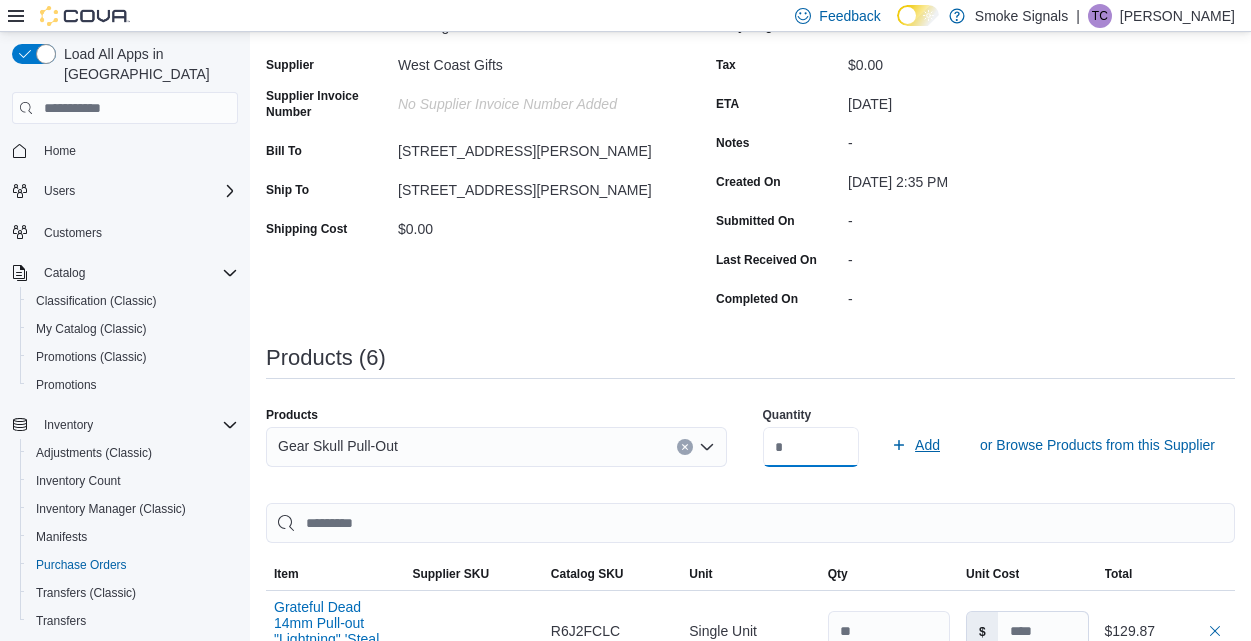 type on "*" 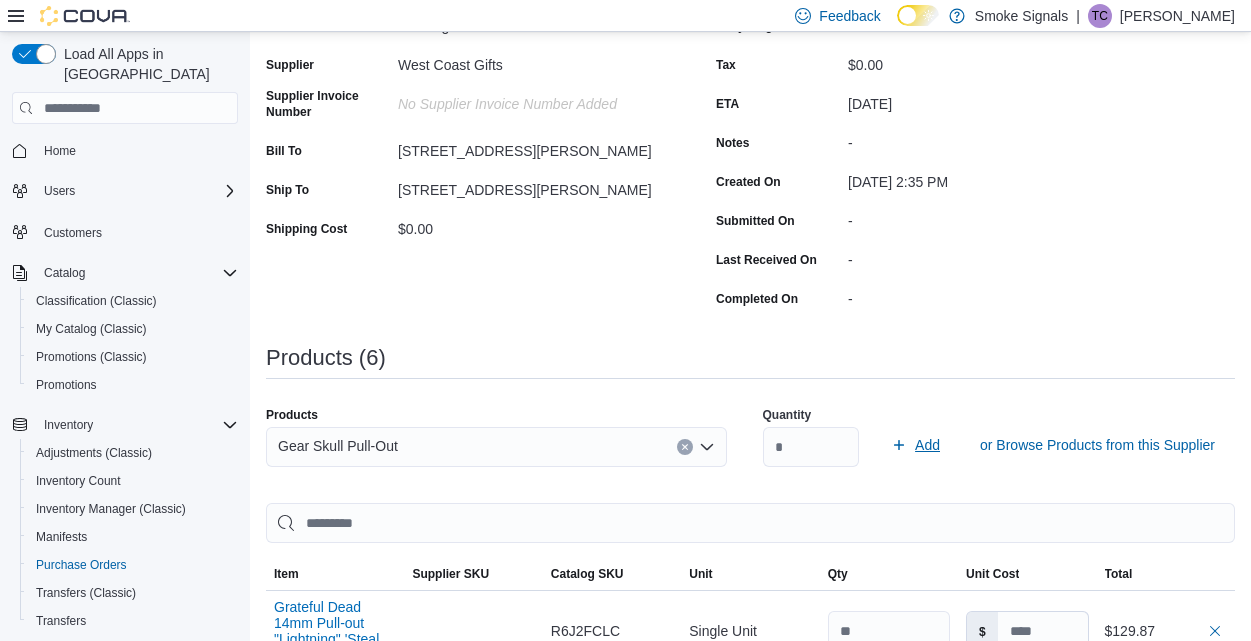 click on "Add" at bounding box center (927, 445) 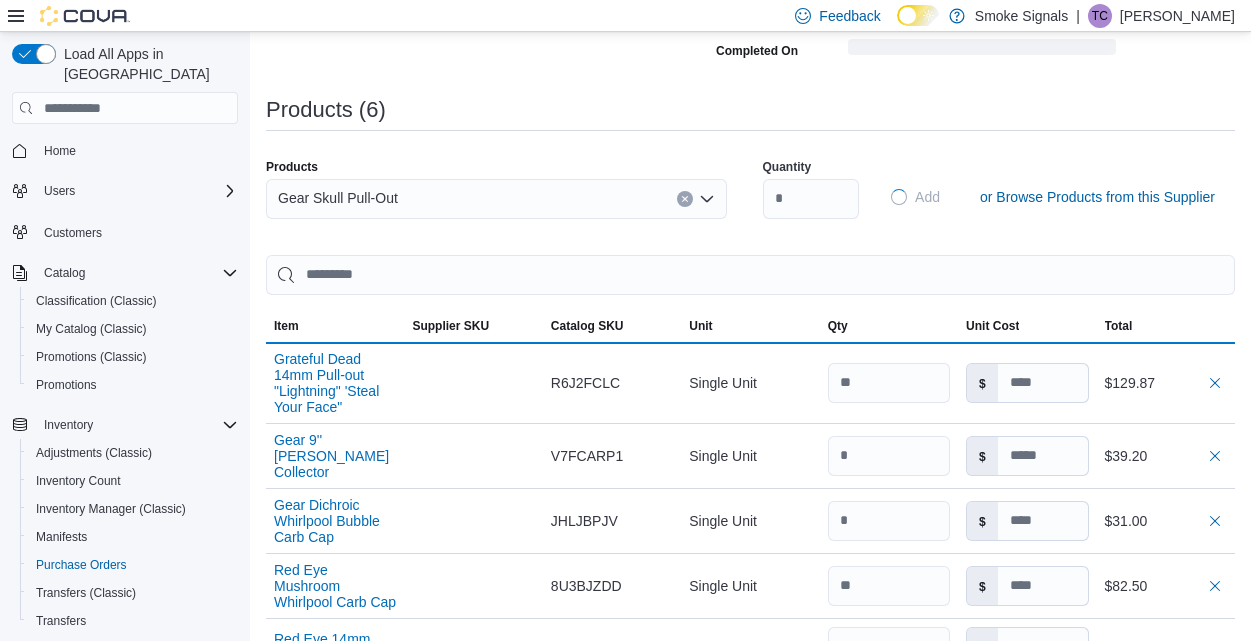 type 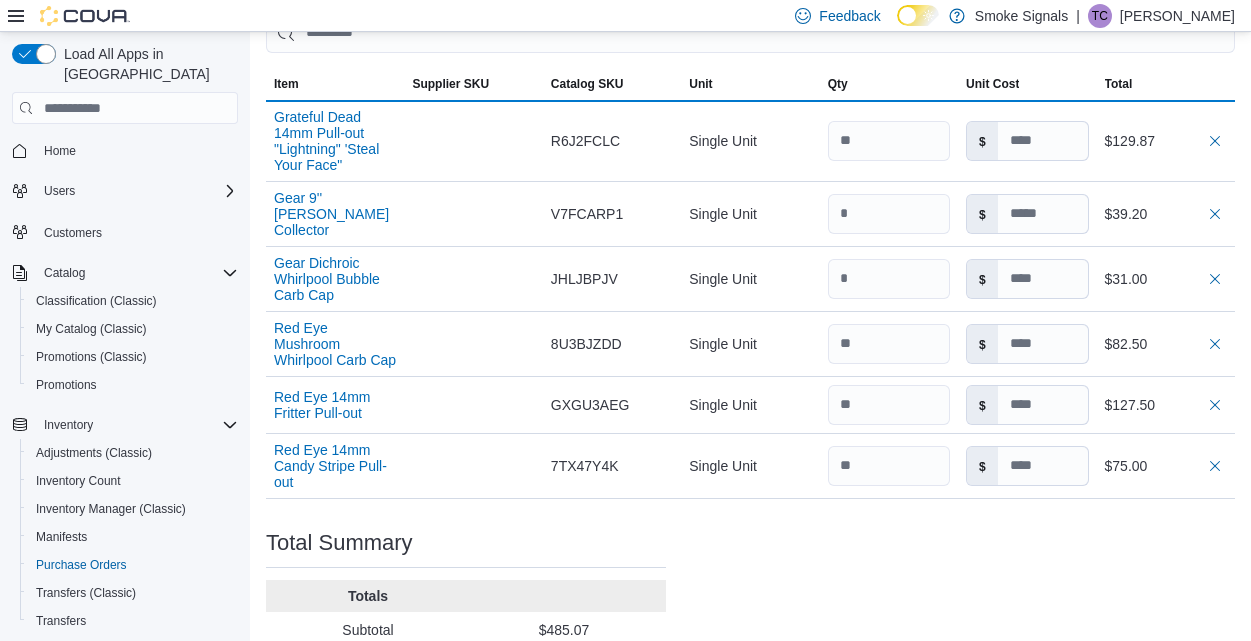 scroll, scrollTop: 4, scrollLeft: 0, axis: vertical 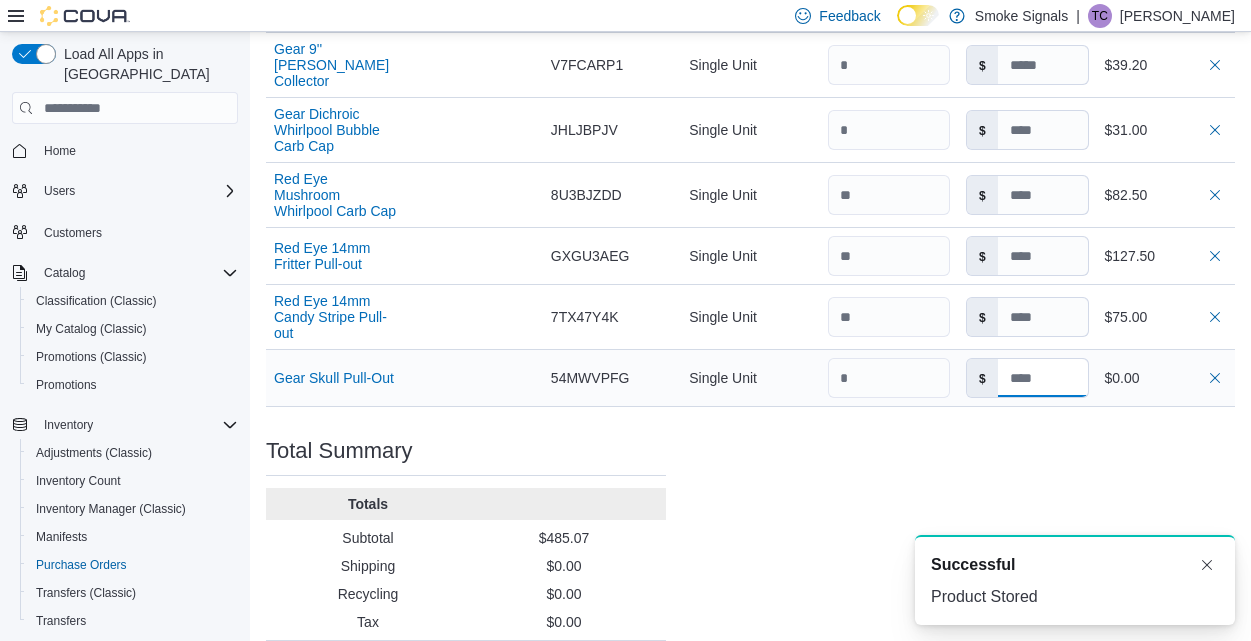 click at bounding box center (1043, 378) 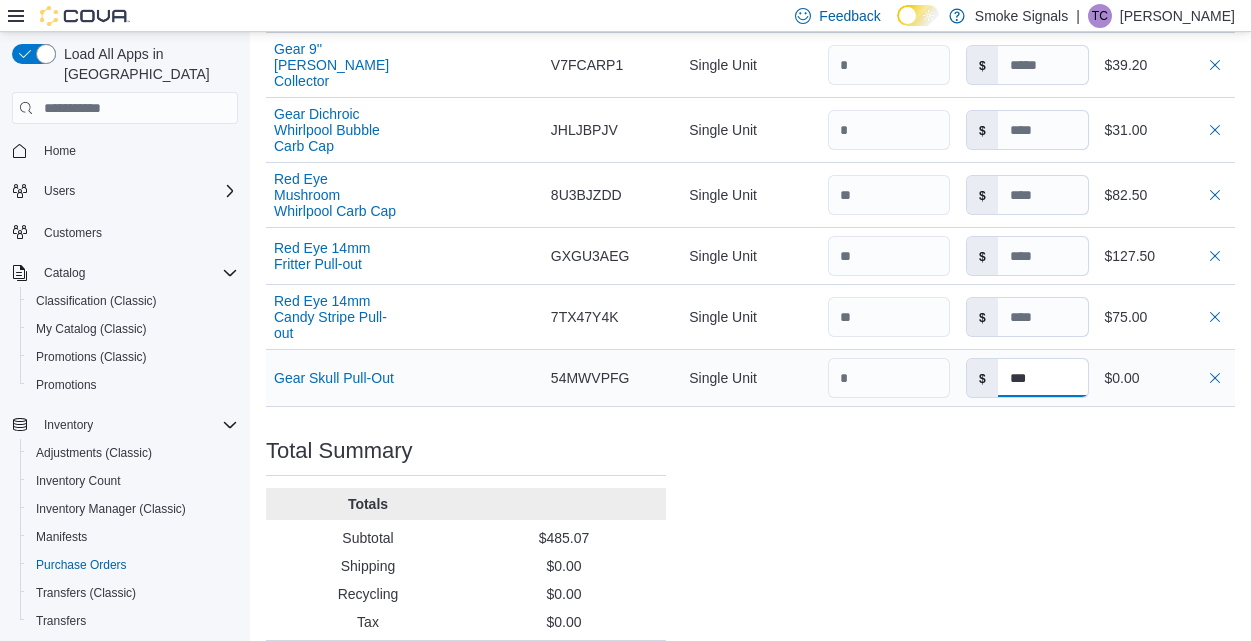 type on "****" 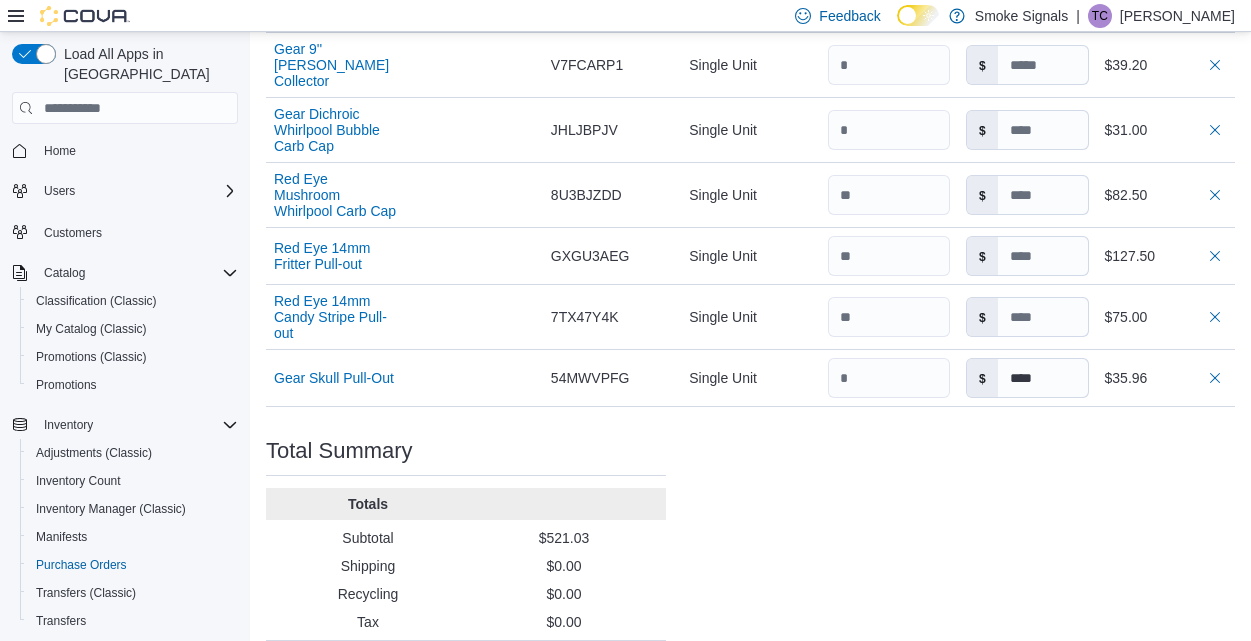 click on "Purchase Order: POFRFK-53 Feedback Purchase Order Details   Edit Status Pending Supplier West Coast Gifts Supplier Invoice Number No Supplier Invoice Number added Bill To 155 Brant Road Ship To 155 Brant Road Shipping Cost $0.00 Recycling Cost $0.00 Tax $0.00 ETA July 16, 2025 Notes - Created On July 9, 2025 2:35 PM Submitted On - Last Received On - Completed On - Products (7)     Products Search or Scan to Add Product Quantity  Add or Browse Products from this Supplier Sorting Item Supplier SKU Catalog SKU Unit Qty Unit Cost Total Grateful Dead 14mm Pull-out "Lightning" 'Steal Your Face" Supplier SKU Catalog SKU R6J2FCLC Unit Single Unit Qty Unit Cost $ Total $129.87 Gear 9'' Amber Nector Collector Supplier SKU Catalog SKU V7FCARP1 Unit Single Unit Qty Unit Cost $ Total $39.20 Gear Dichroic Whirlpool Bubble Carb Cap Supplier SKU Catalog SKU JHLJBPJV Unit Single Unit Qty Unit Cost $ Total $31.00 Red Eye Mushroom Whirlpool Carb Cap Supplier SKU Catalog SKU 8U3BJZDD Unit Single Unit Qty Unit Cost $ Total $82.50" at bounding box center (750, -4) 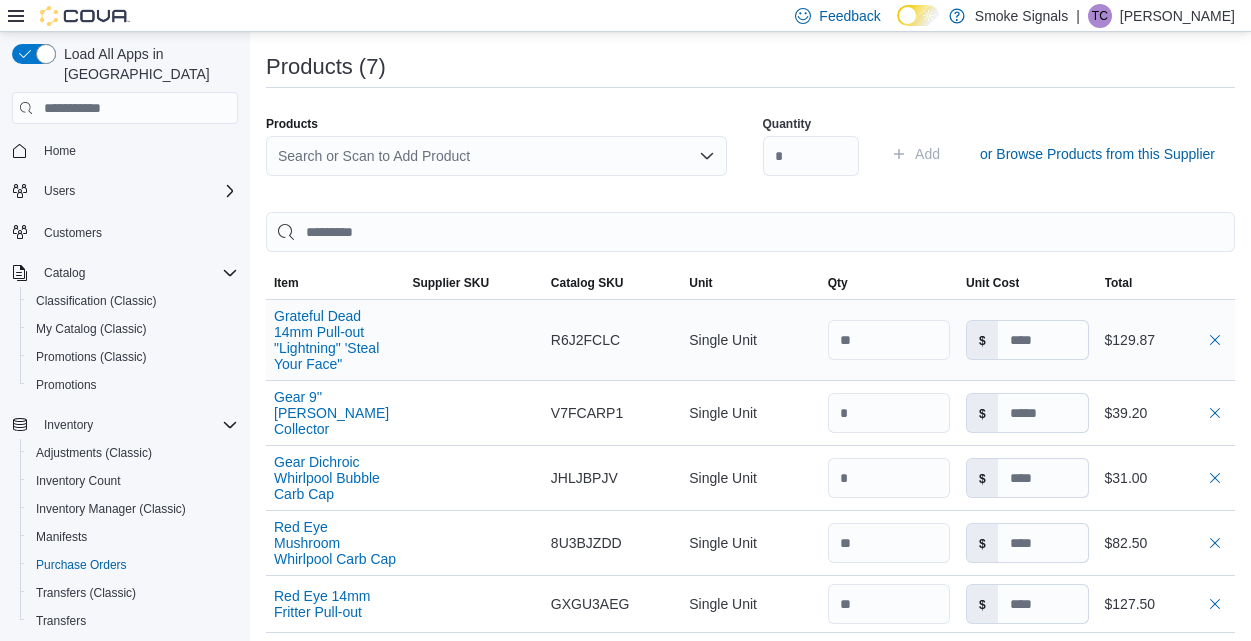 scroll, scrollTop: 478, scrollLeft: 0, axis: vertical 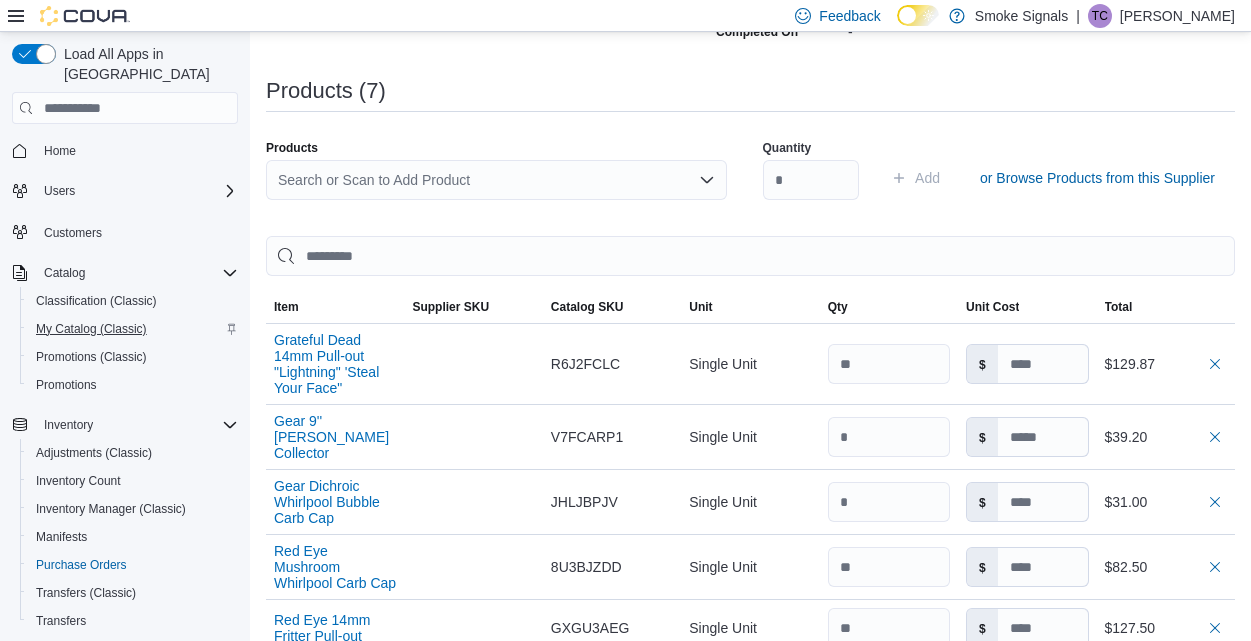 click on "My Catalog (Classic)" at bounding box center (91, 329) 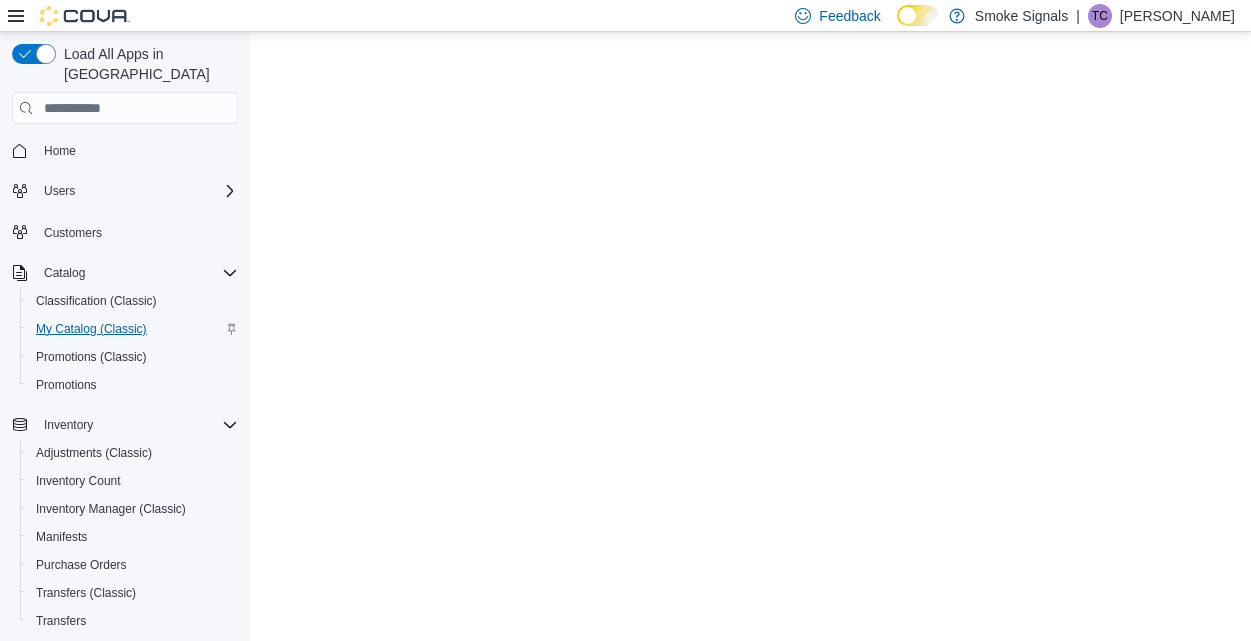 scroll, scrollTop: 0, scrollLeft: 0, axis: both 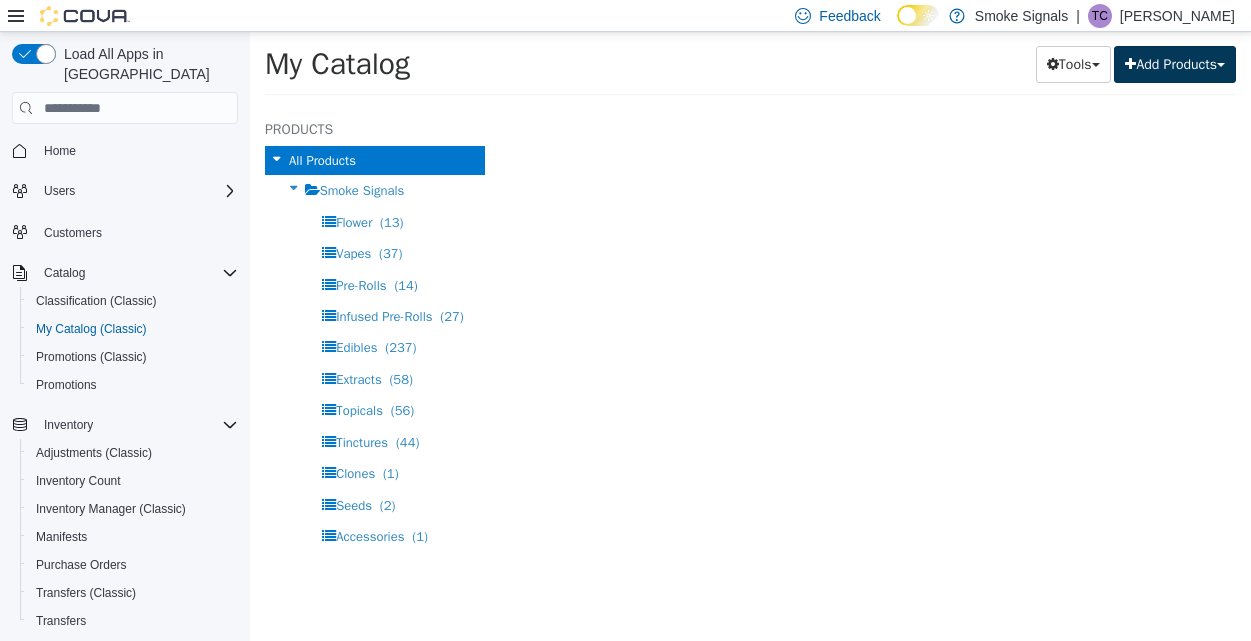 select on "**********" 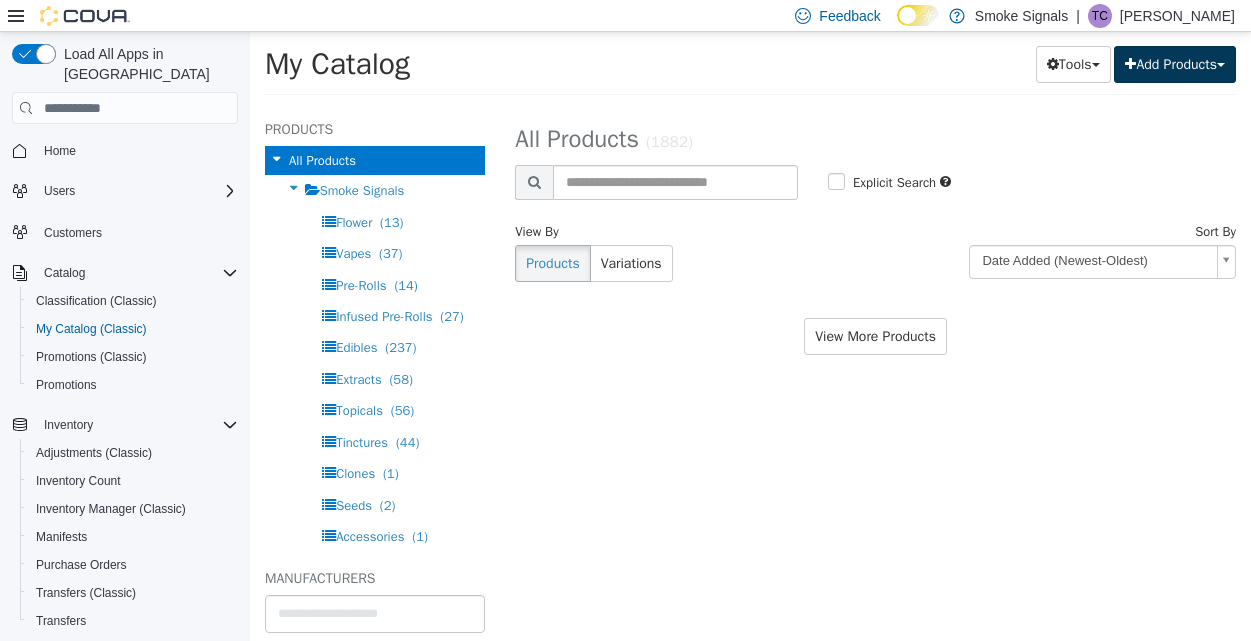 click on "Add Products" at bounding box center (1175, 64) 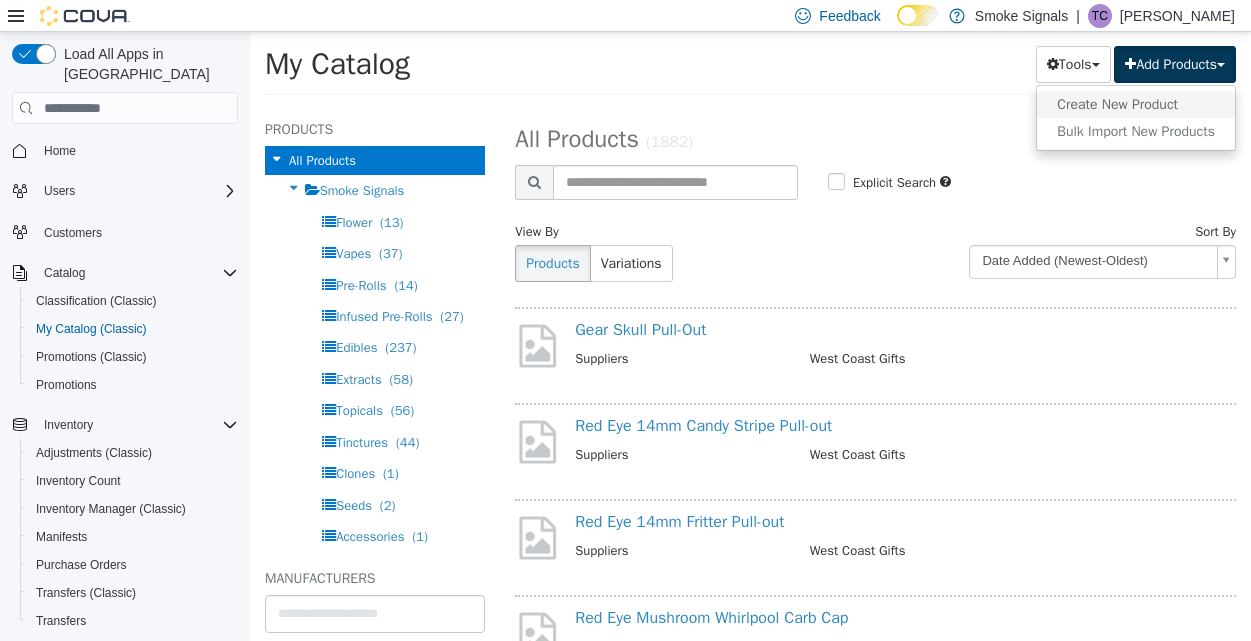 click on "Create New Product" at bounding box center [1136, 104] 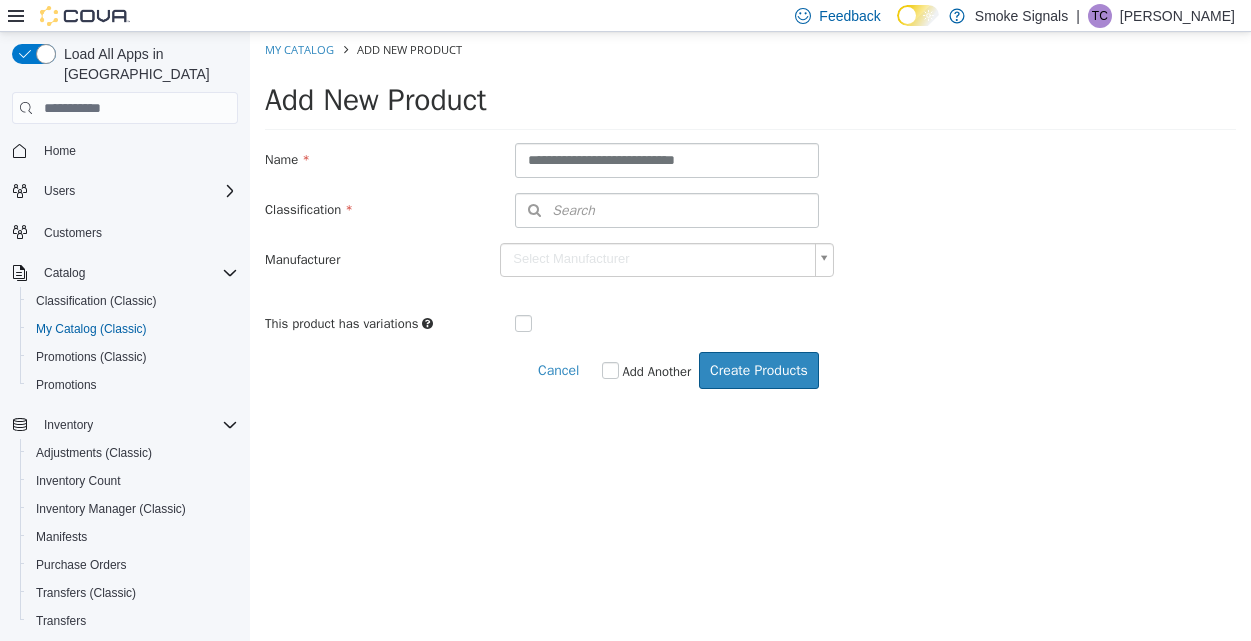 type on "**********" 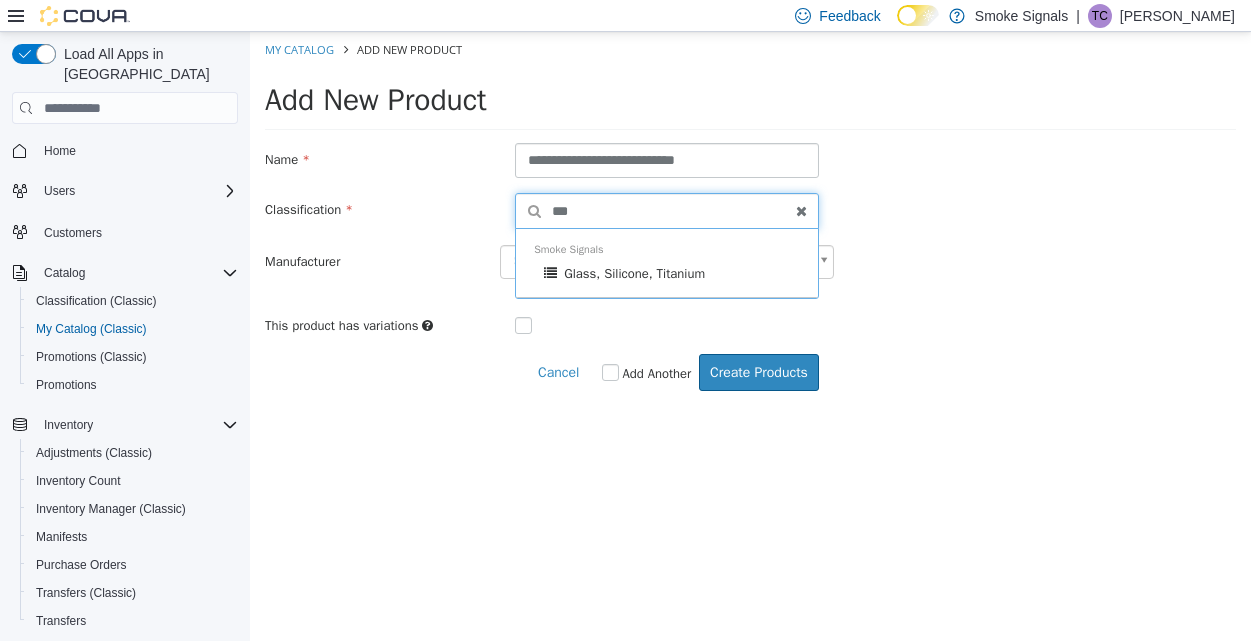 type on "***" 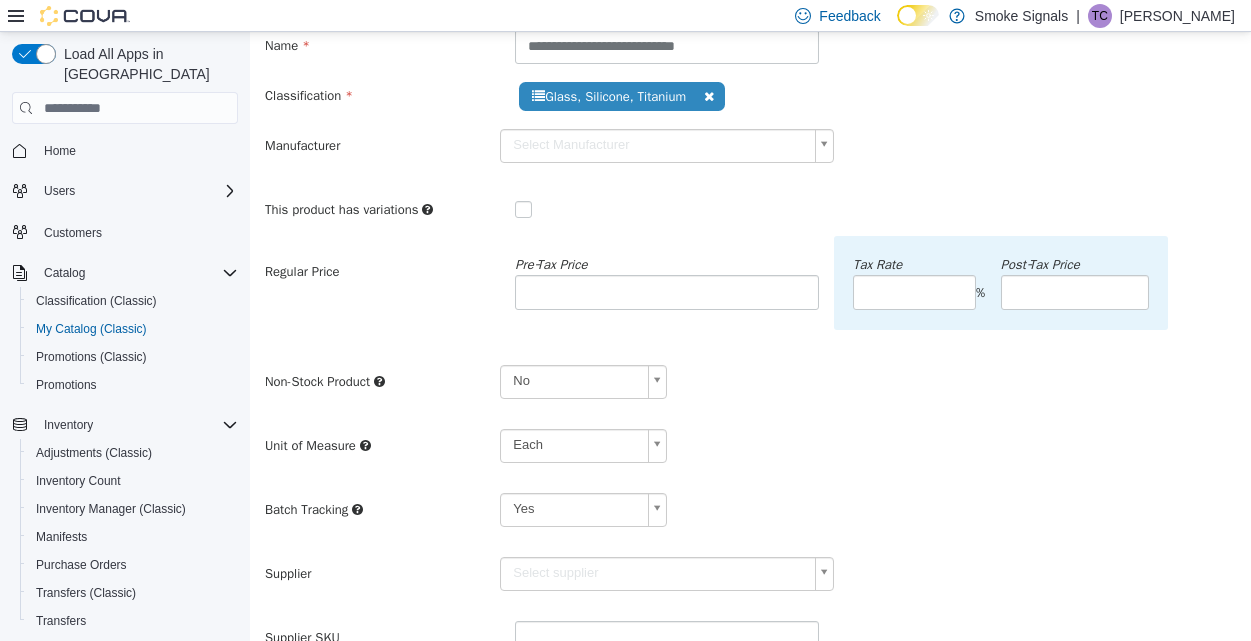 scroll, scrollTop: 150, scrollLeft: 0, axis: vertical 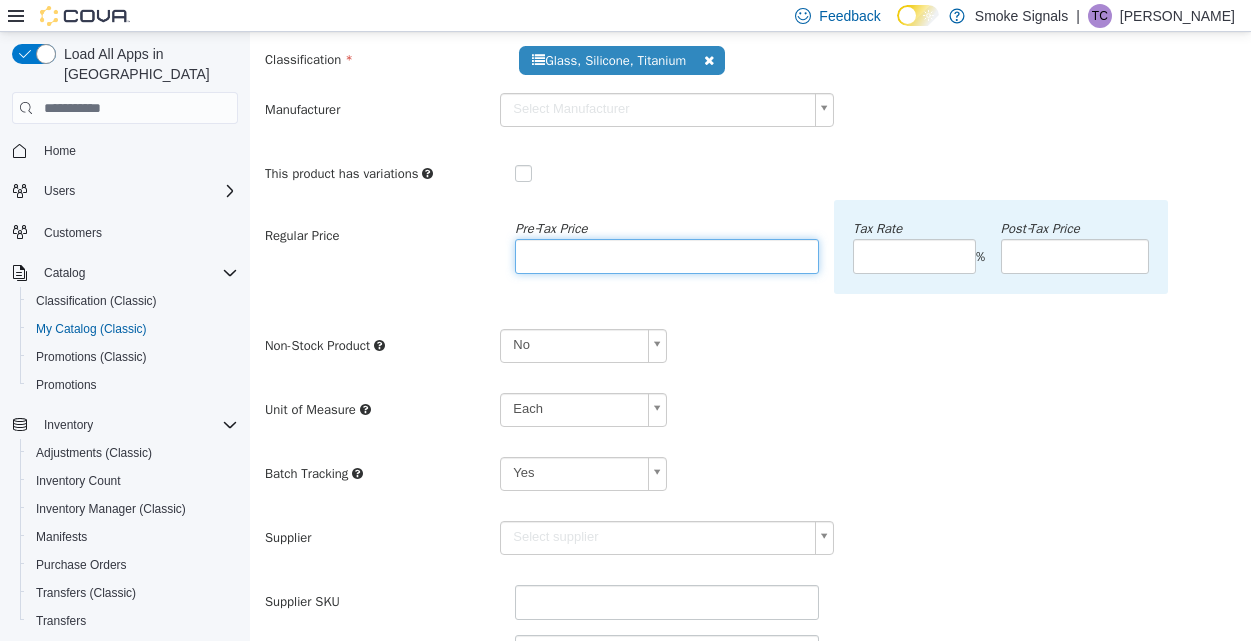 click at bounding box center [667, 256] 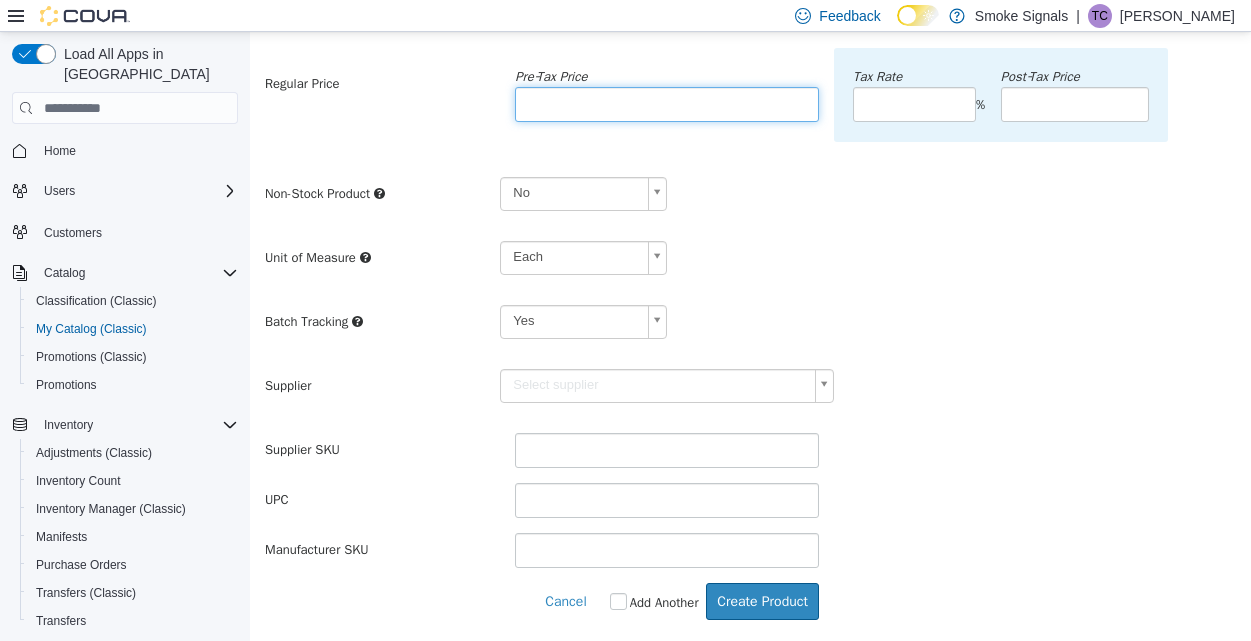 scroll, scrollTop: 302, scrollLeft: 0, axis: vertical 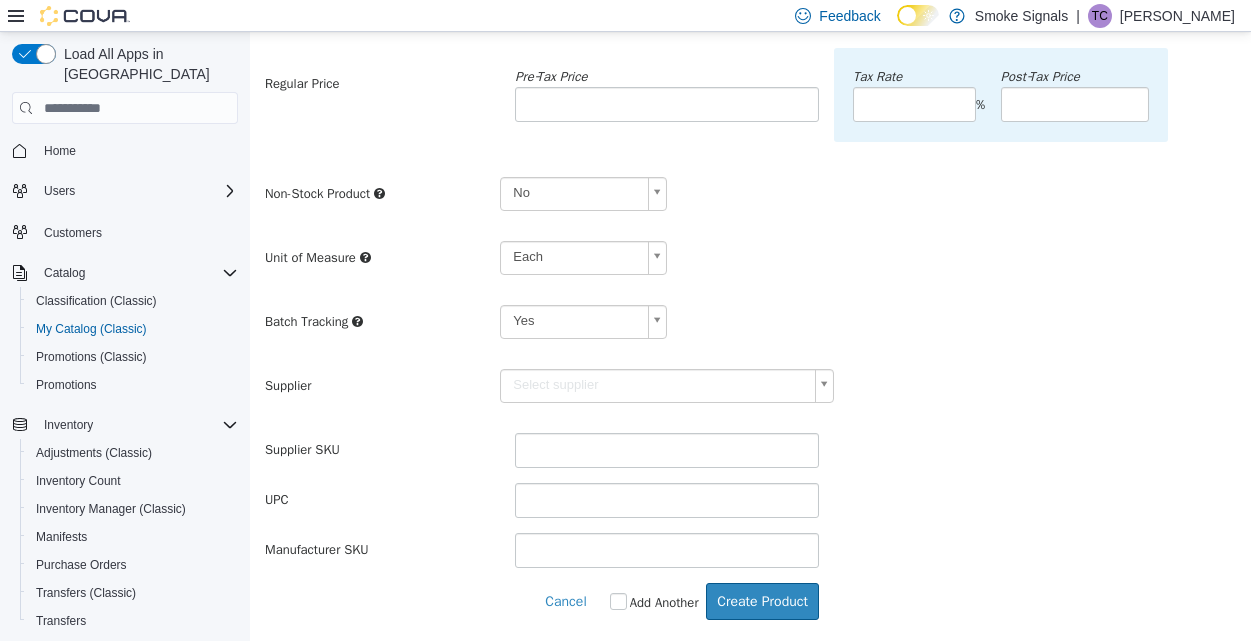 click on "**********" at bounding box center [750, 185] 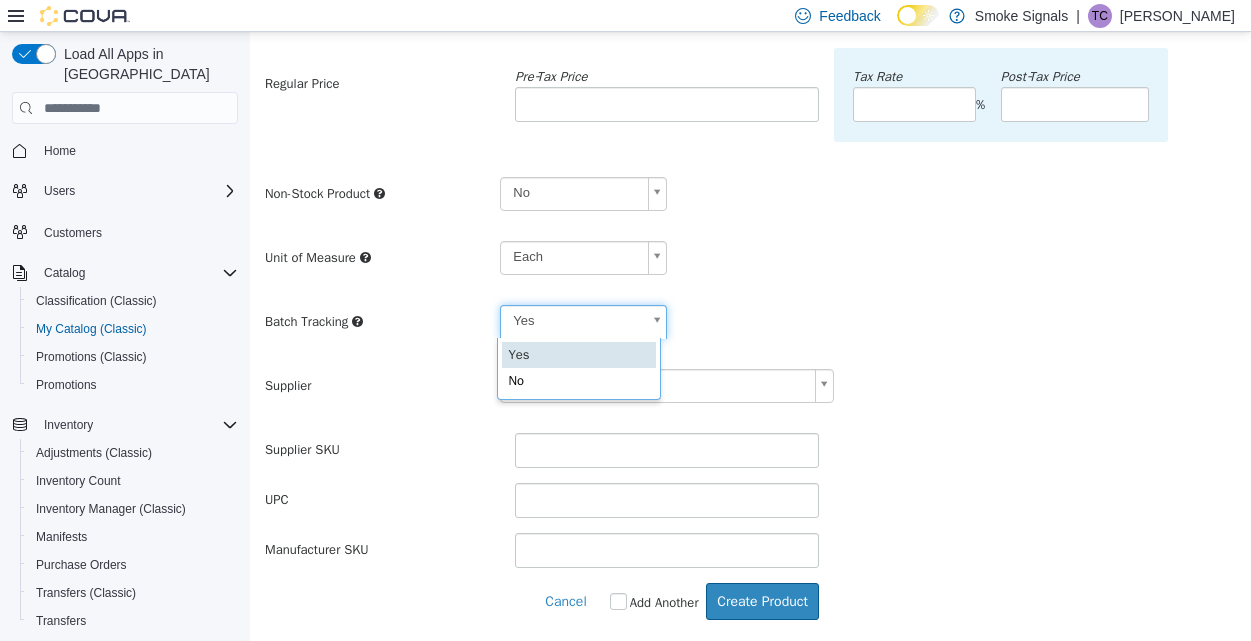 scroll, scrollTop: 0, scrollLeft: 7, axis: horizontal 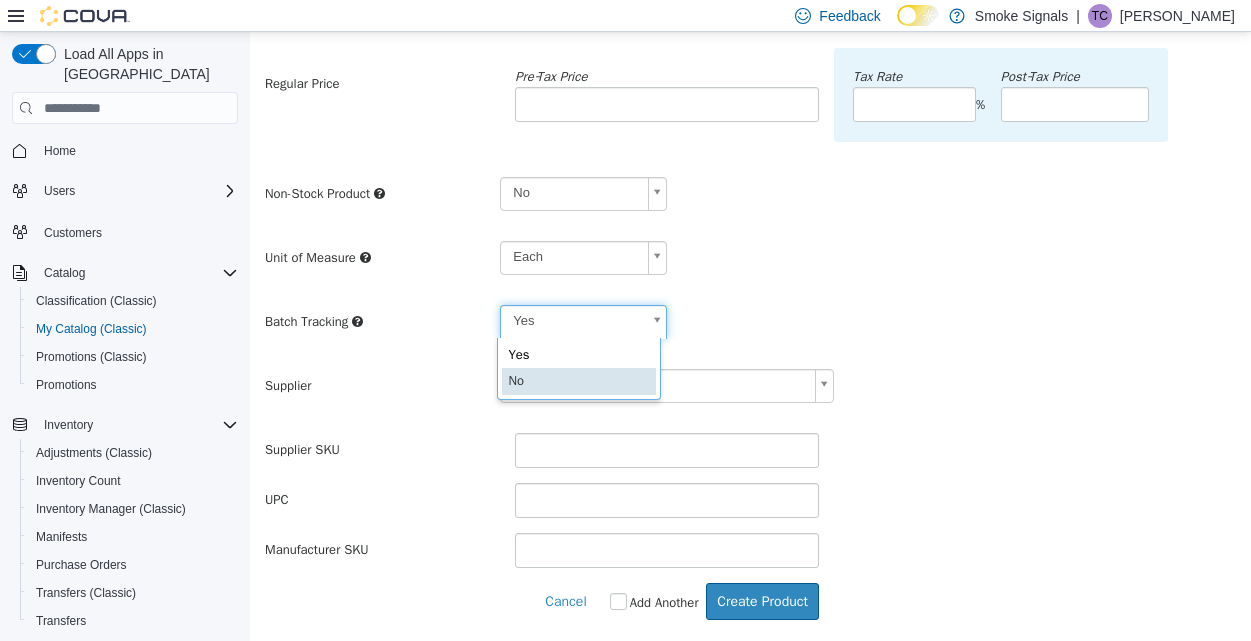 type on "**" 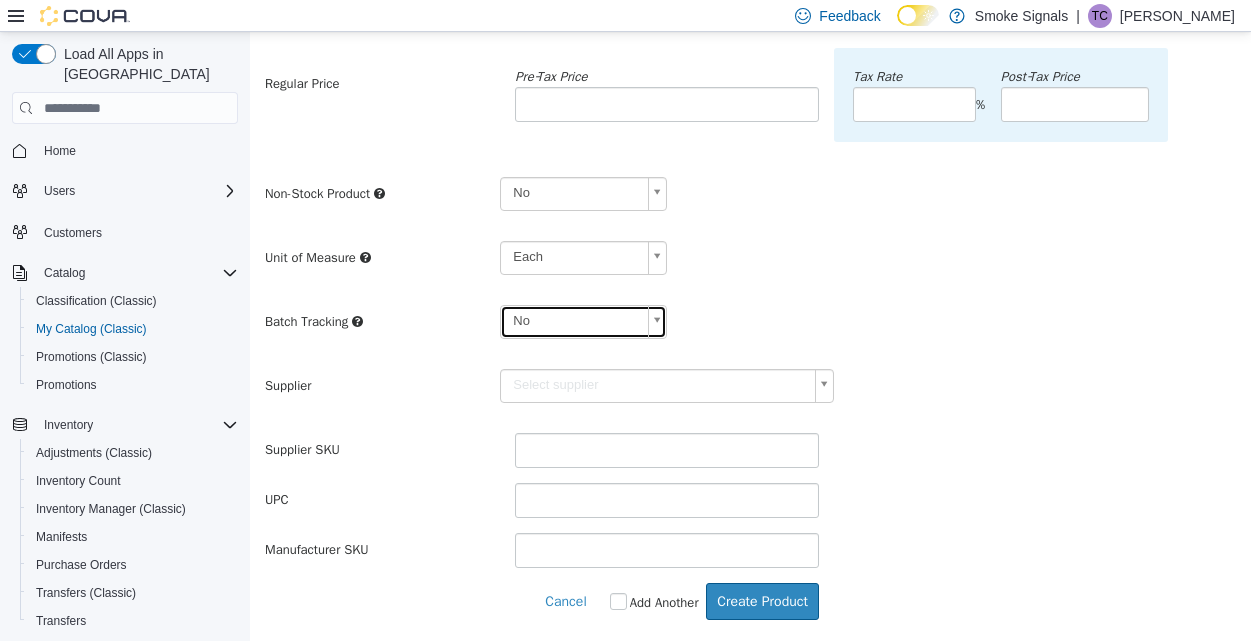 scroll, scrollTop: 0, scrollLeft: 0, axis: both 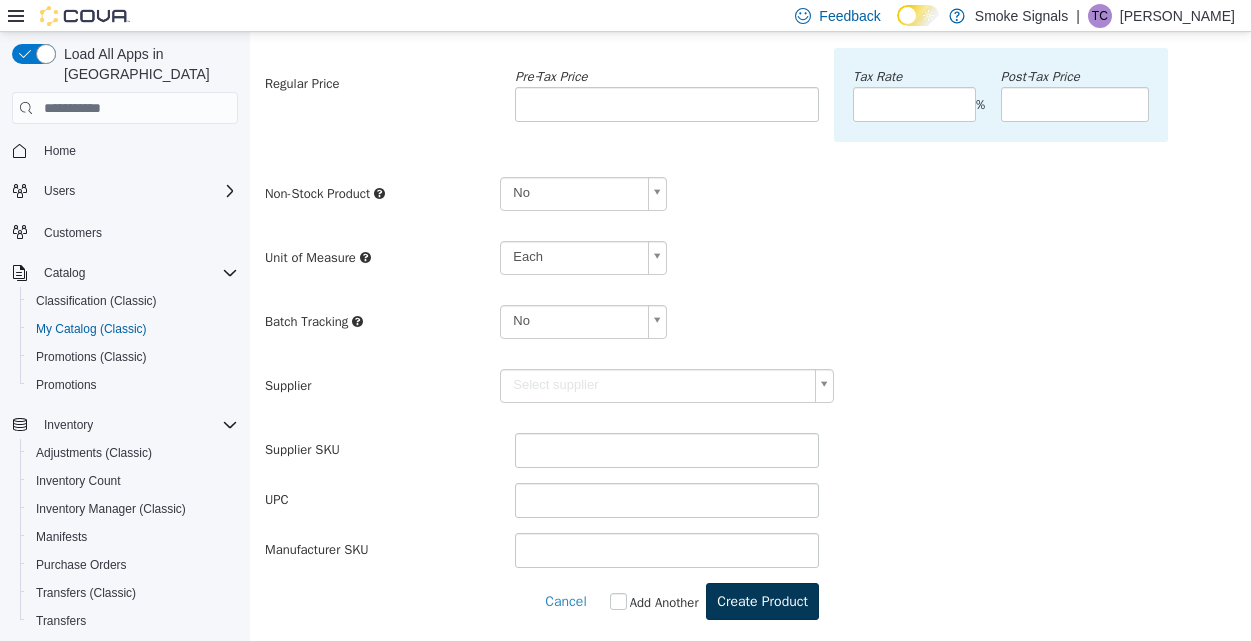 click on "Create Product" at bounding box center (762, 601) 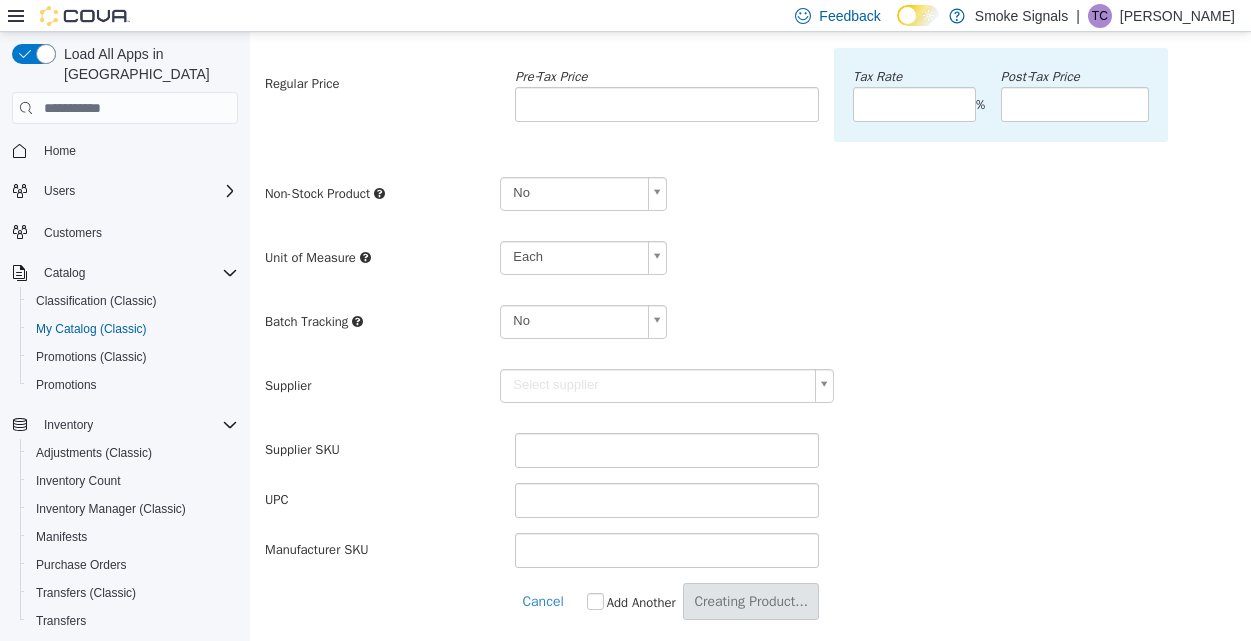 scroll, scrollTop: 0, scrollLeft: 0, axis: both 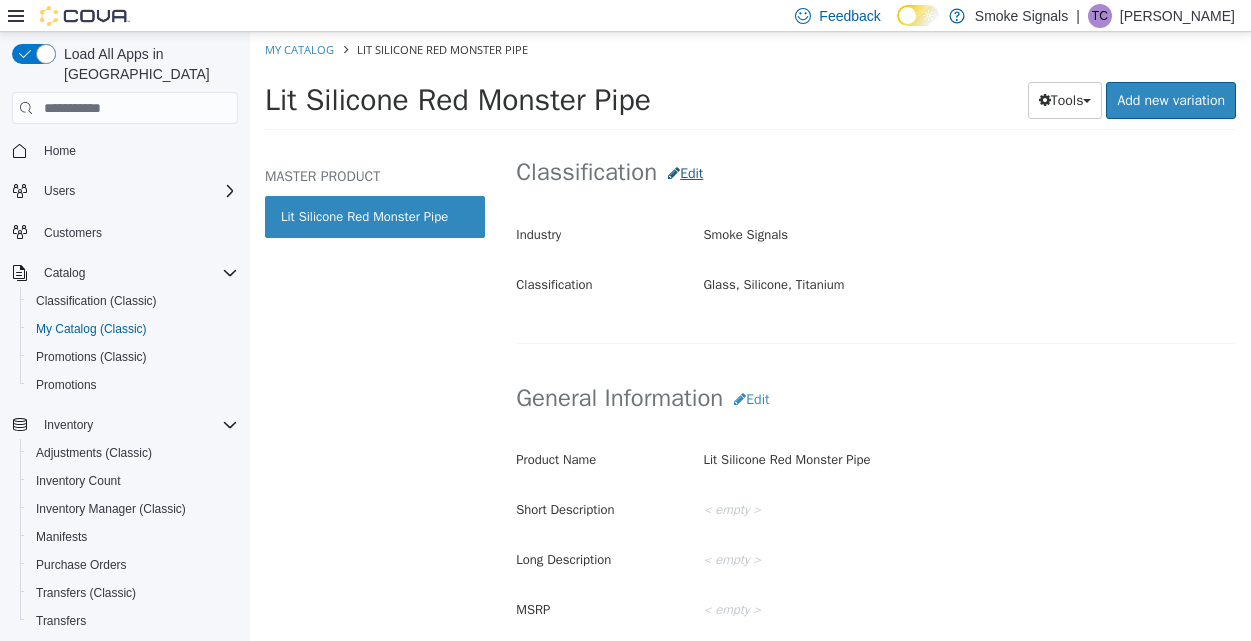 click on "Edit" at bounding box center [685, 173] 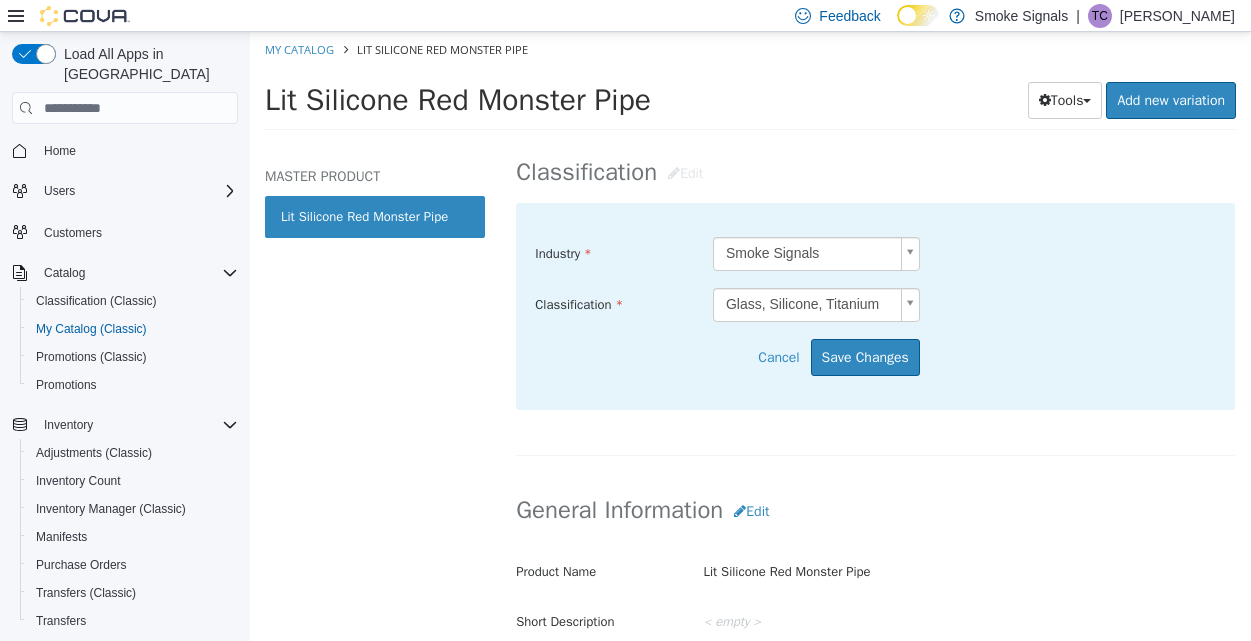 scroll, scrollTop: 0, scrollLeft: 7, axis: horizontal 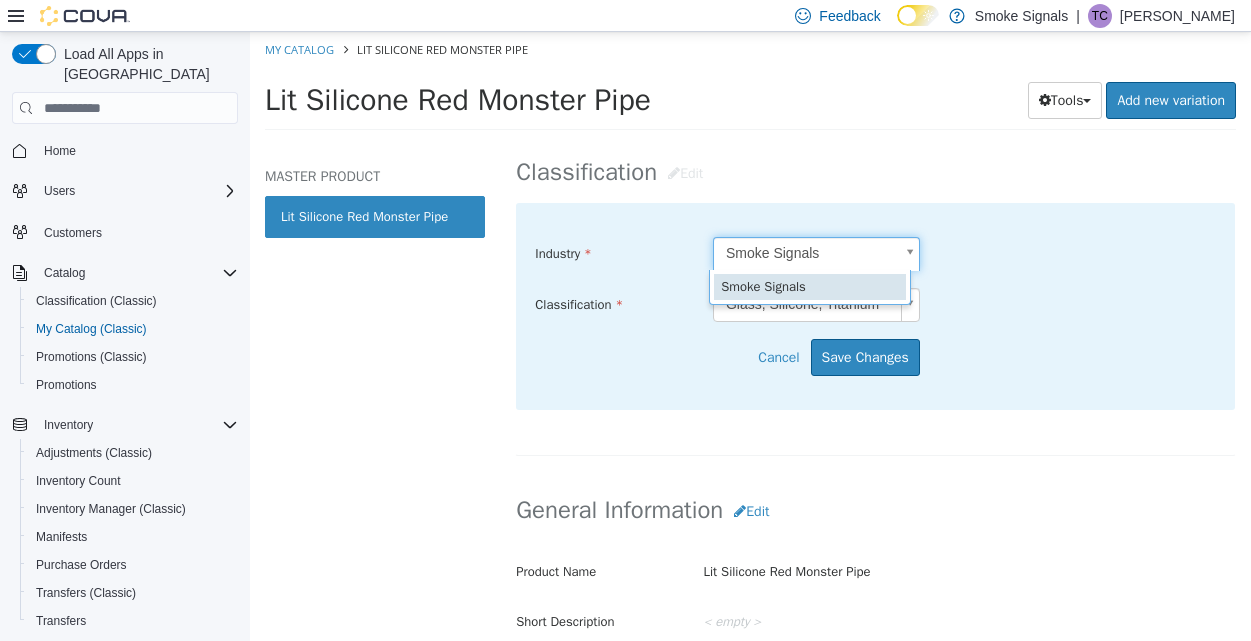 click on "Saving Bulk Changes...
×
The new product has been created successfully.
My Catalog
Lit Silicone Red Monster Pipe
Lit Silicone Red Monster Pipe
Tools
Clone Print Labels   Add new variation
MASTER PRODUCT
Lit Silicone Red Monster Pipe
Glass, Silicone, Titanium
Lit Silicone Red Monster Pipe
[Master Product] Active   CATALOG SKU - JBJMK3CP     English - US                             Last Updated:  July 9, 2025
General Specifications Assets Product Behaviors Availability Pricing
Marketing Classification  Edit Industry
Smoke Signals     ***** Classification
Glass, Silicone, Titanium                             ***** Cancel Save Changes General Information  Edit Product Name
Lit Silicone Red Monster Pipe
Short Description
< empty >
Long Description
< empty >
MSRP
< empty >
Release Date
< empty >
Cancel Save Changes Manufacturer  Edit Manufacturer
< empty >" at bounding box center (750, 87) 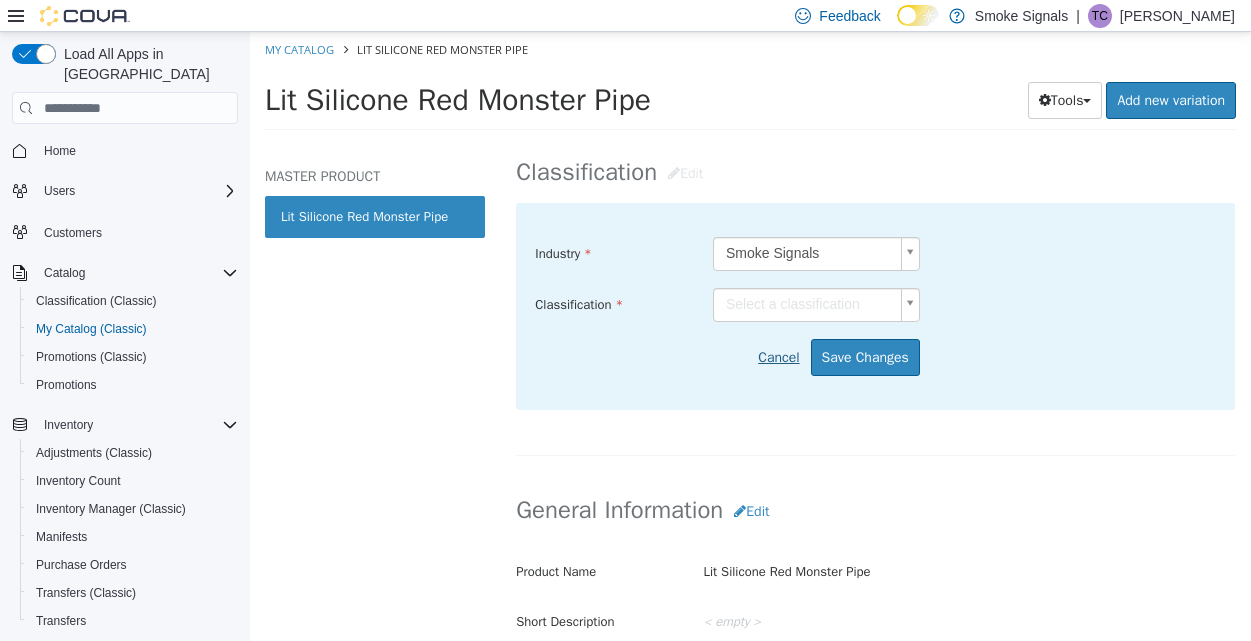click on "Cancel" at bounding box center [783, 357] 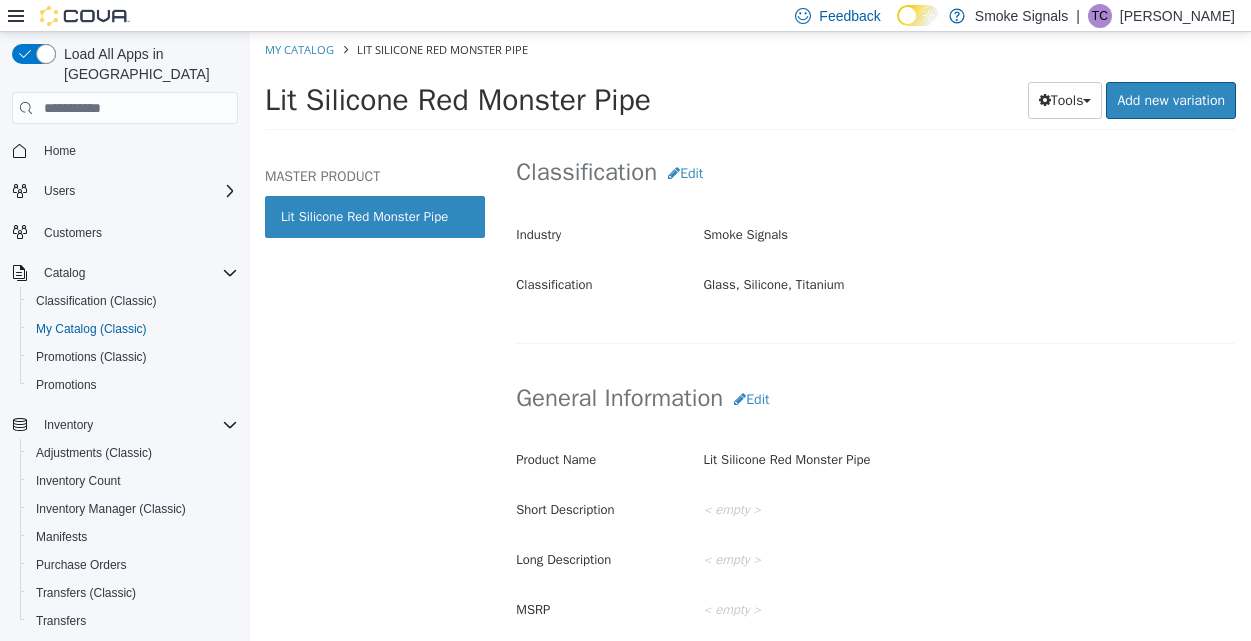 scroll, scrollTop: 234, scrollLeft: 0, axis: vertical 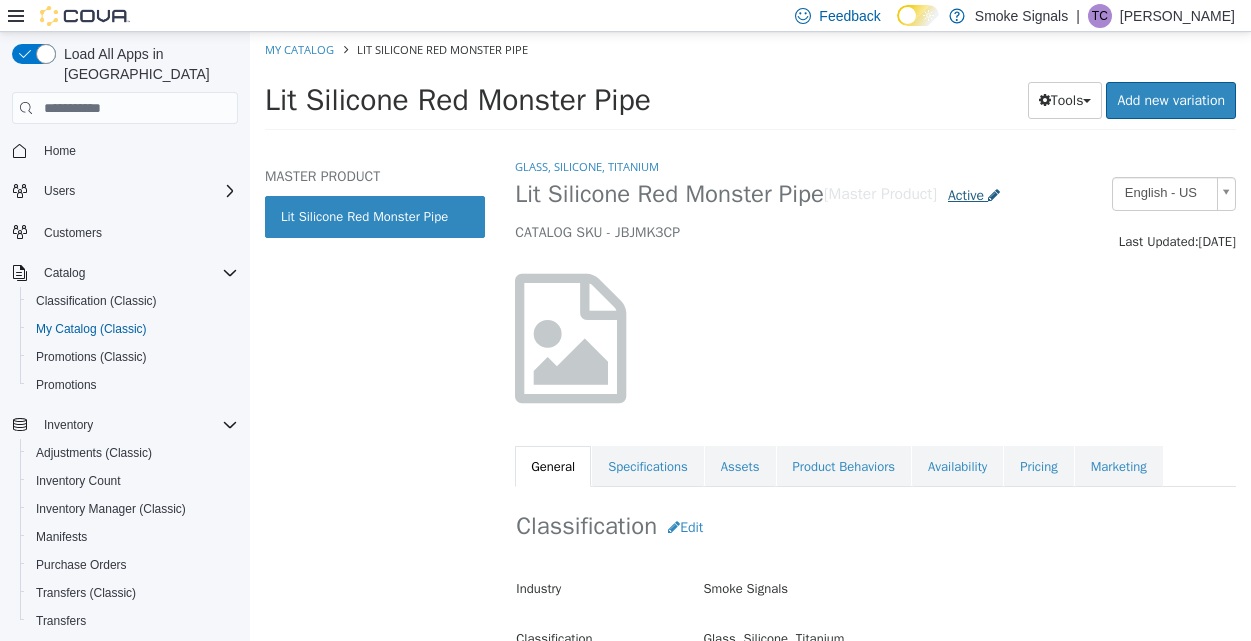 click on "Active" at bounding box center [966, 195] 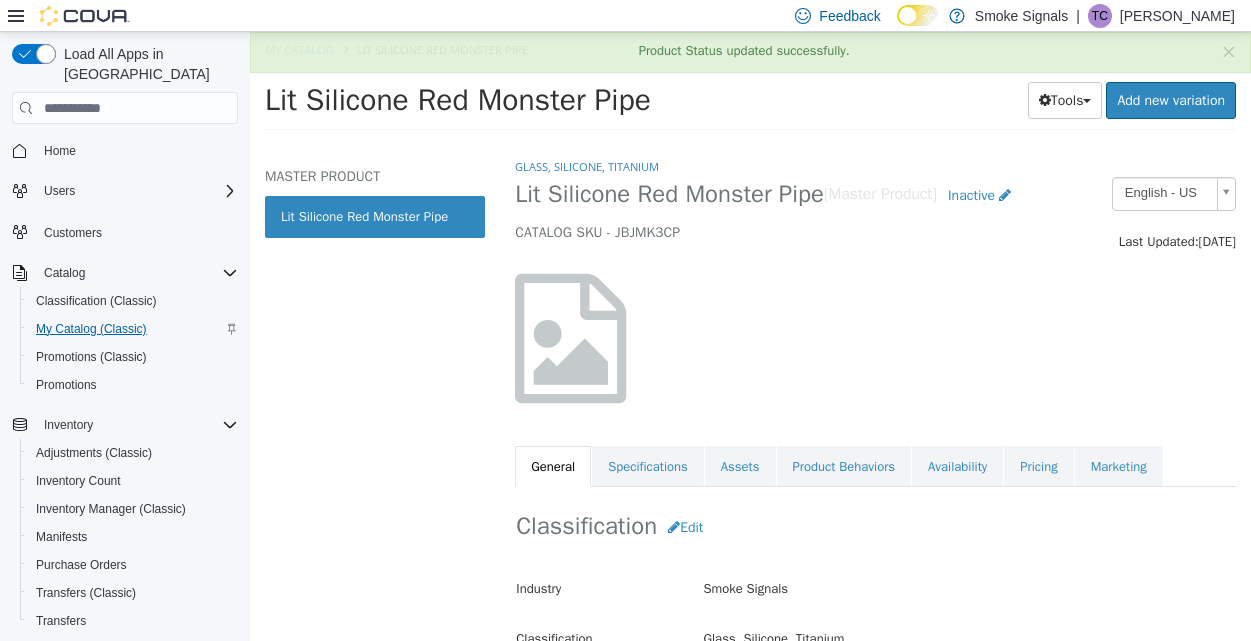 click on "My Catalog (Classic)" at bounding box center (91, 329) 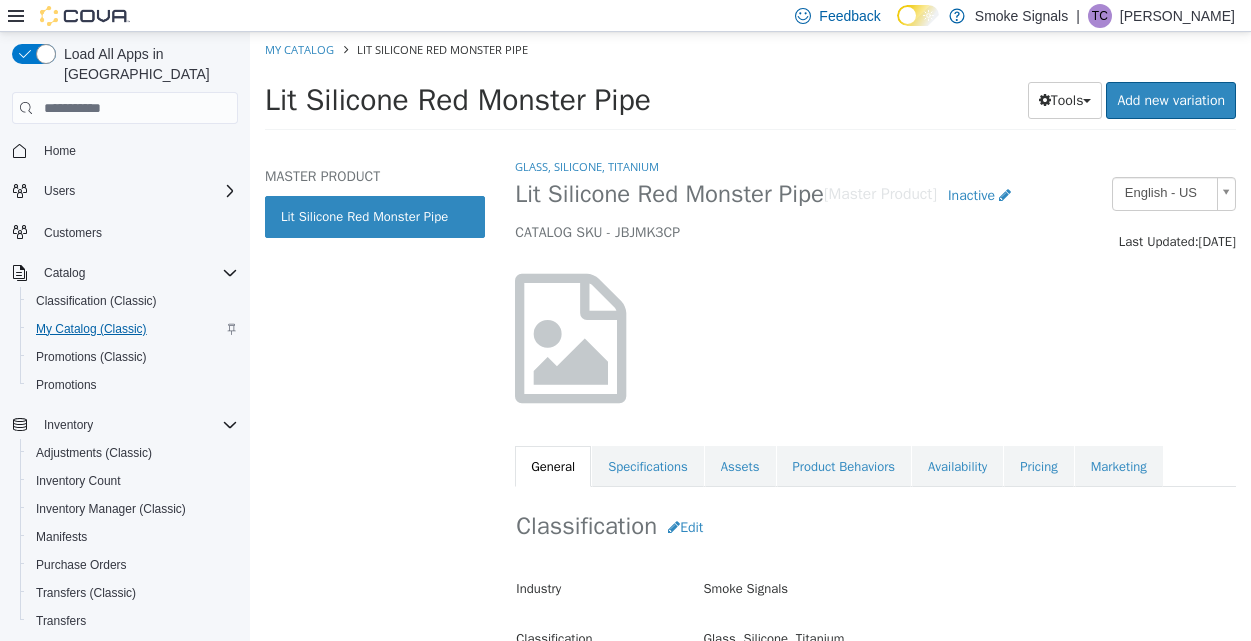 click on "My Catalog (Classic)" at bounding box center (91, 329) 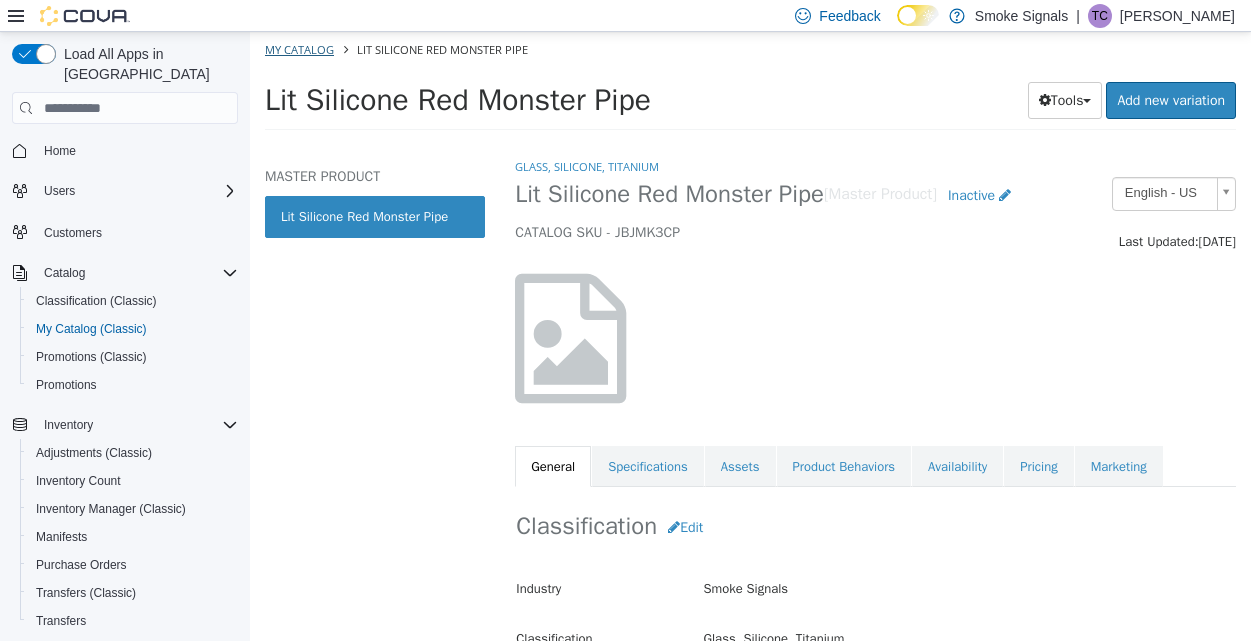 click on "My Catalog" at bounding box center (299, 49) 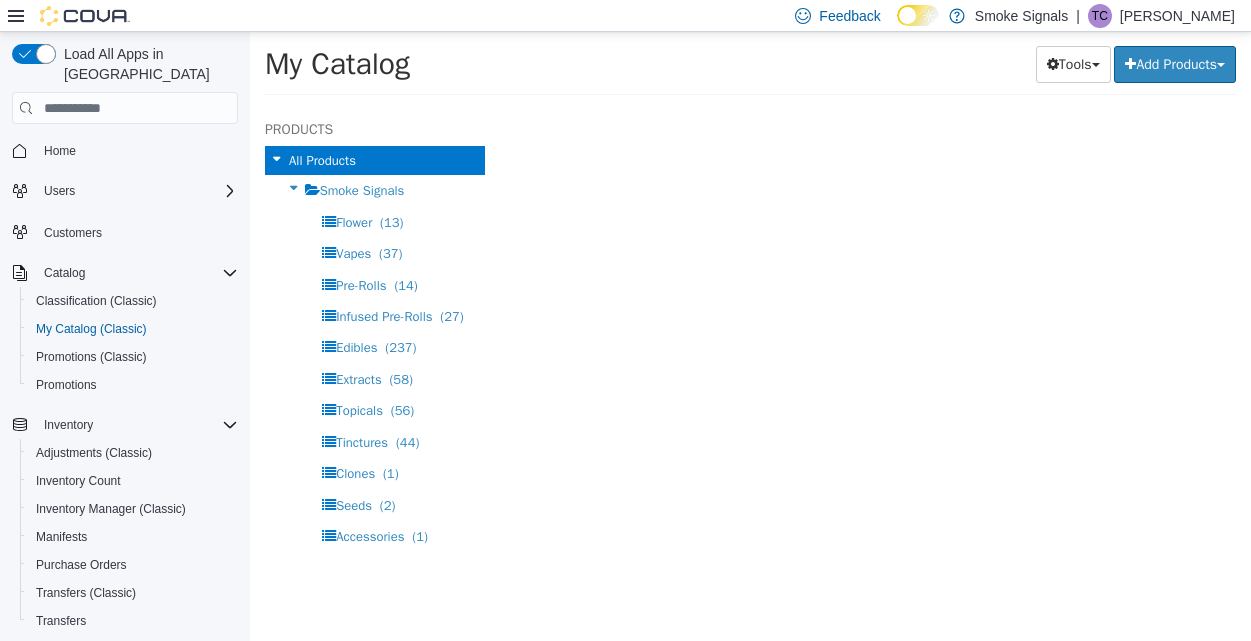 select on "**********" 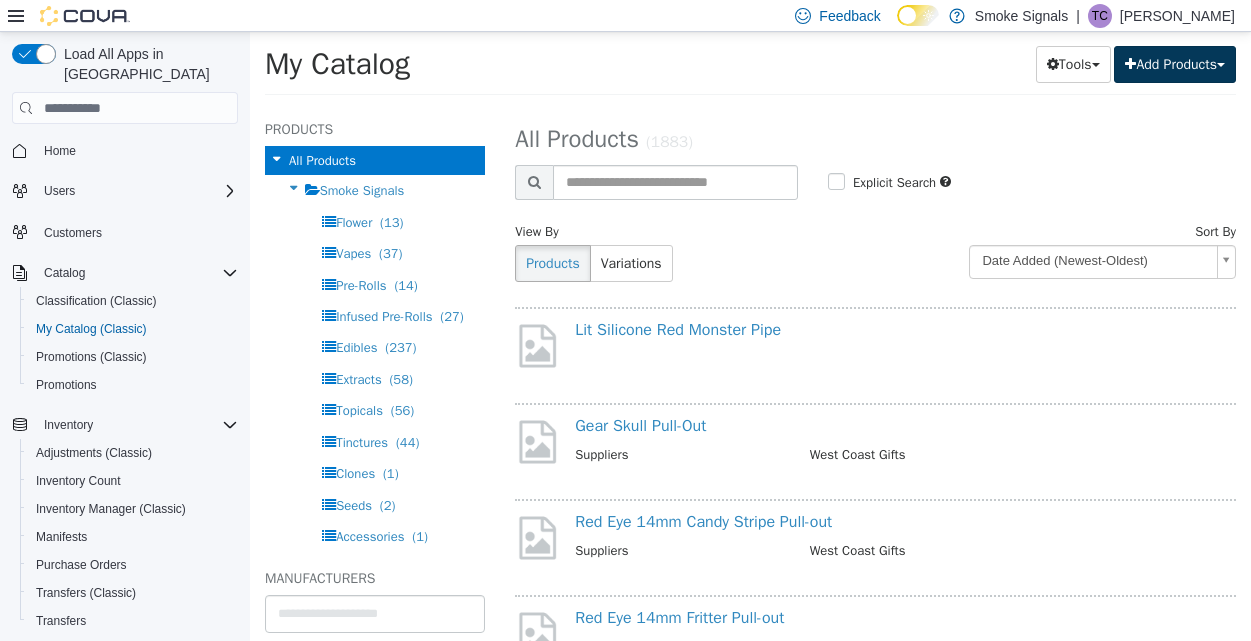 click on "Add Products" at bounding box center [1175, 64] 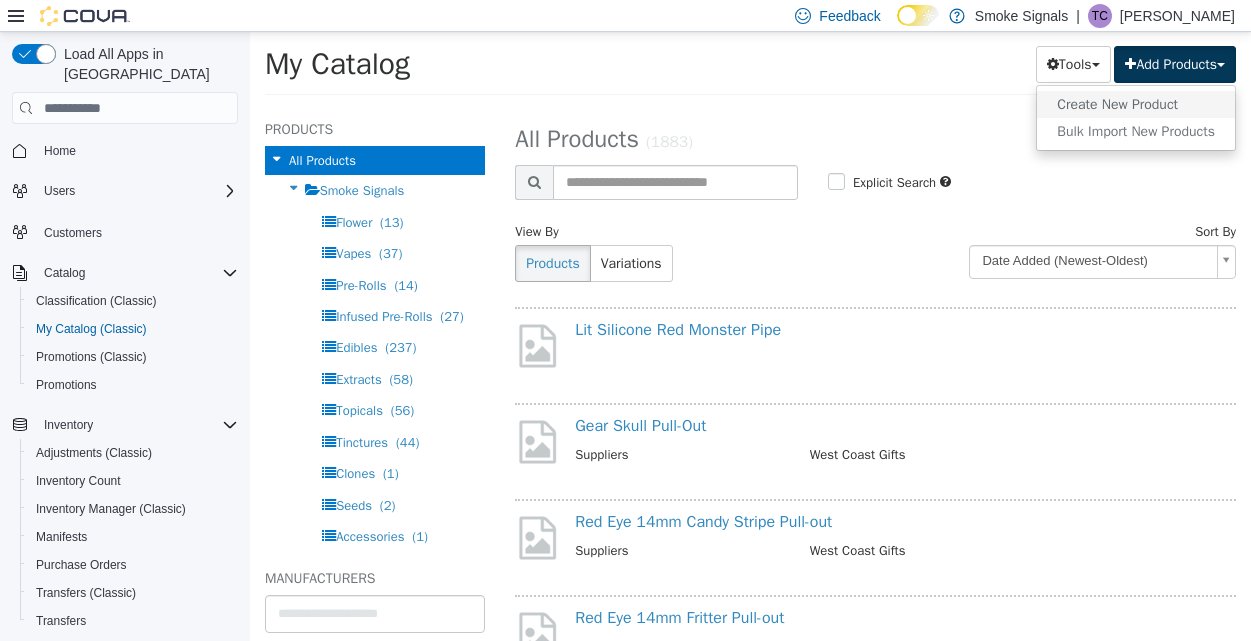 click on "Create New Product" at bounding box center [1136, 104] 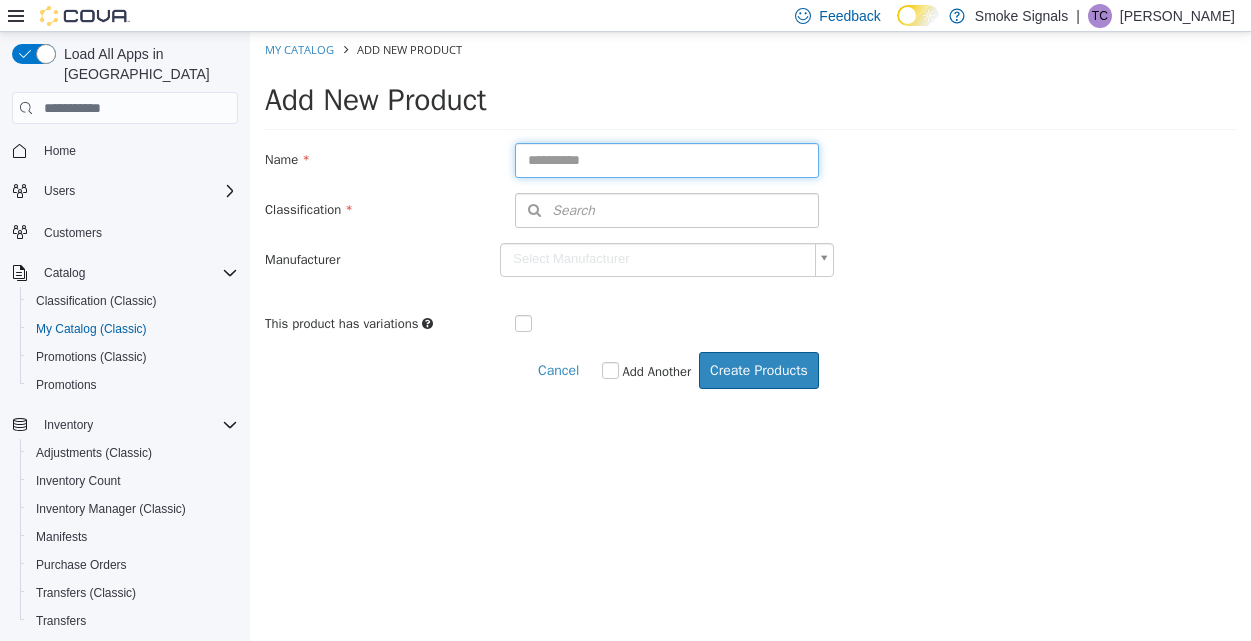 click at bounding box center [667, 160] 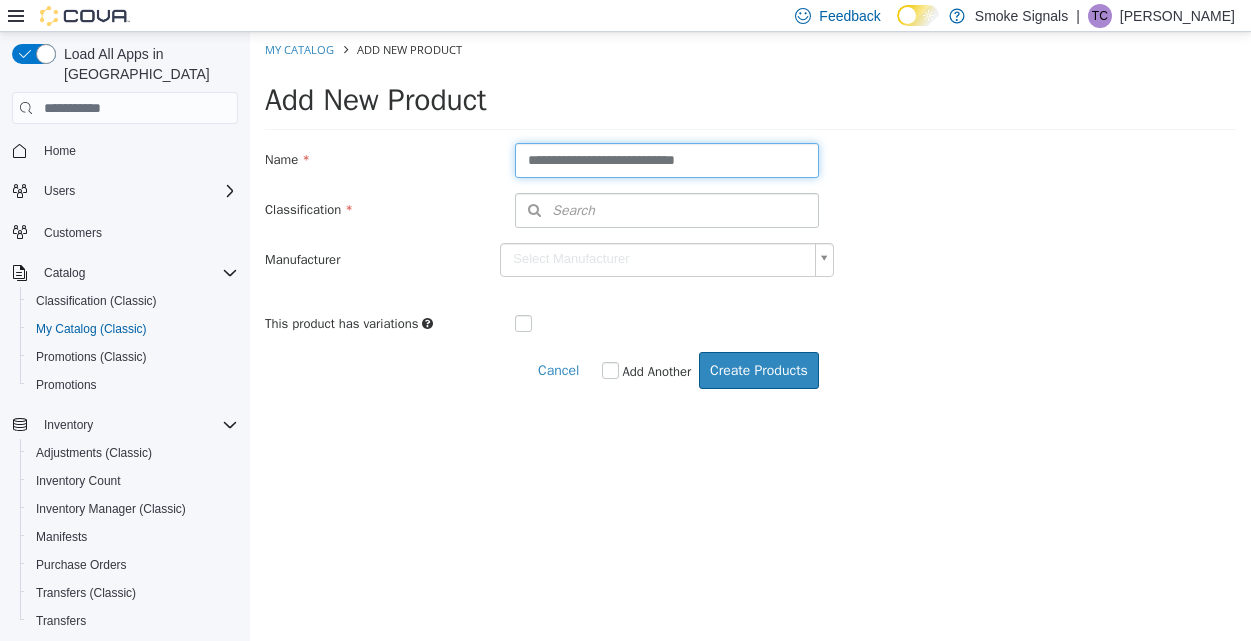 type on "**********" 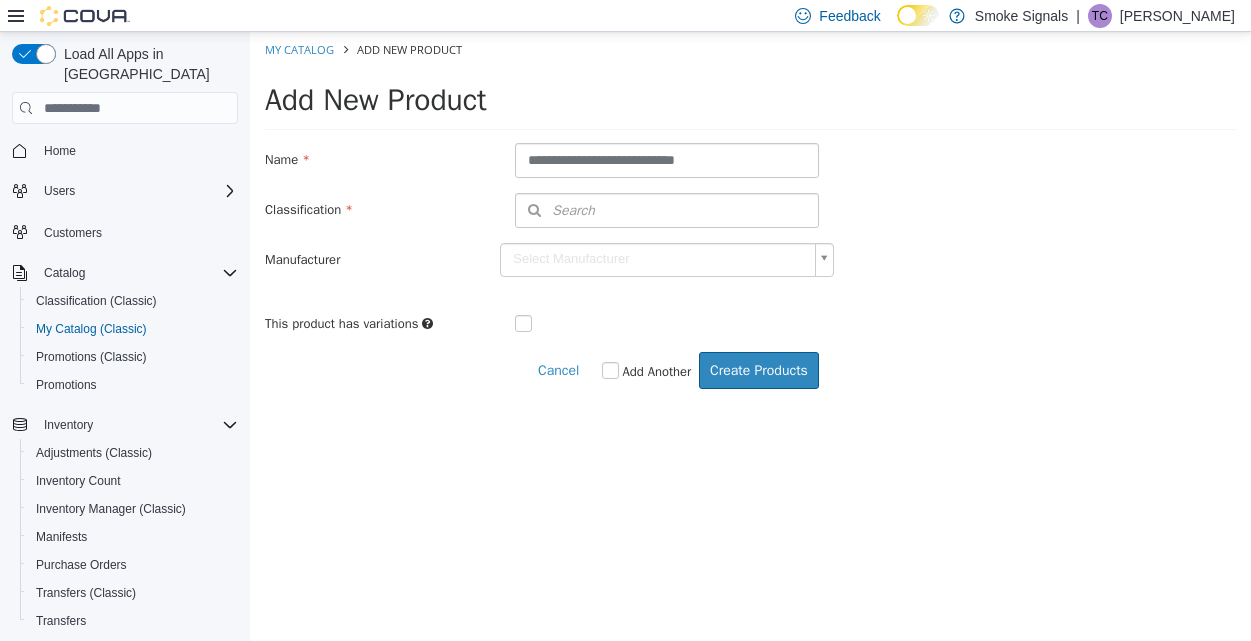 click on "**********" at bounding box center [750, 239] 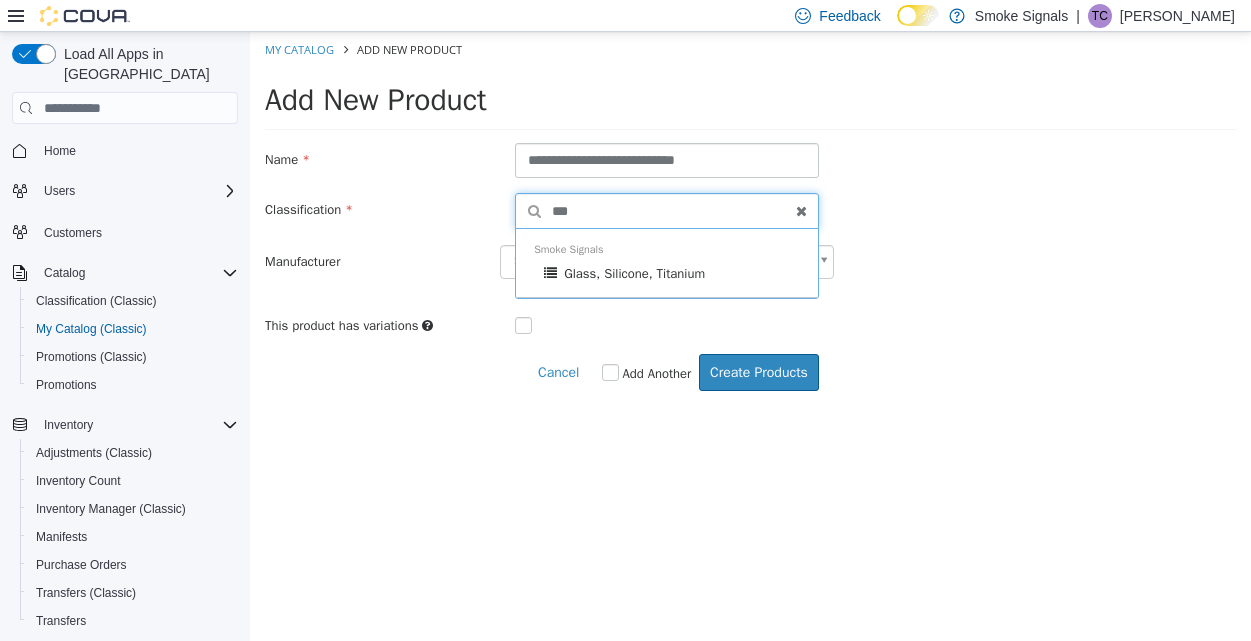 type on "***" 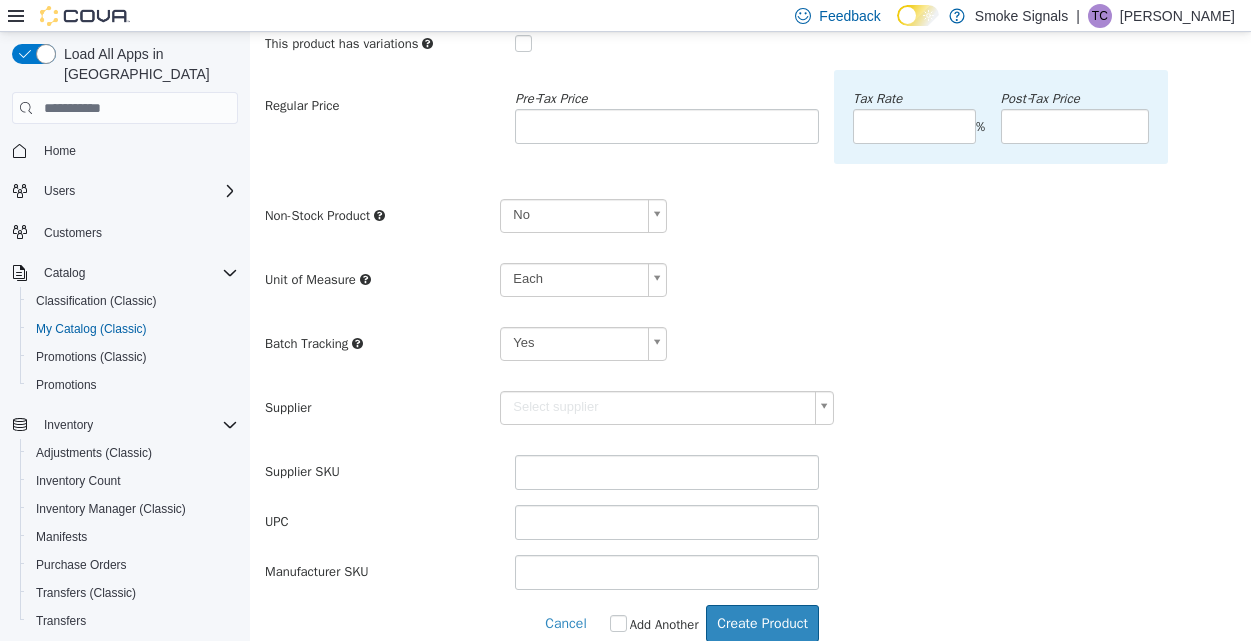 scroll, scrollTop: 279, scrollLeft: 0, axis: vertical 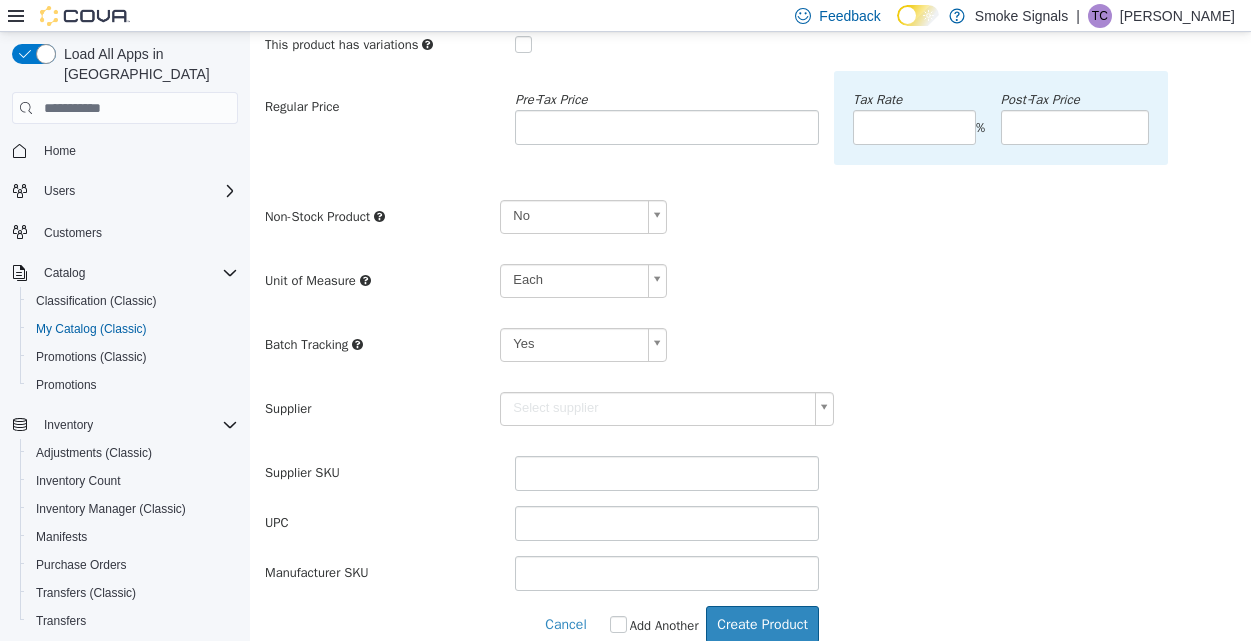 click on "**********" at bounding box center (750, 208) 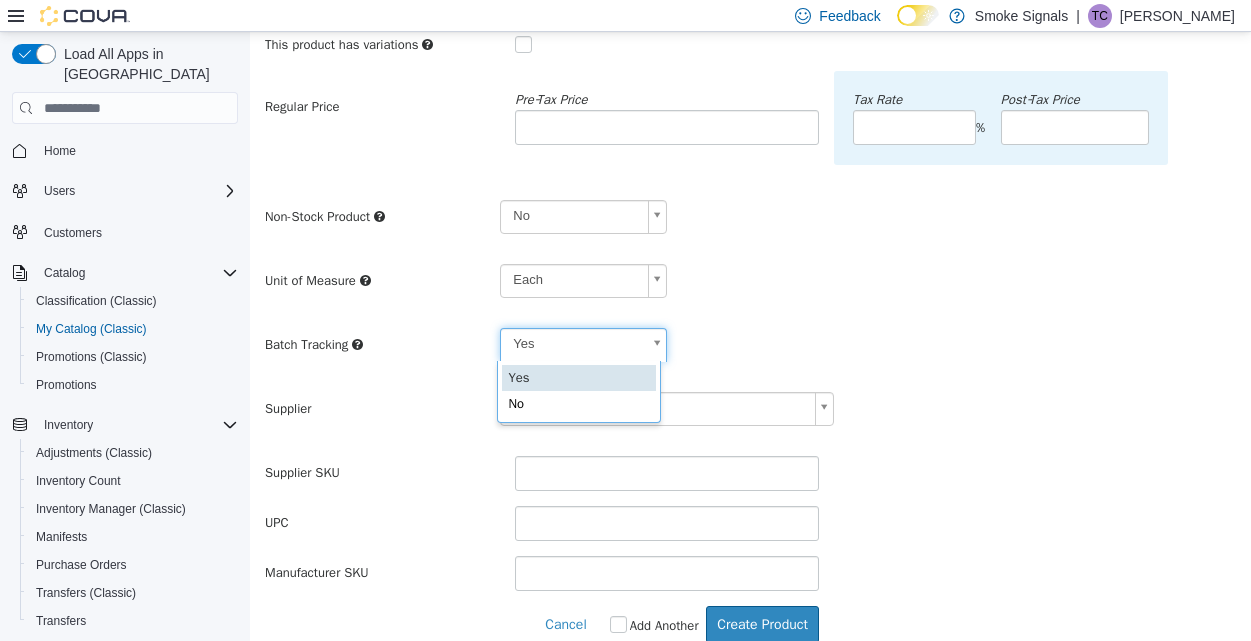 scroll, scrollTop: 0, scrollLeft: 7, axis: horizontal 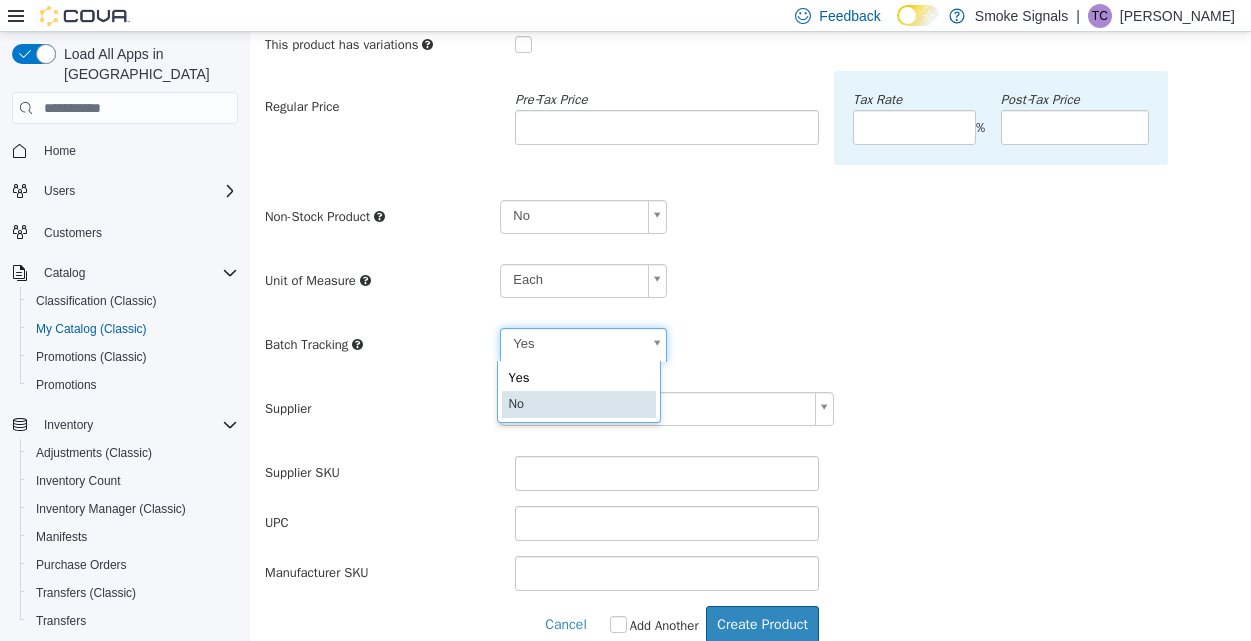 type on "**" 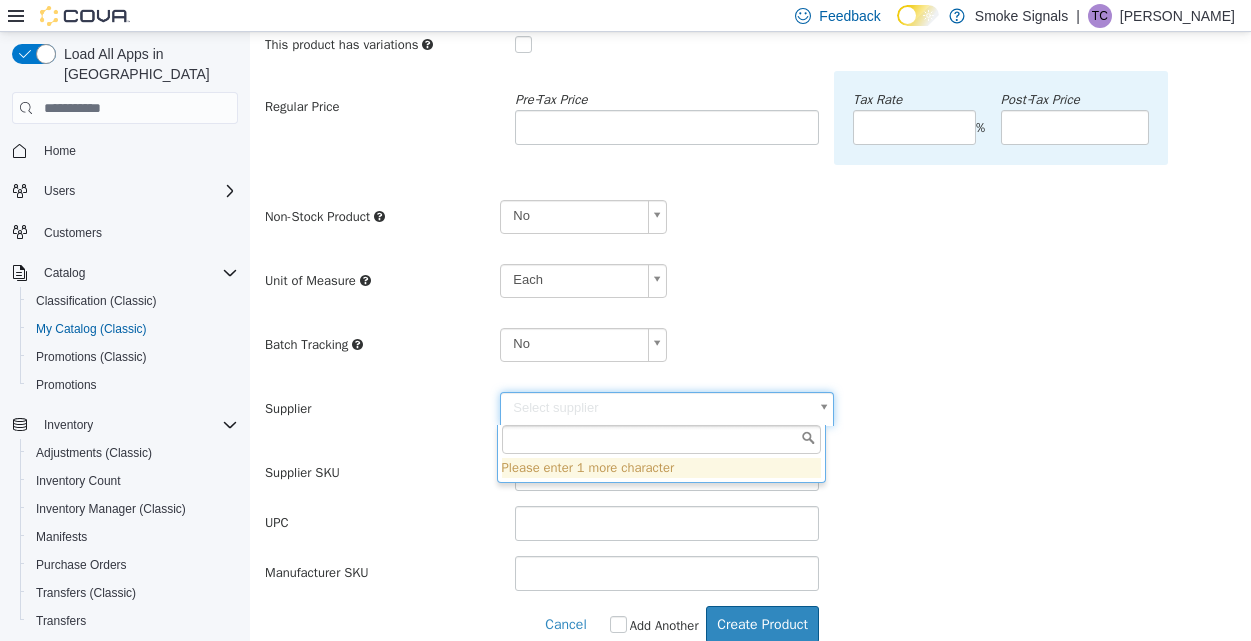 click on "**********" at bounding box center [750, 208] 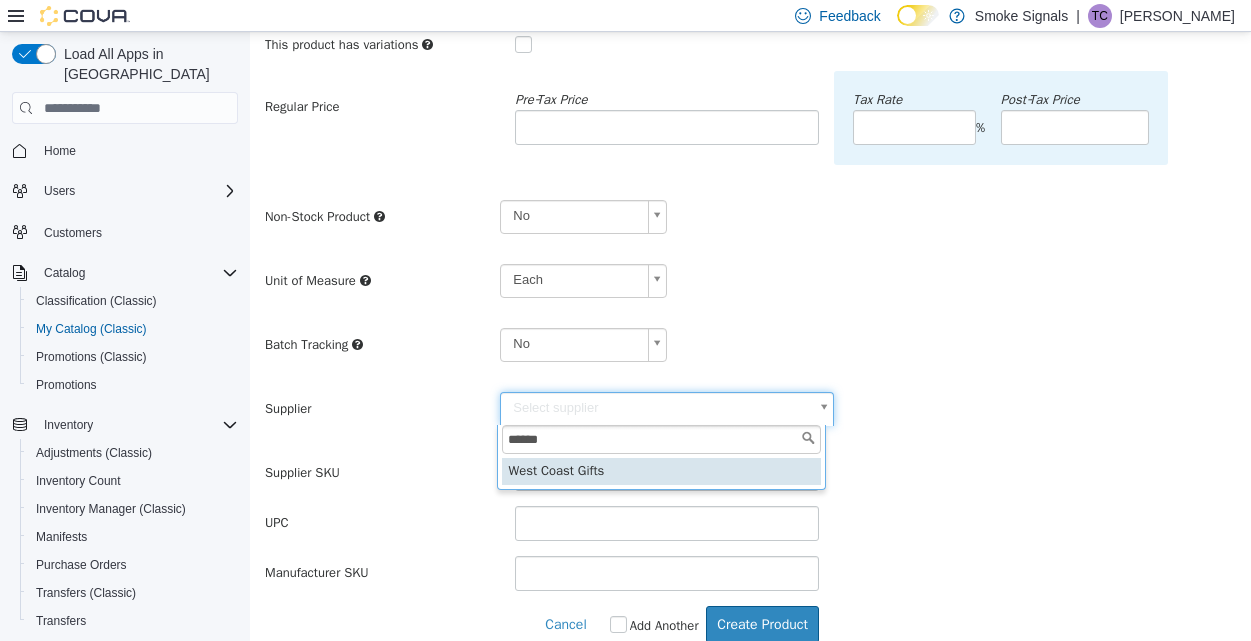 type on "******" 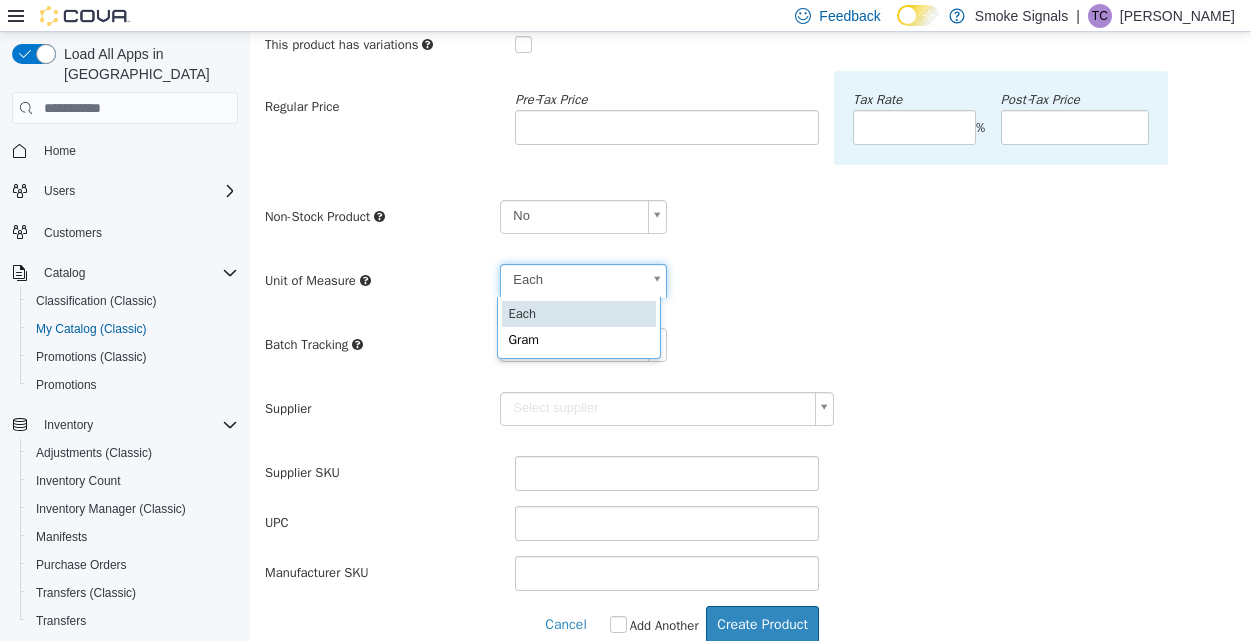 type on "******" 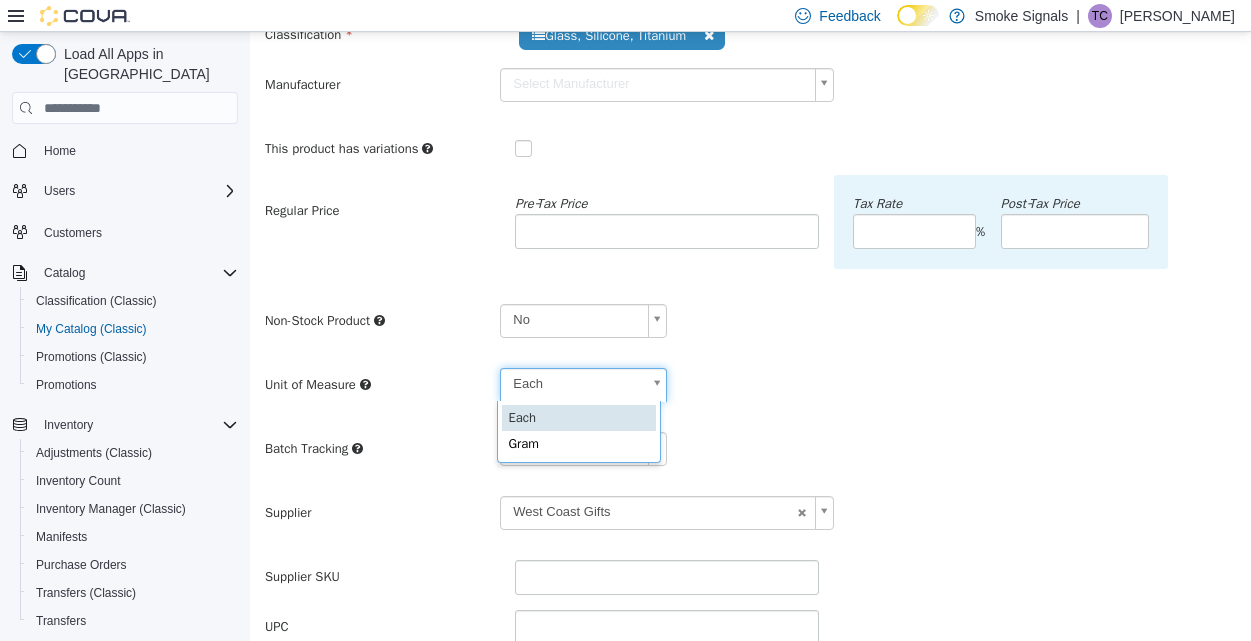 scroll, scrollTop: 152, scrollLeft: 0, axis: vertical 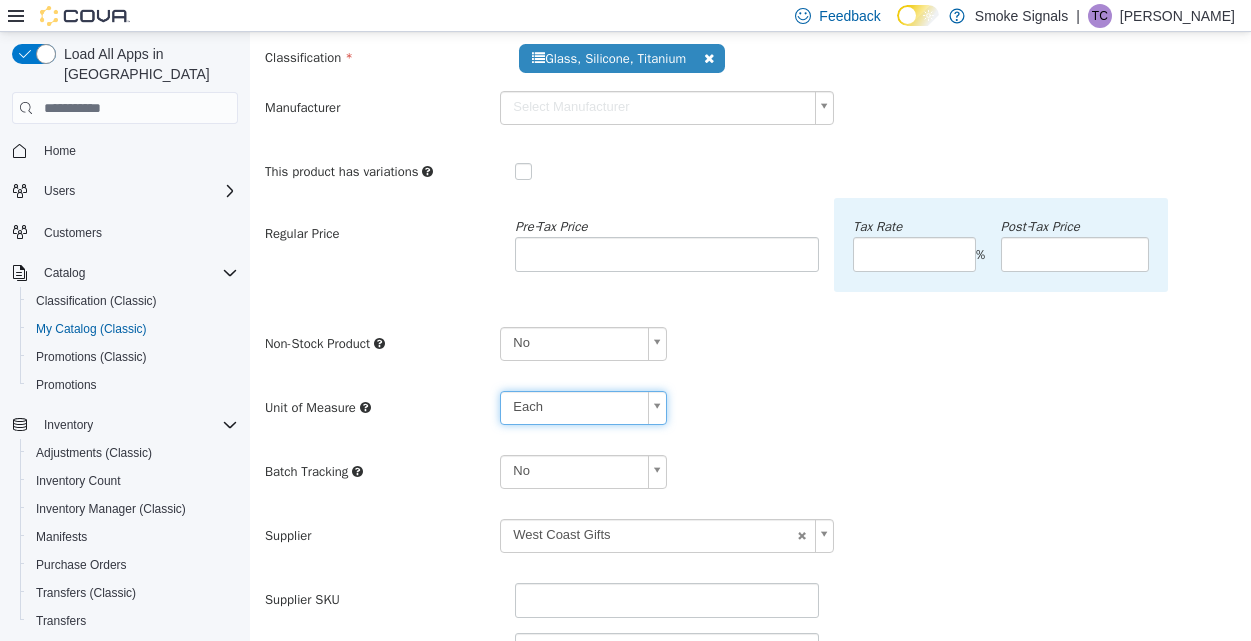 click on "**********" at bounding box center [750, 335] 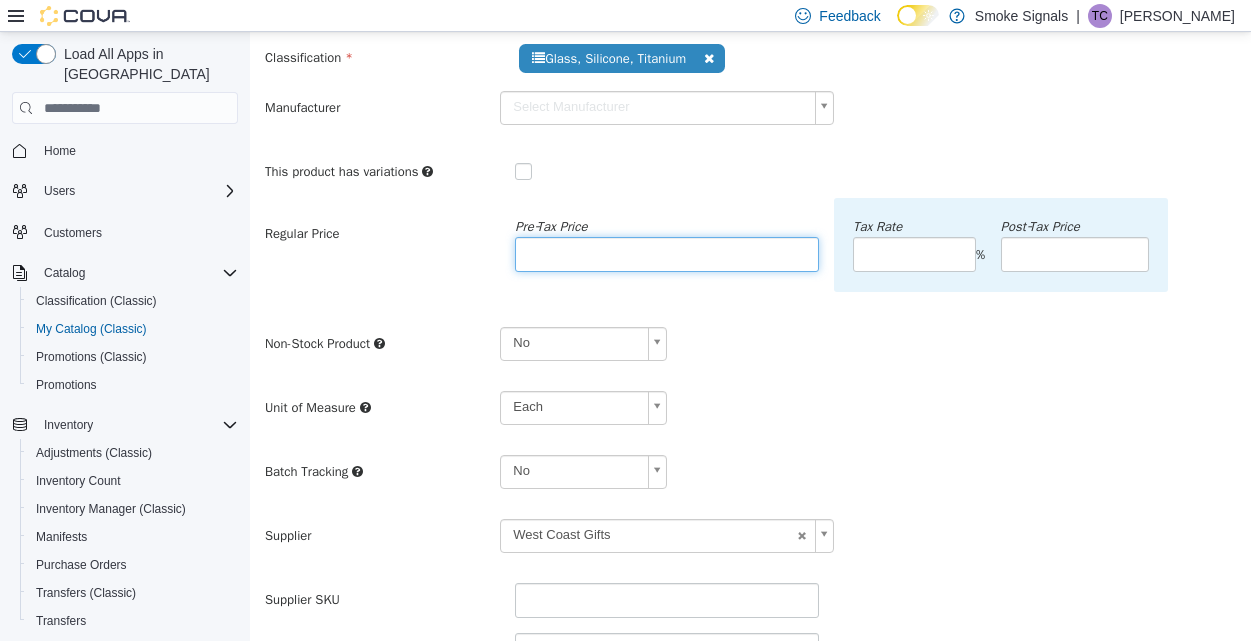 click at bounding box center (667, 254) 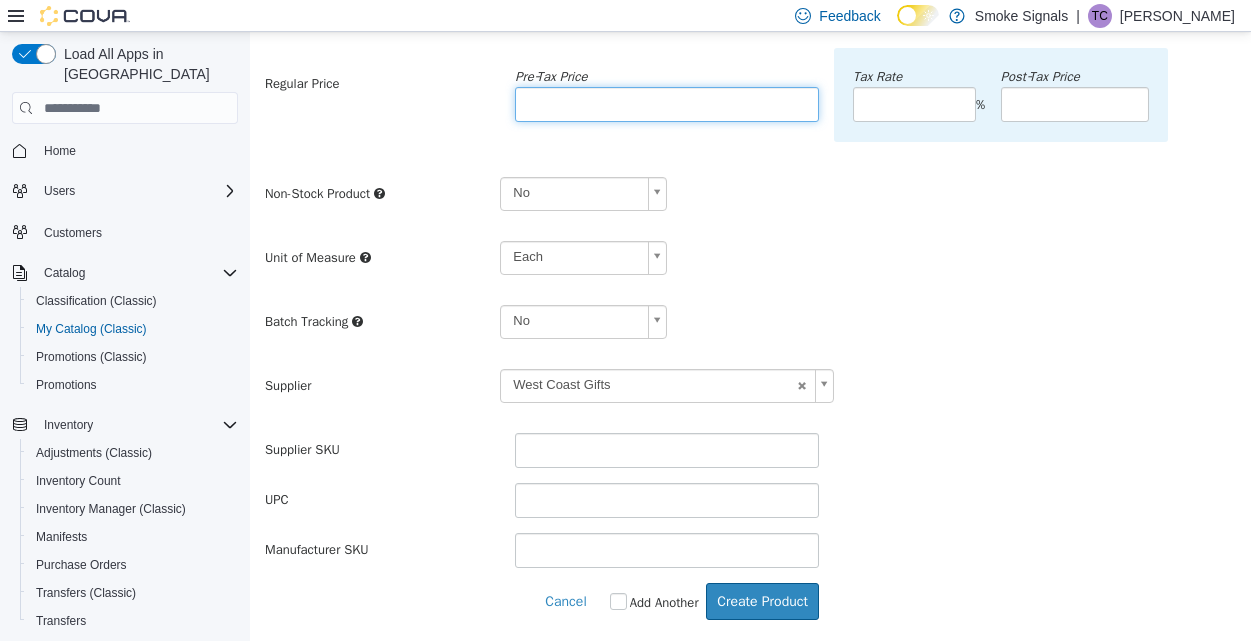 scroll, scrollTop: 0, scrollLeft: 0, axis: both 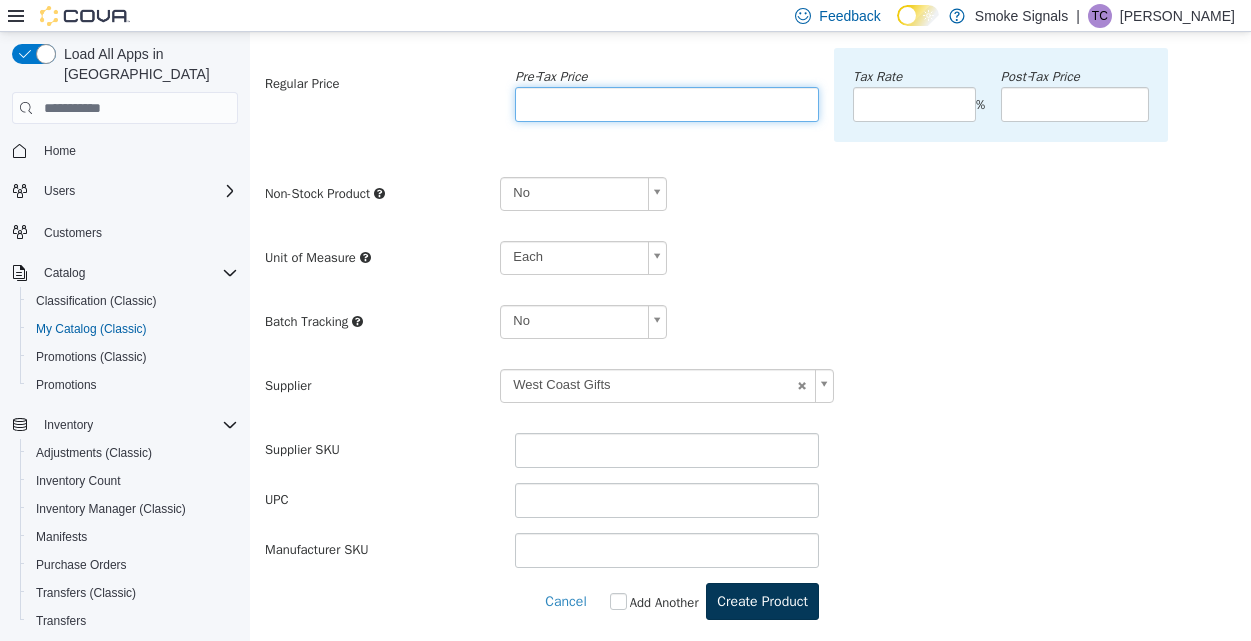 type on "*****" 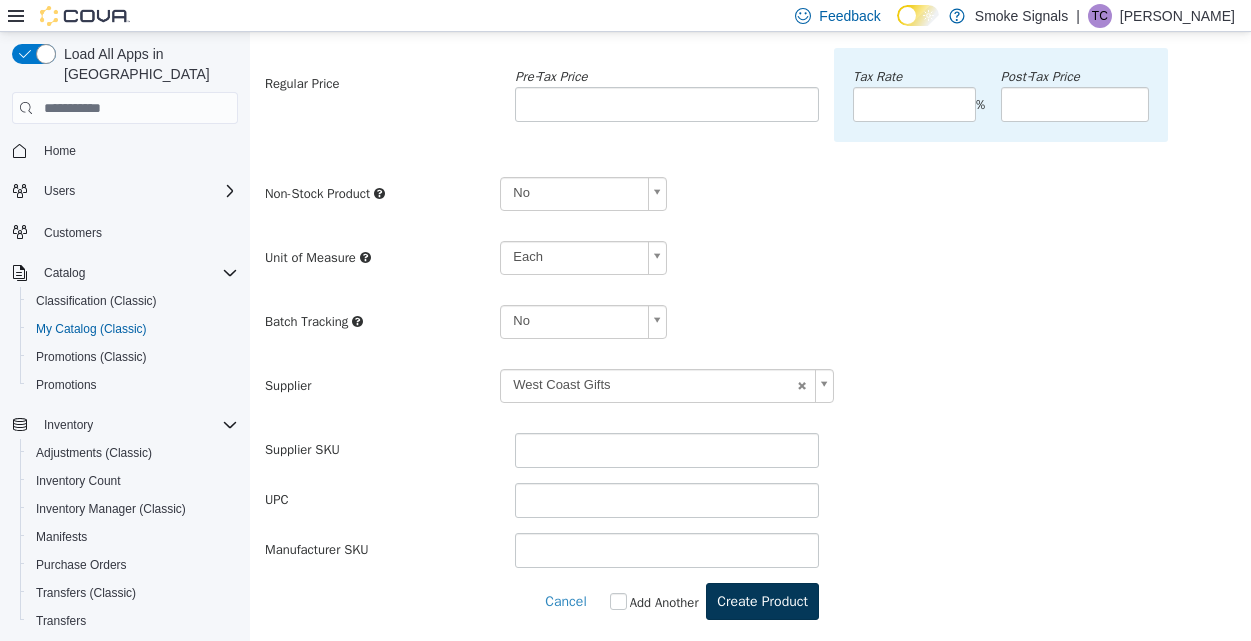 click on "Create Product" at bounding box center (762, 601) 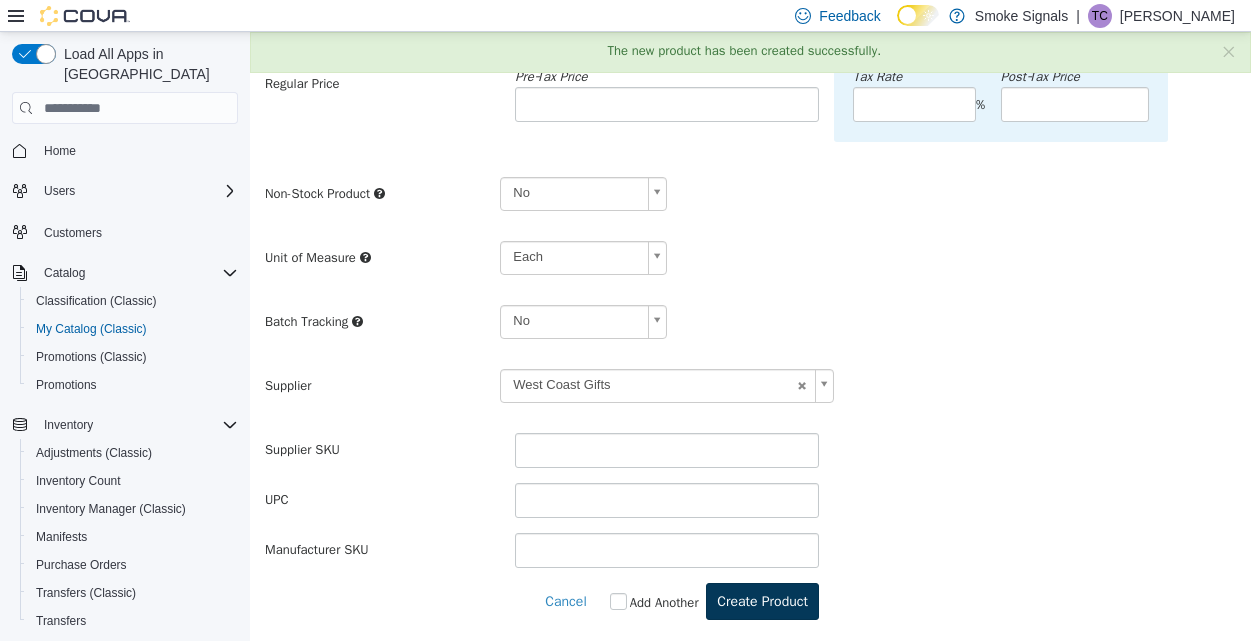 scroll, scrollTop: 0, scrollLeft: 0, axis: both 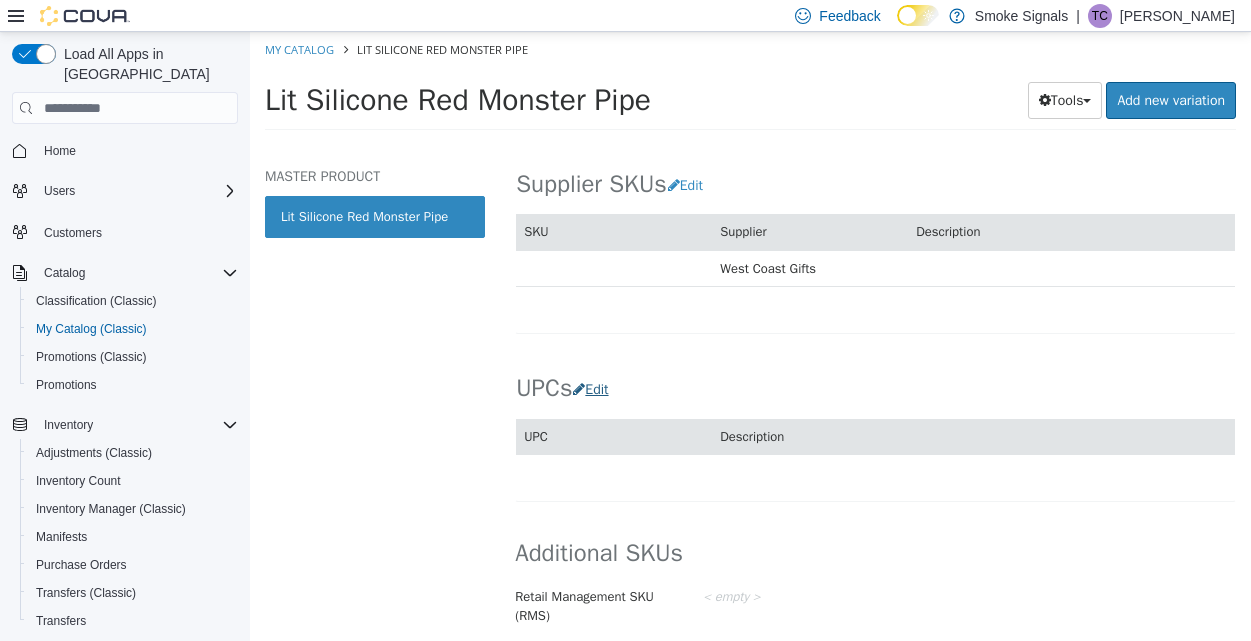 click on "Edit" at bounding box center (595, 389) 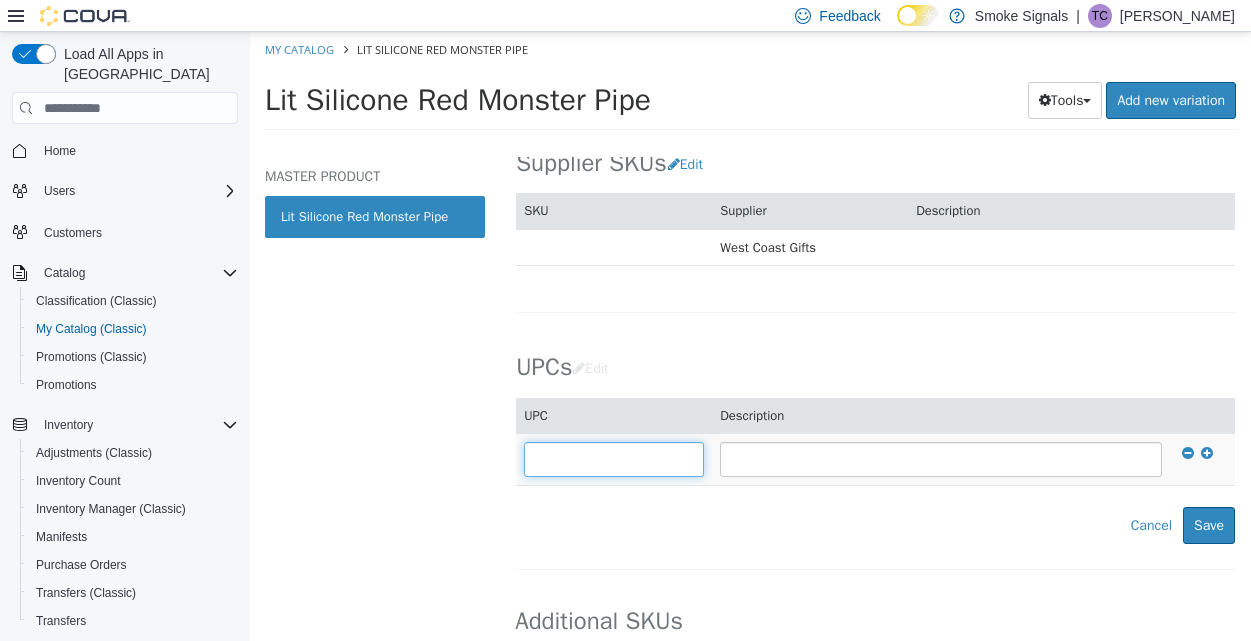 click at bounding box center [614, 459] 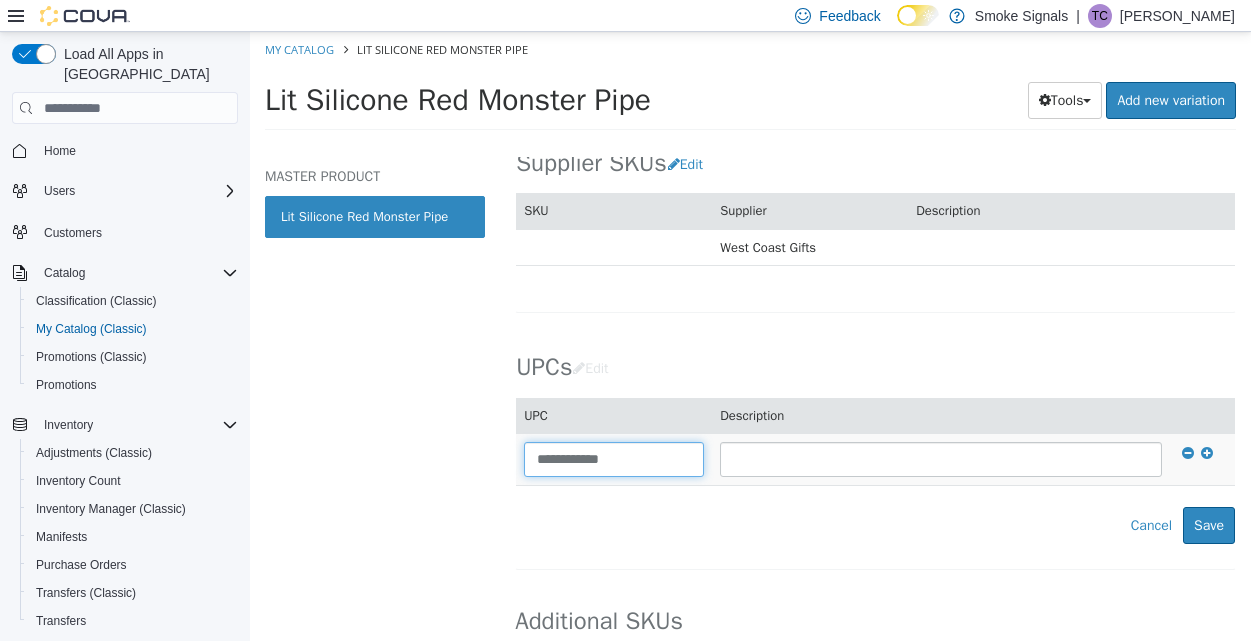 type on "**********" 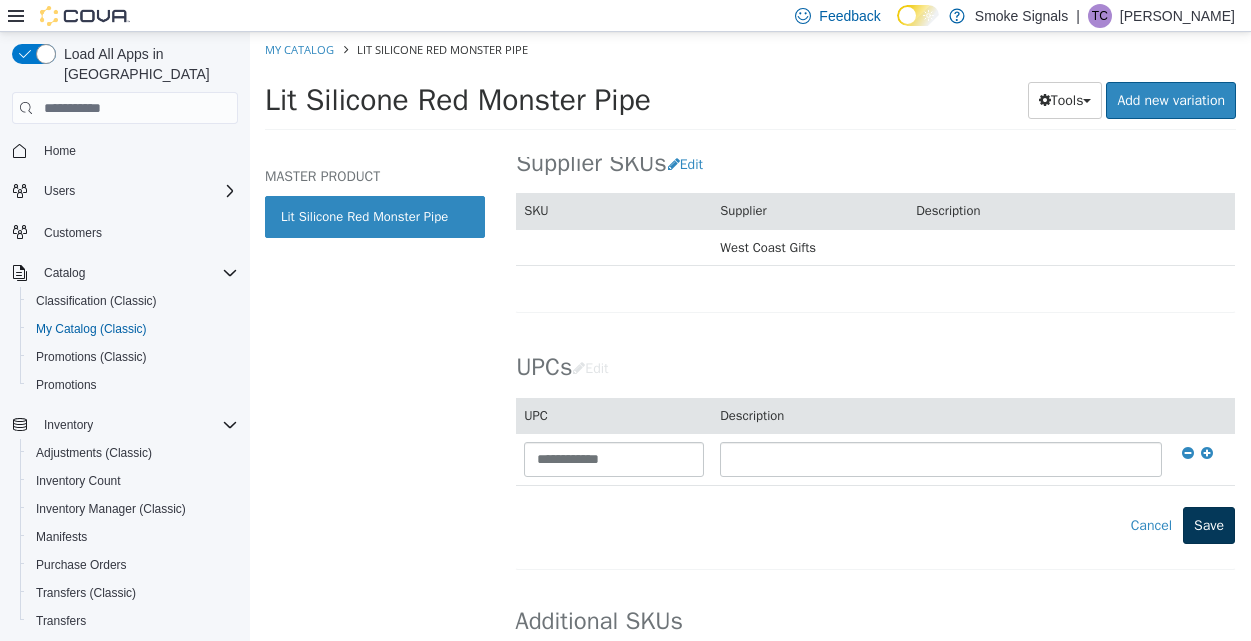 click on "Save" at bounding box center [1209, 525] 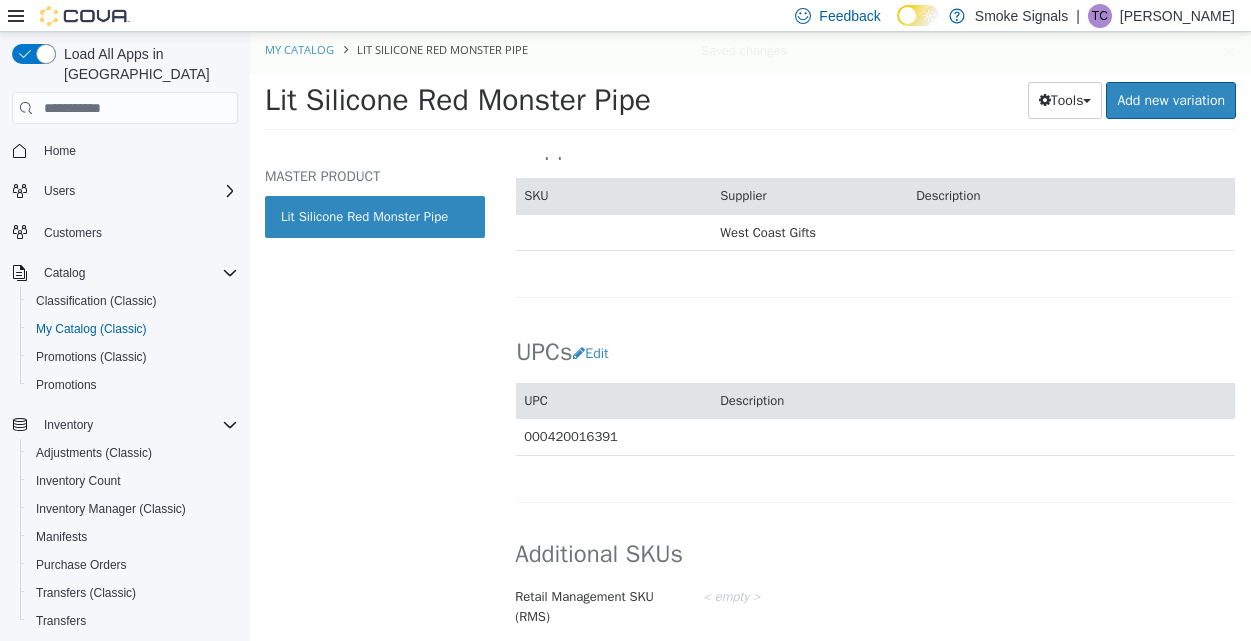 scroll, scrollTop: 1329, scrollLeft: 0, axis: vertical 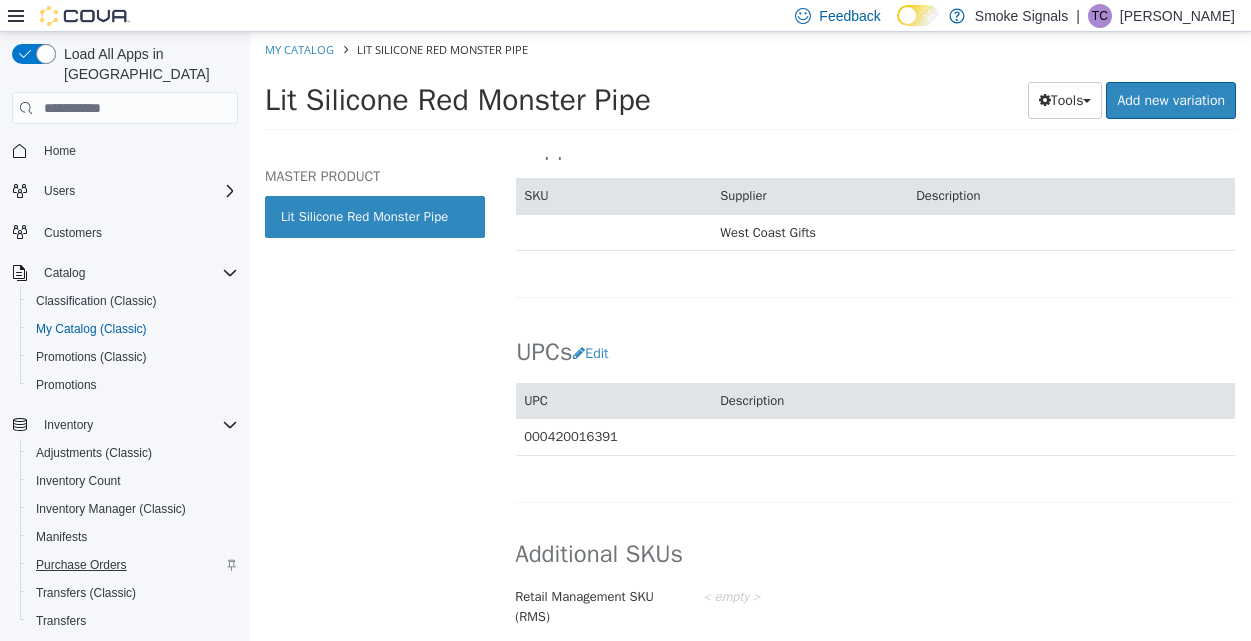 click on "Purchase Orders" at bounding box center (81, 565) 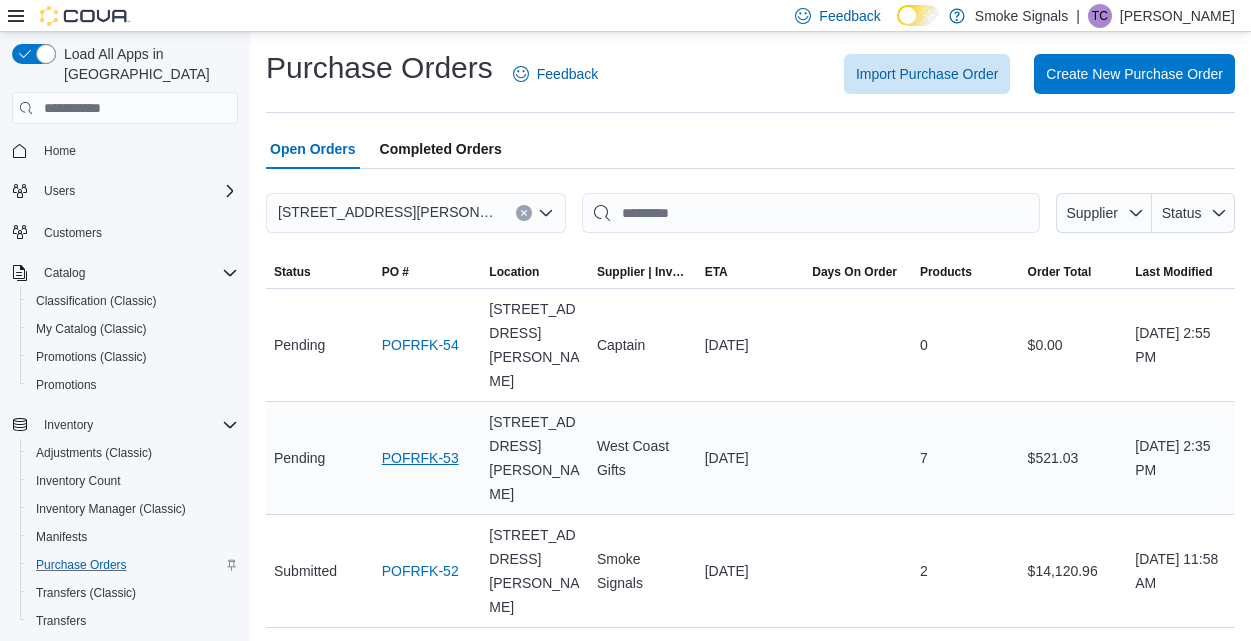 click on "POFRFK-53" at bounding box center (420, 458) 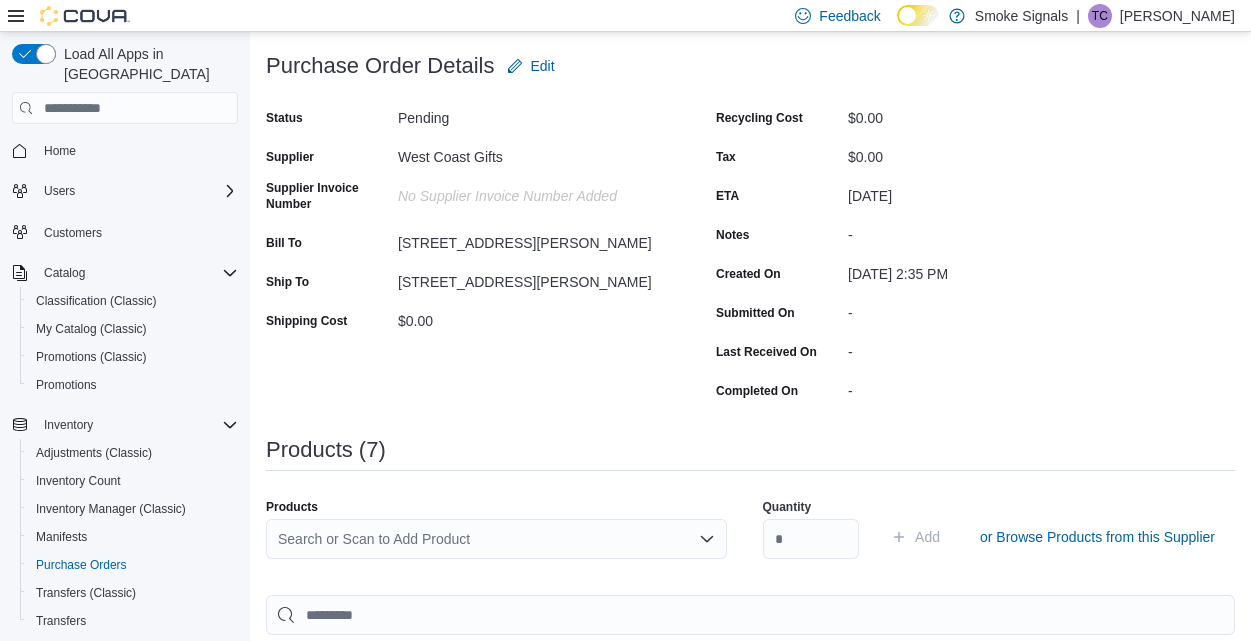 scroll, scrollTop: 141, scrollLeft: 0, axis: vertical 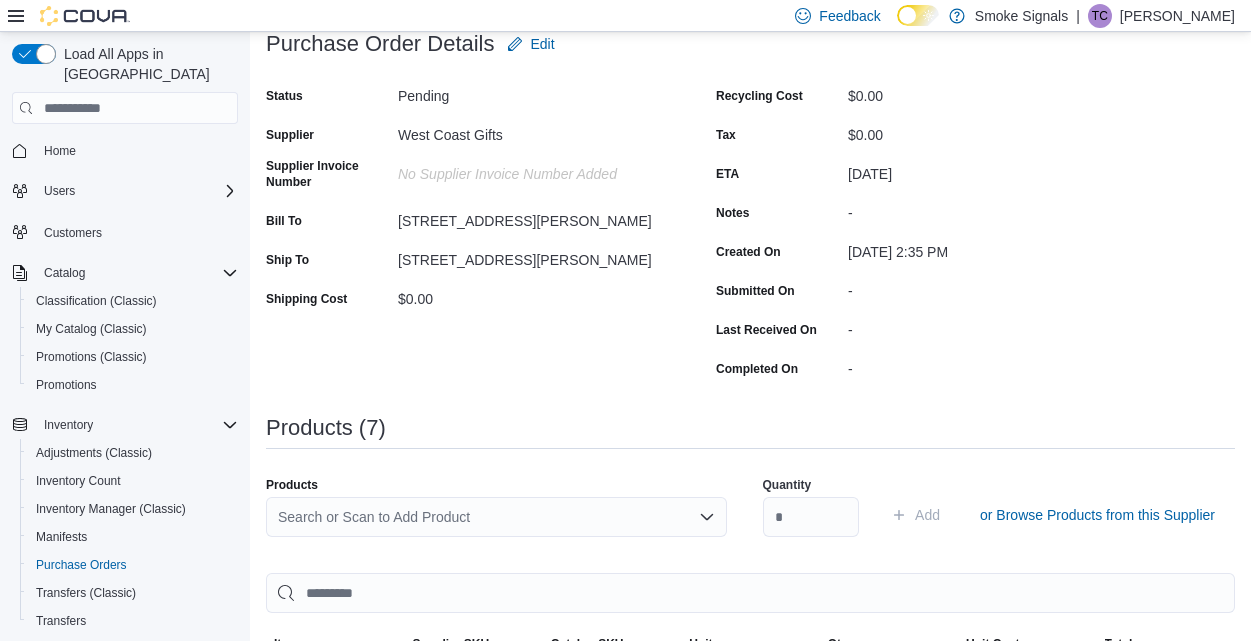 click on "Search or Scan to Add Product" at bounding box center (496, 517) 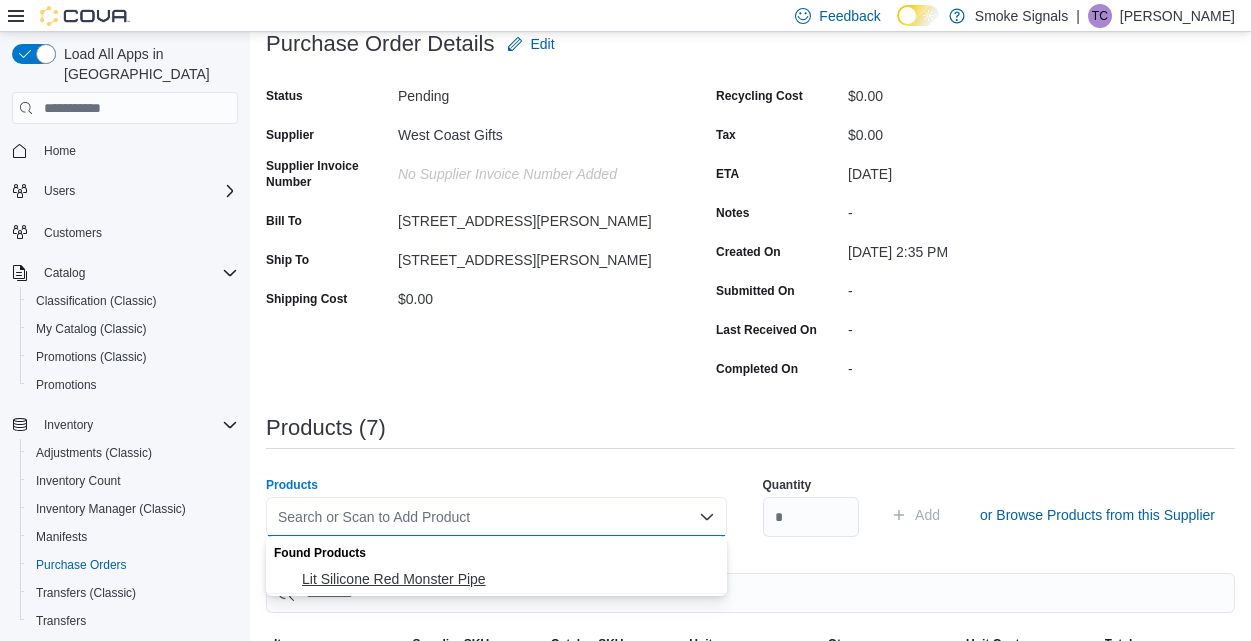 click on "Lit Silicone Red Monster Pipe" at bounding box center [508, 579] 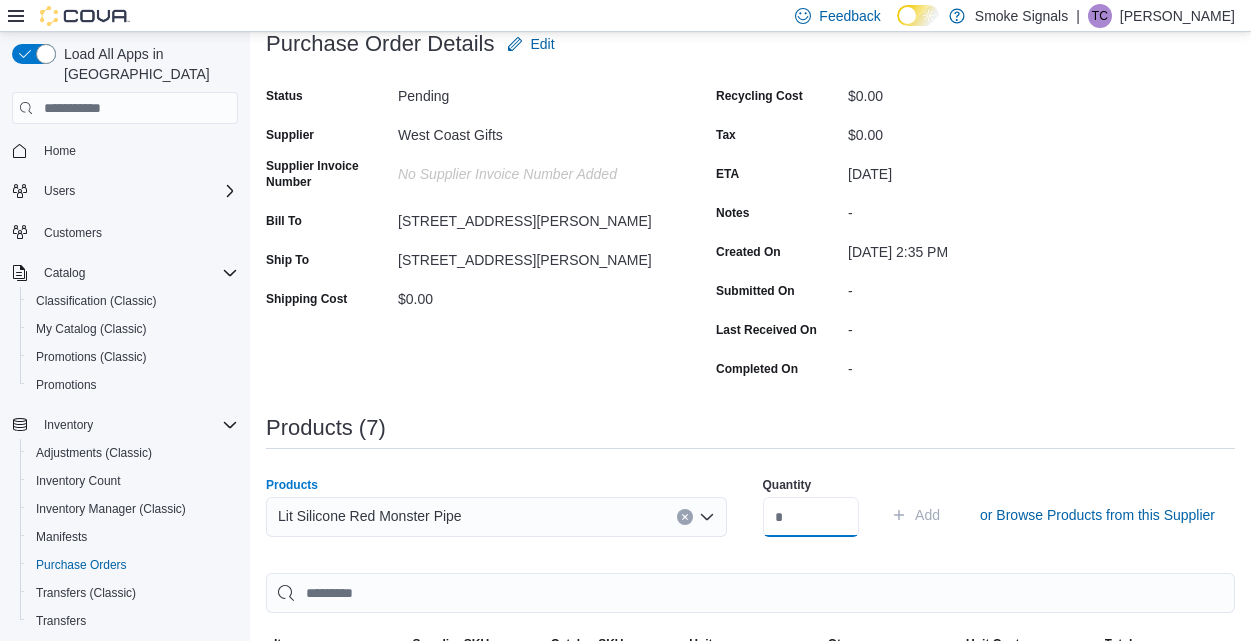 click at bounding box center (811, 517) 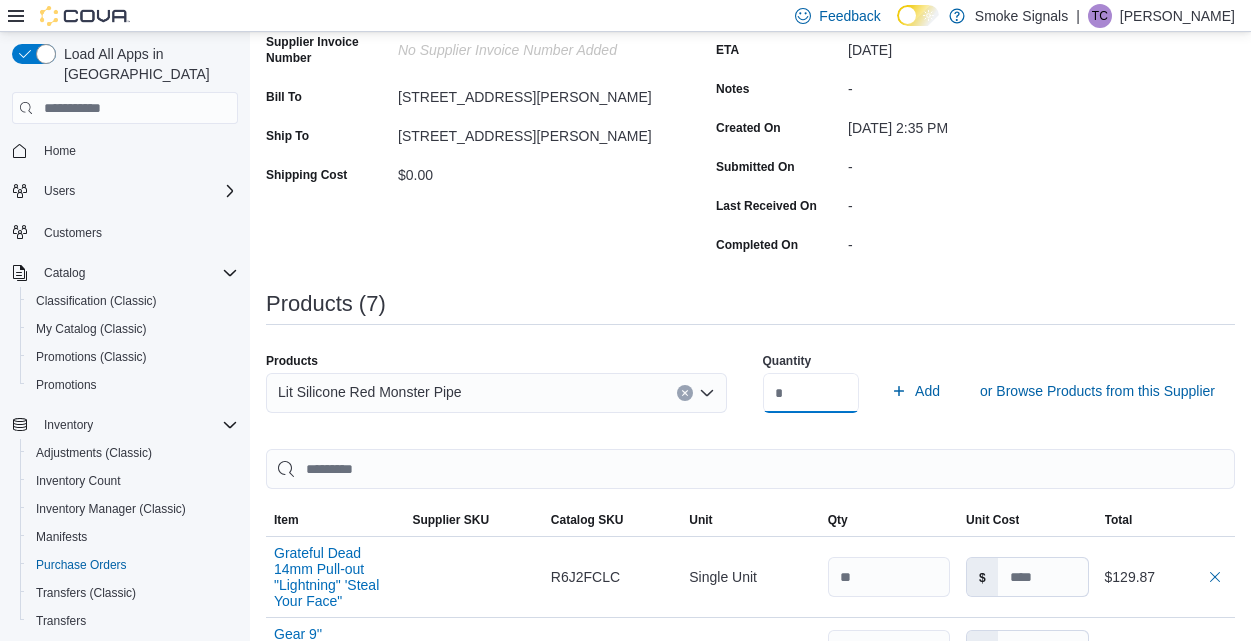 scroll, scrollTop: 268, scrollLeft: 0, axis: vertical 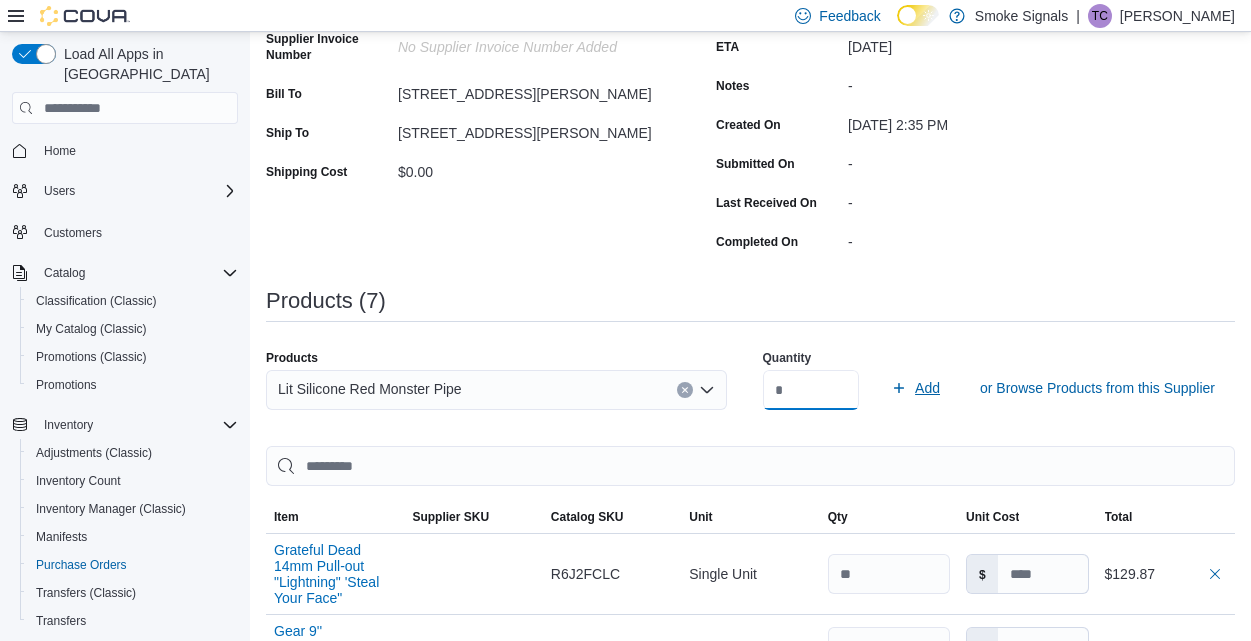 type on "*" 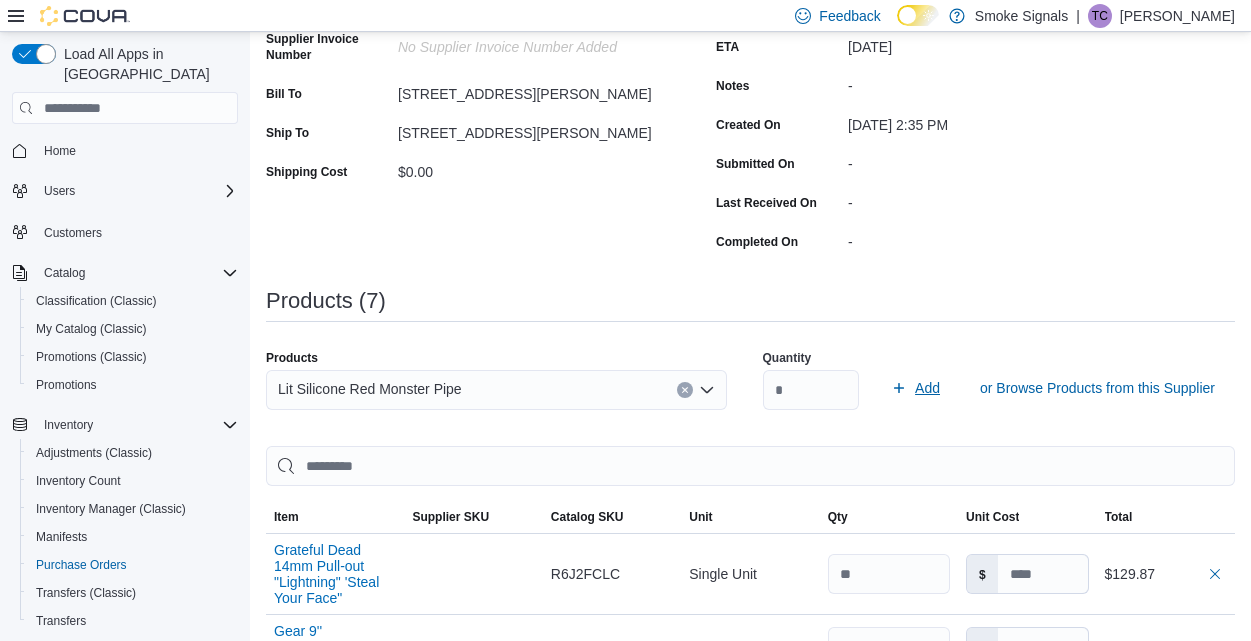 click on "Add" at bounding box center (915, 388) 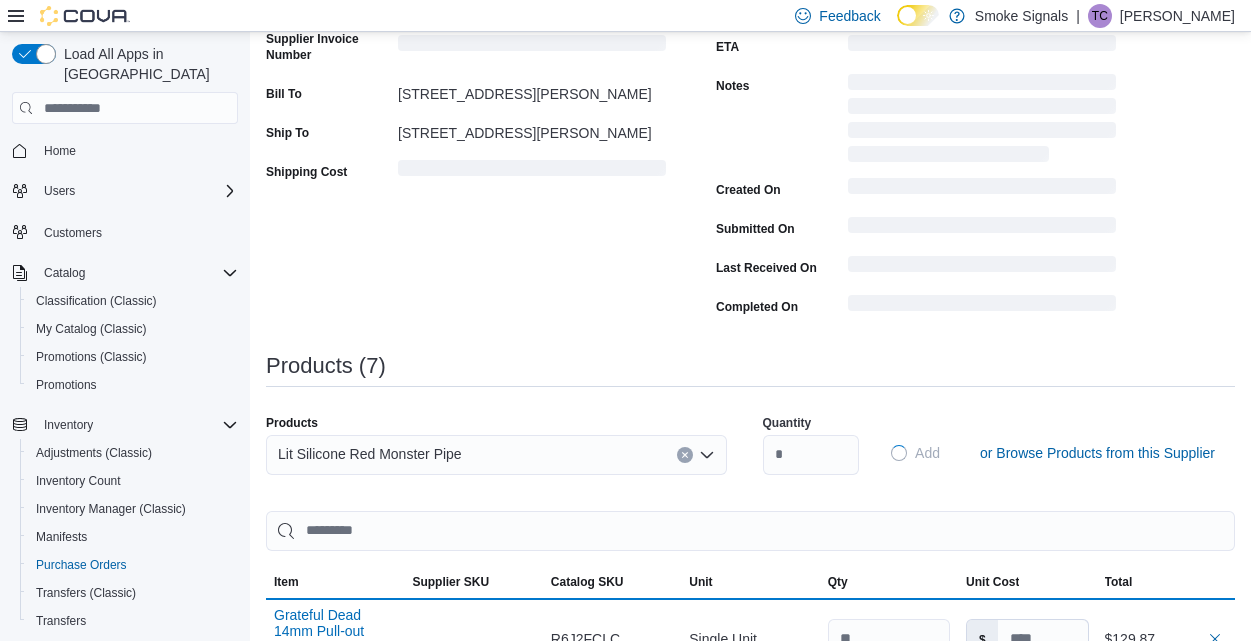 type 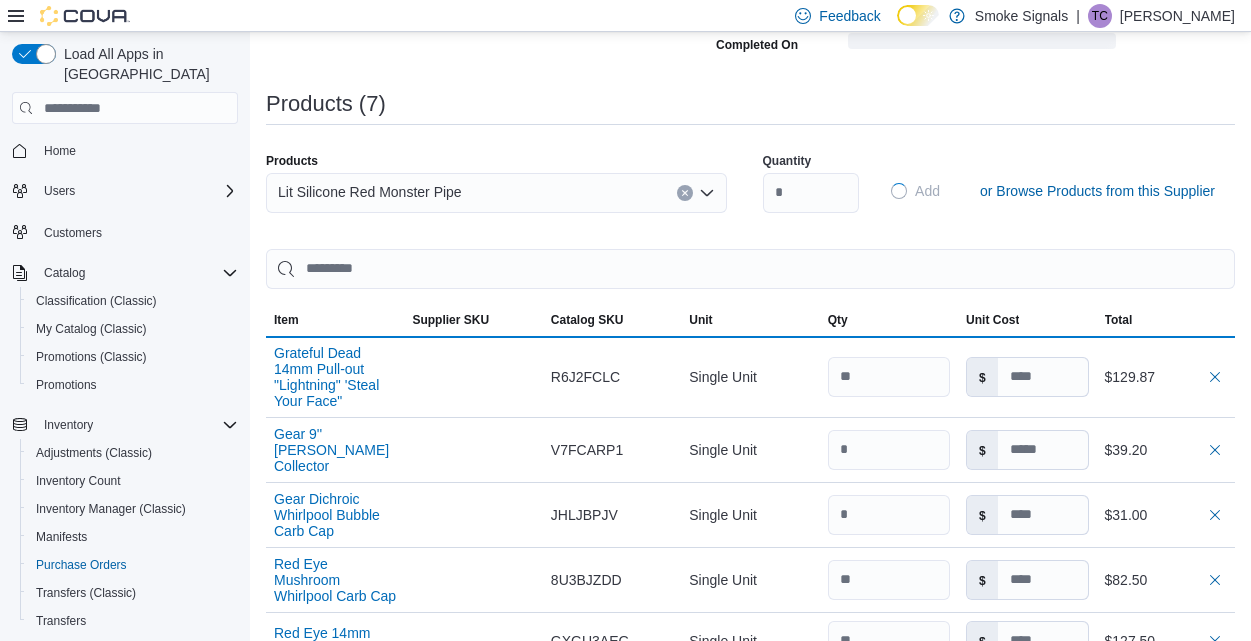 scroll, scrollTop: 4, scrollLeft: 0, axis: vertical 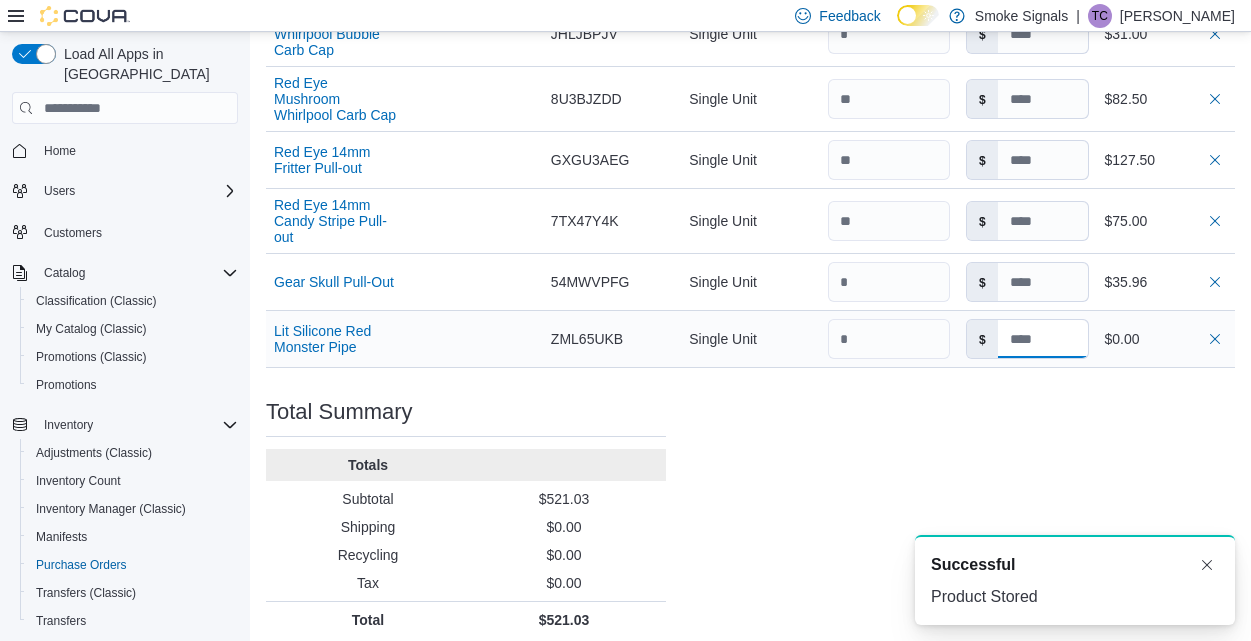 click at bounding box center (1043, 339) 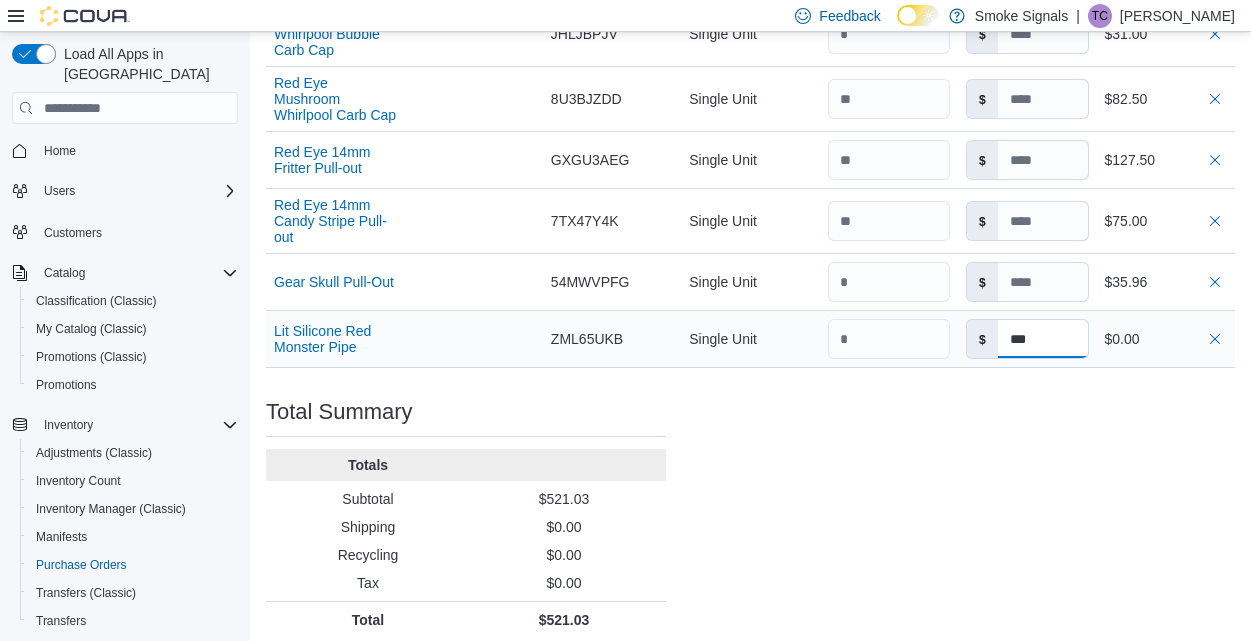 type on "****" 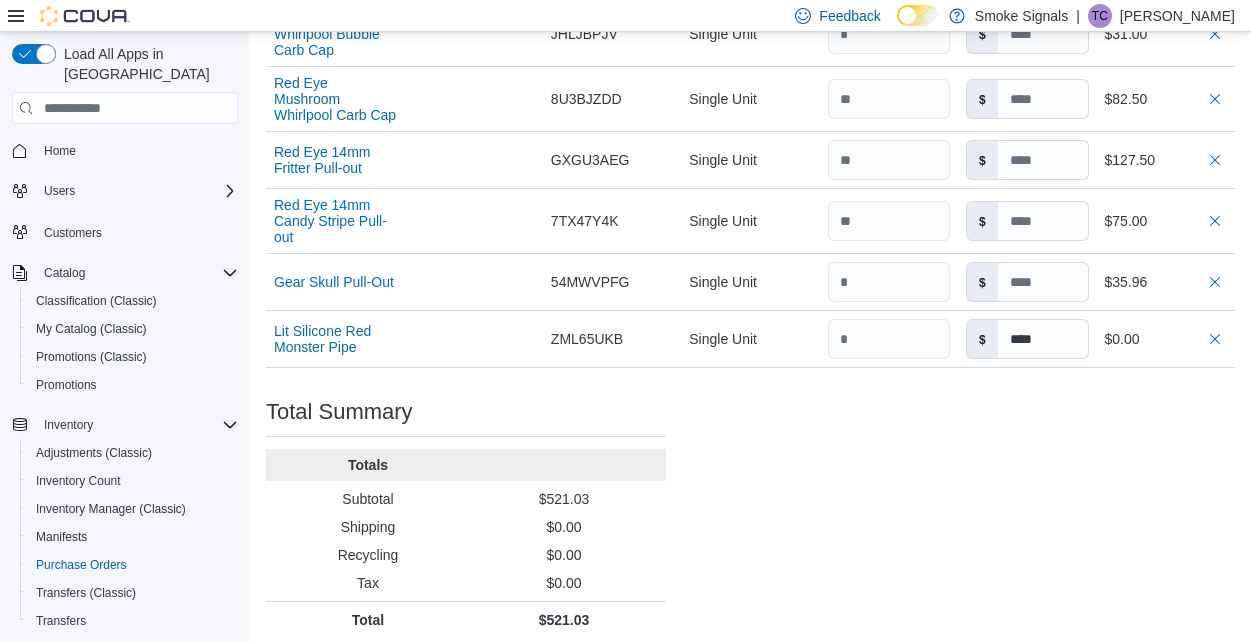 click on "Purchase Order: POFRFK-53 Feedback Purchase Order Details   Edit Status Pending Supplier West Coast Gifts Supplier Invoice Number No Supplier Invoice Number added Bill To [STREET_ADDRESS][PERSON_NAME] Ship To [STREET_ADDRESS][PERSON_NAME] Shipping Cost $0.00 Recycling Cost $0.00 Tax $0.00 ETA [DATE] Notes - Created On [DATE] 2:35 PM Submitted On - Last Received On - Completed On - Products (8)     Products Search or Scan to Add Product Quantity  Add or Browse Products from this Supplier Sorting EuiBasicTable with search callback Item Supplier SKU Catalog SKU Unit Qty Unit Cost Total Grateful Dead 14mm Pull-out "Lightning" 'Steal Your Face" Supplier SKU Catalog SKU R6J2FCLC Unit Single Unit Qty Unit Cost $ Total $129.87 Gear 9'' [PERSON_NAME] Collector Supplier SKU Catalog SKU V7FCARP1 Unit Single Unit Qty Unit Cost $ Total $39.20 Gear Dichroic Whirlpool Bubble Carb Cap Supplier SKU Catalog SKU JHLJBPJV Unit Single Unit Qty Unit Cost $ Total $31.00 Red Eye Mushroom Whirlpool Carb Cap Supplier SKU Catalog SKU 8U3BJZDD Unit Qty $" at bounding box center [750, -72] 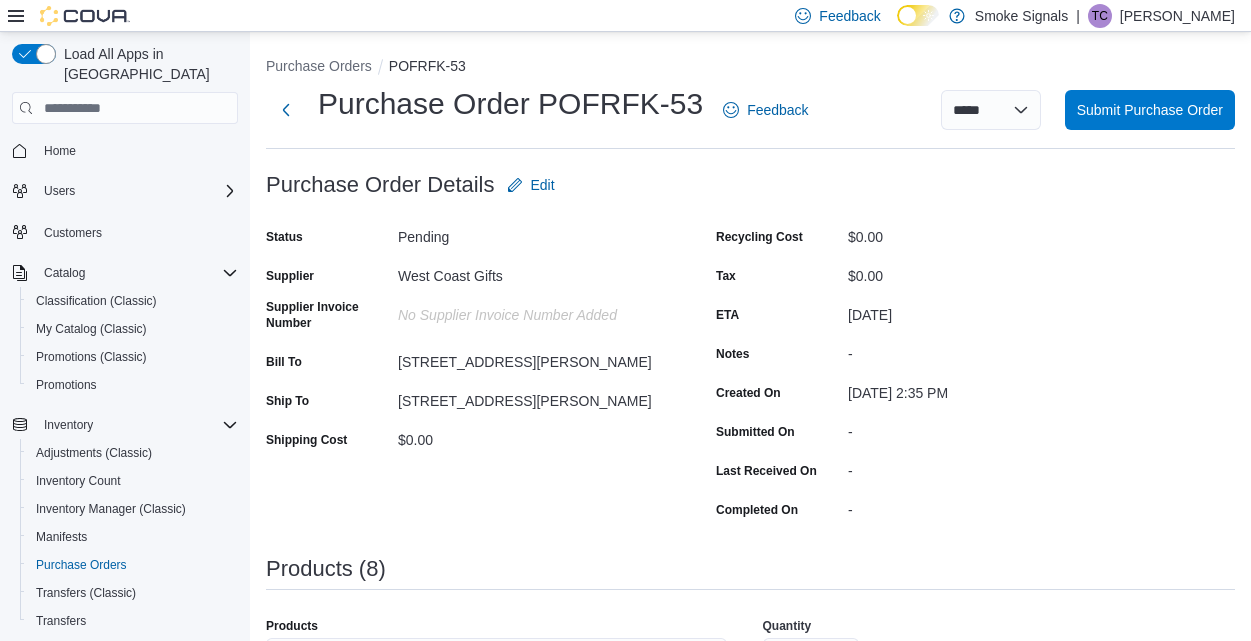 scroll, scrollTop: 0, scrollLeft: 0, axis: both 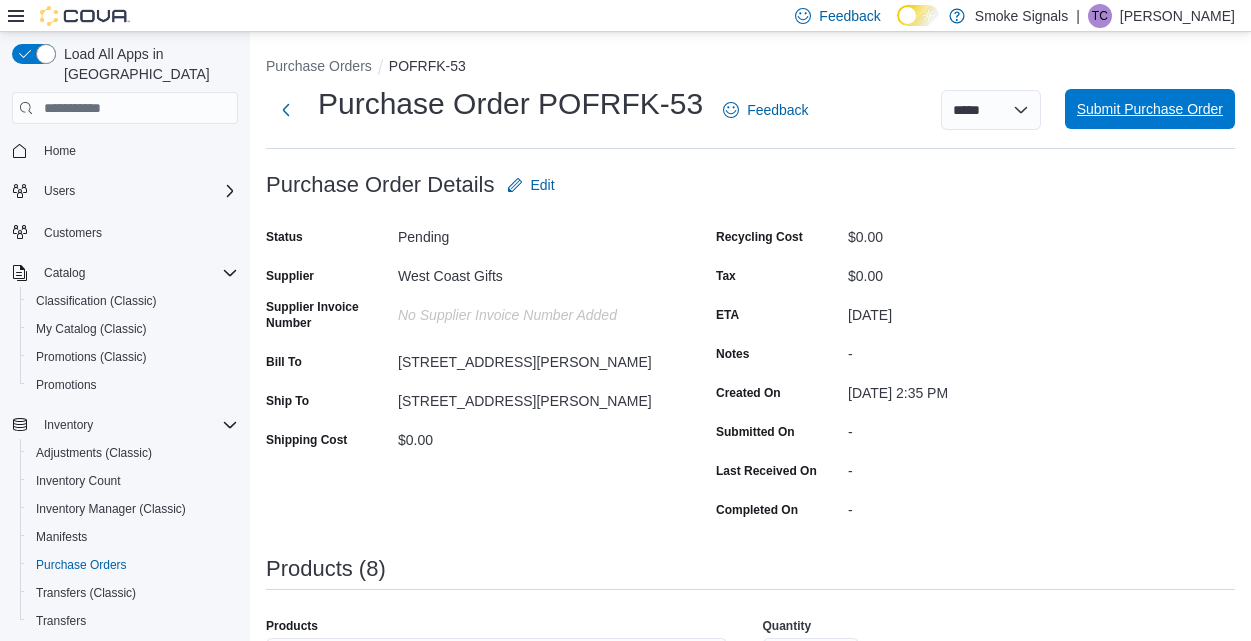 click on "Submit Purchase Order" at bounding box center [1150, 109] 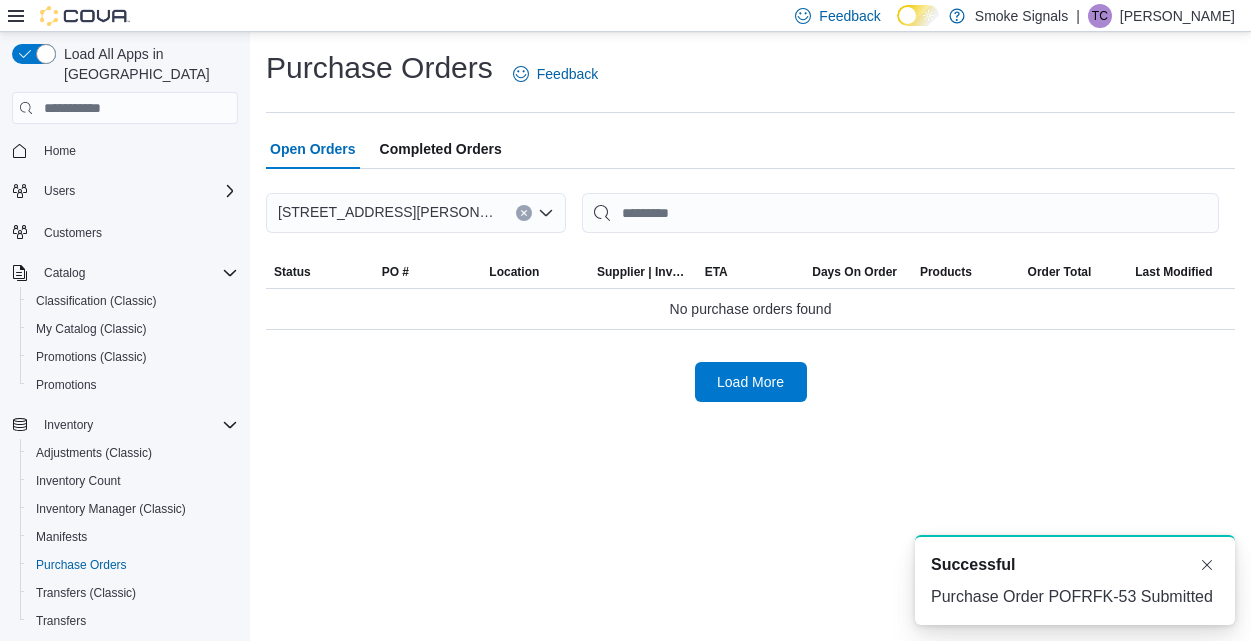 scroll, scrollTop: 0, scrollLeft: 0, axis: both 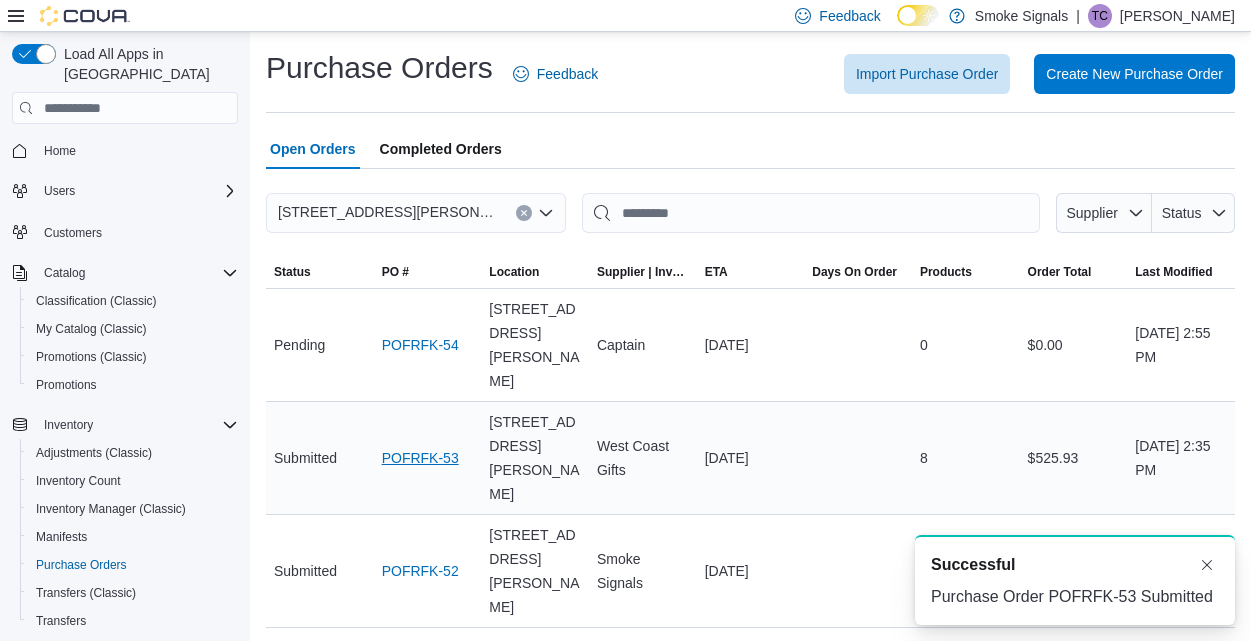 click on "POFRFK-53" at bounding box center [420, 458] 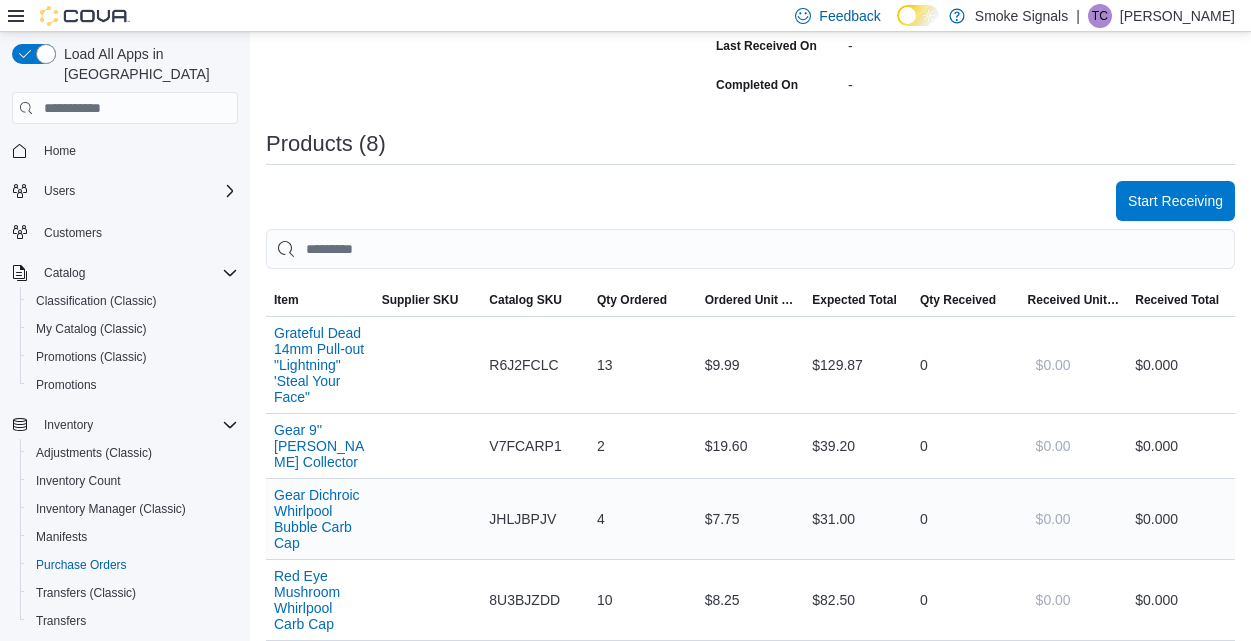 scroll, scrollTop: 347, scrollLeft: 0, axis: vertical 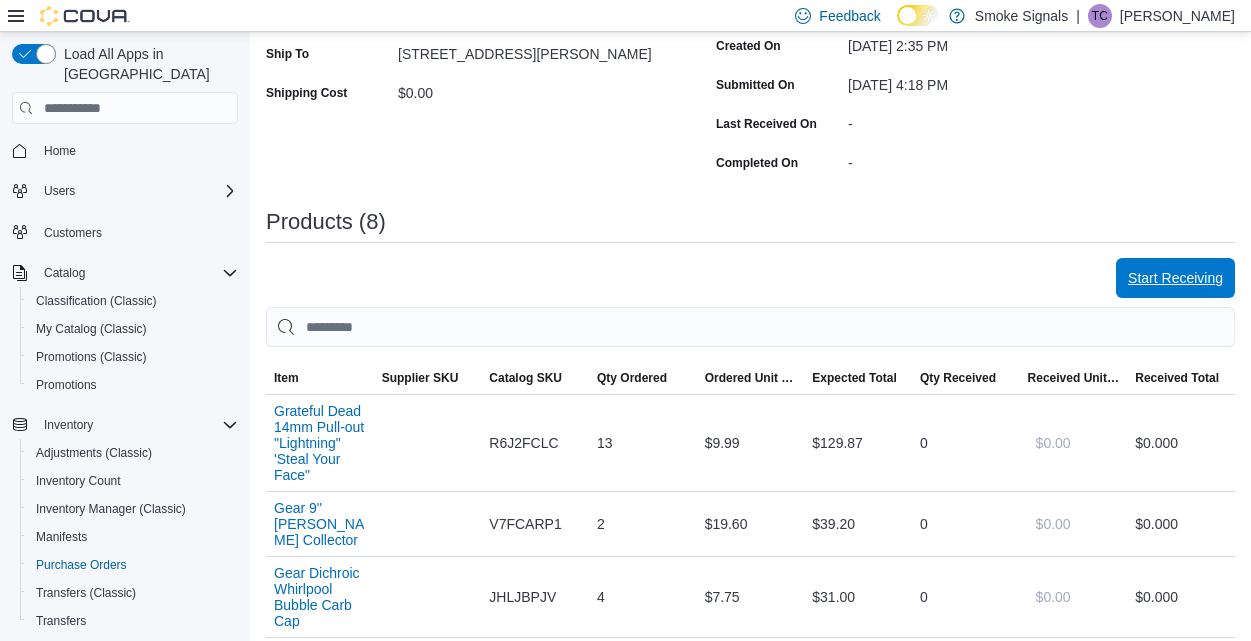click on "Start Receiving" at bounding box center (1175, 278) 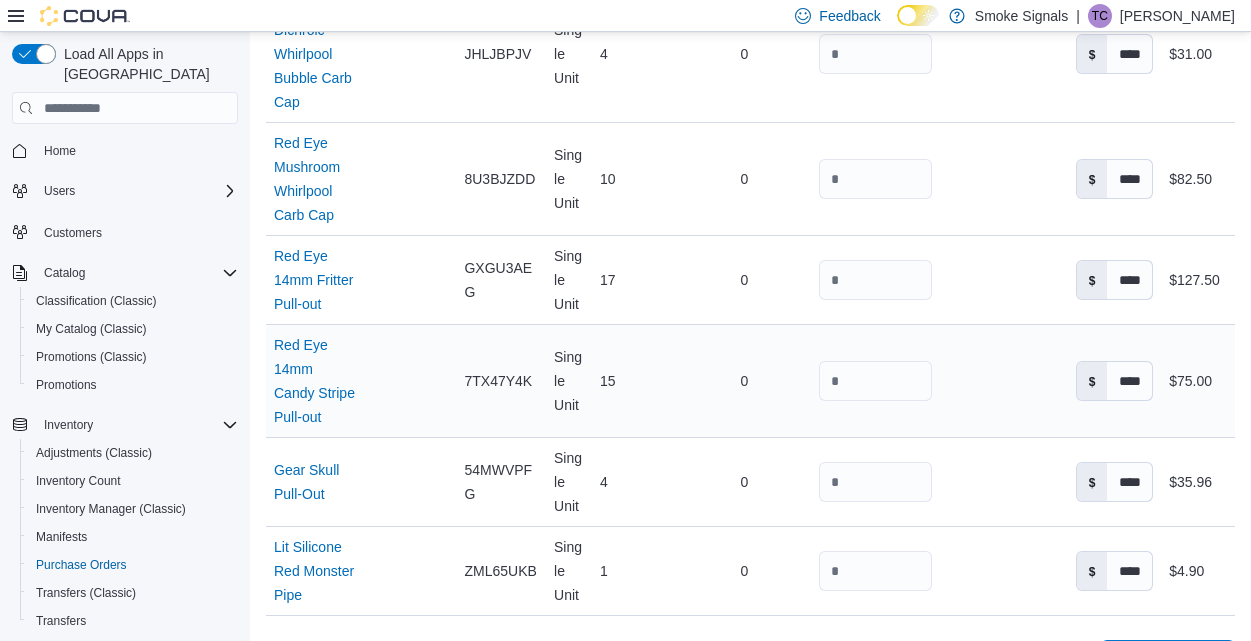 scroll, scrollTop: 941, scrollLeft: 0, axis: vertical 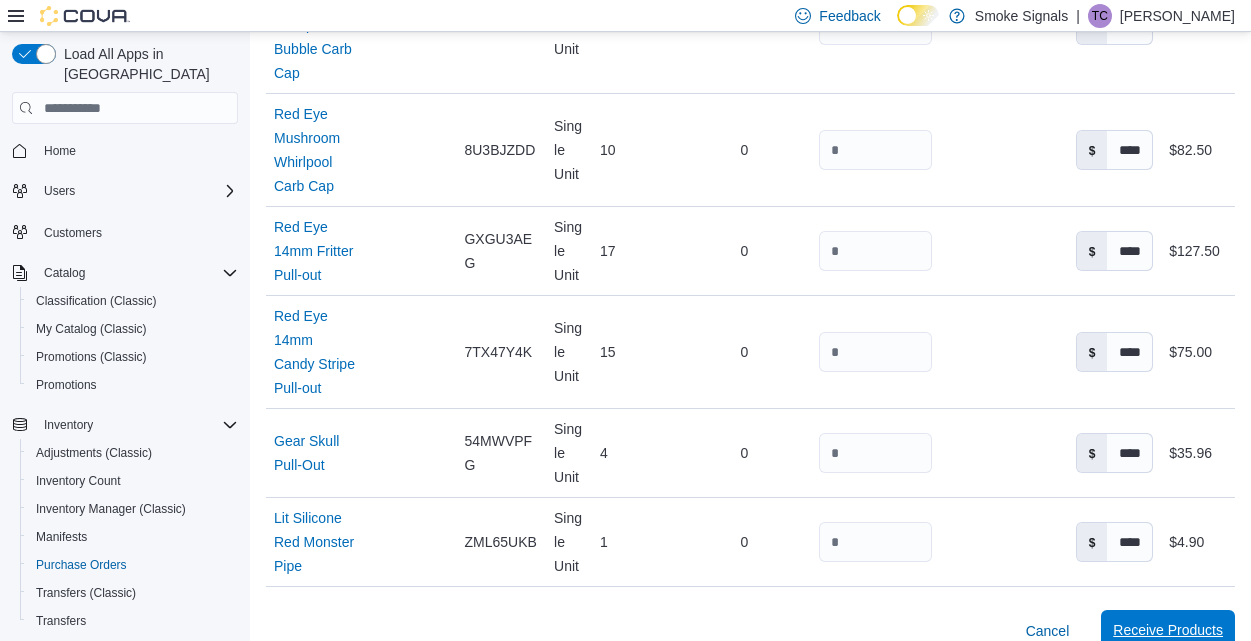 click on "Receive Products" at bounding box center [1168, 630] 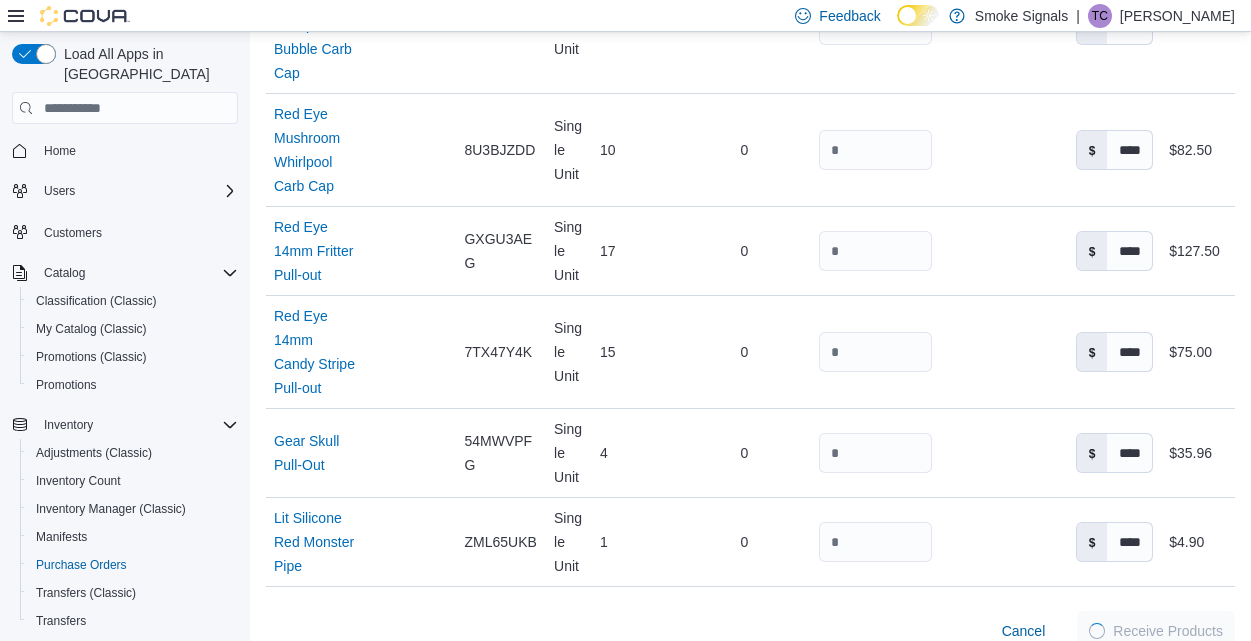 scroll, scrollTop: 35, scrollLeft: 0, axis: vertical 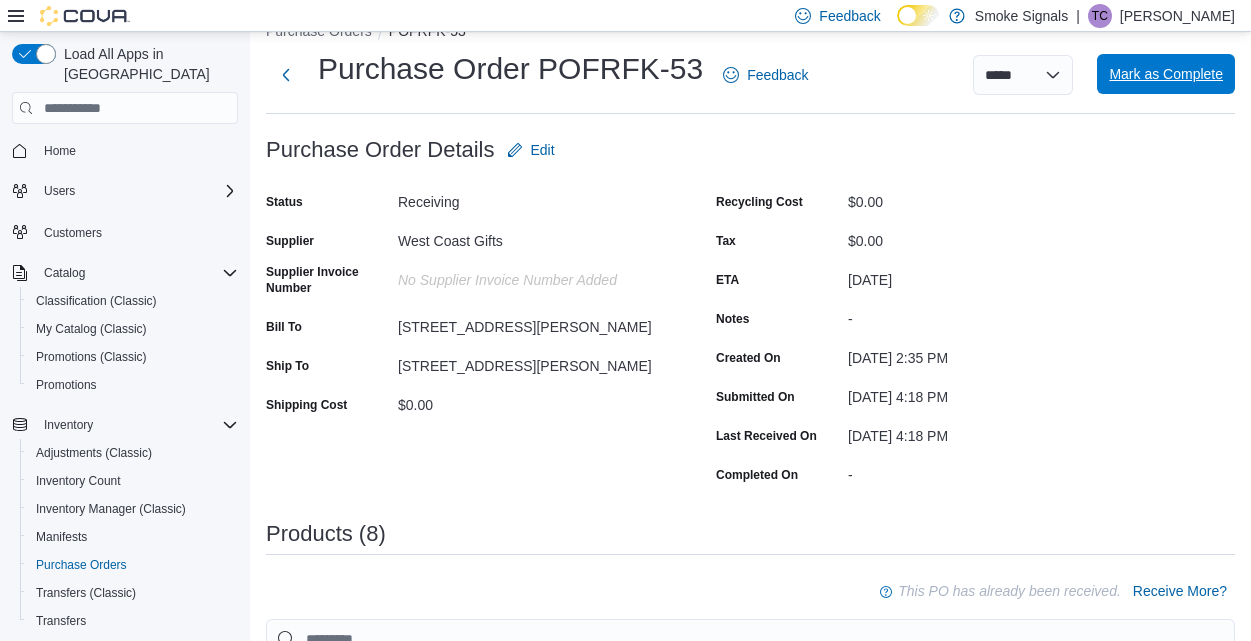 click on "Mark as Complete" at bounding box center [1166, 74] 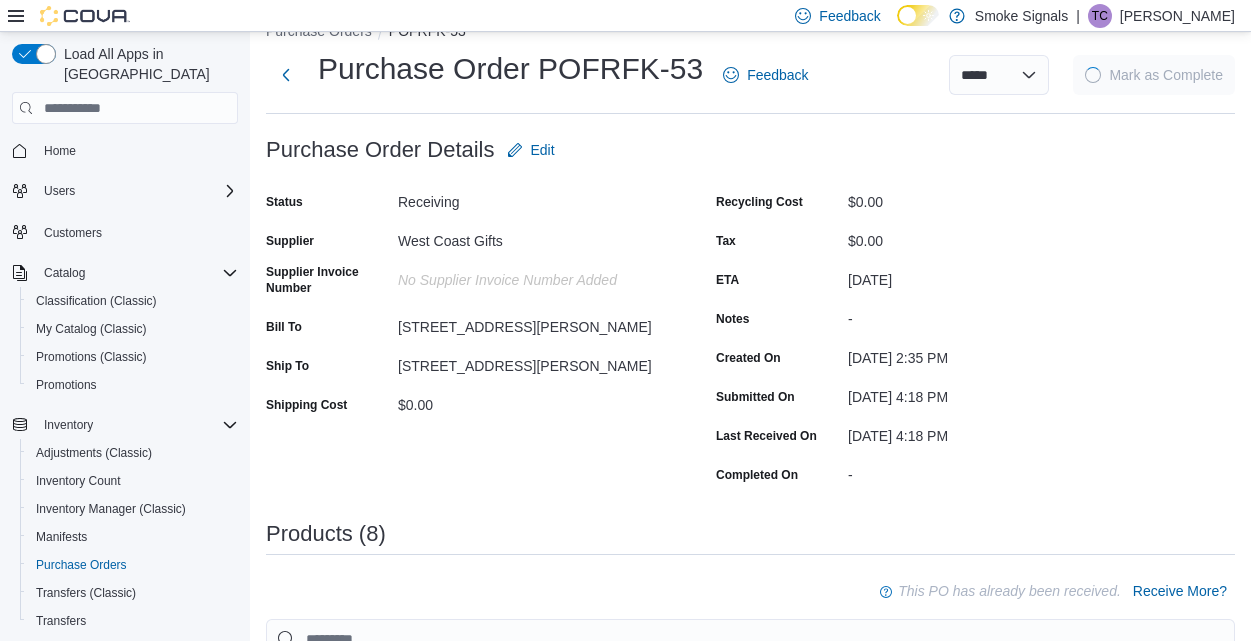 scroll, scrollTop: 0, scrollLeft: 0, axis: both 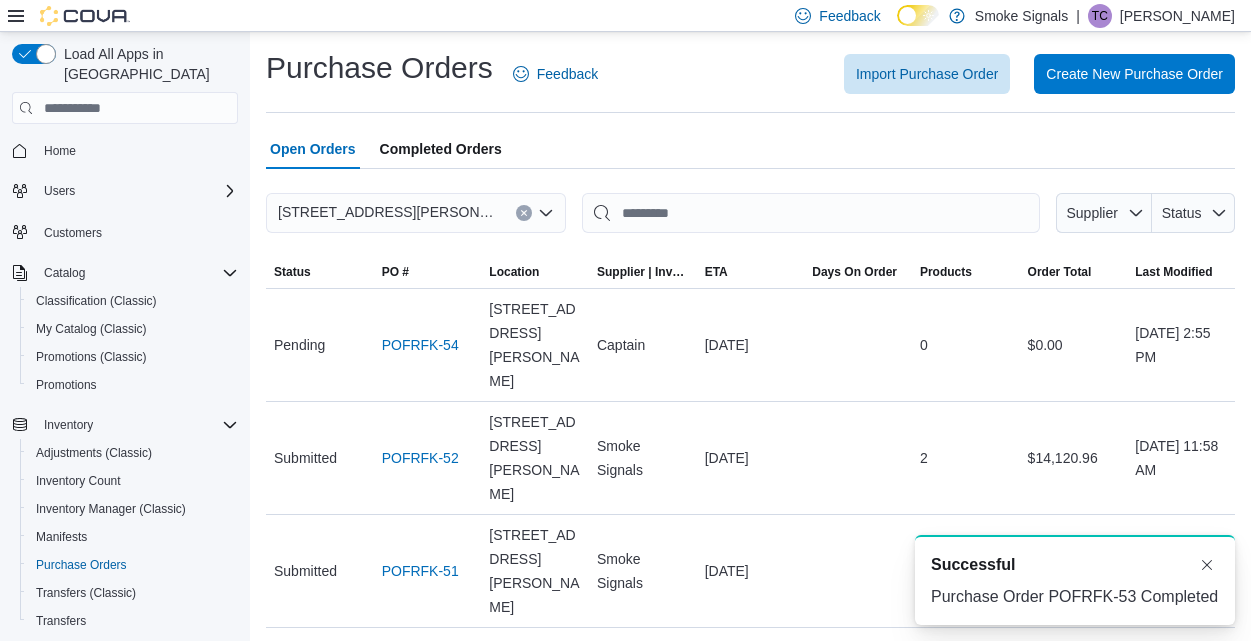 click on "Completed Orders" at bounding box center [441, 149] 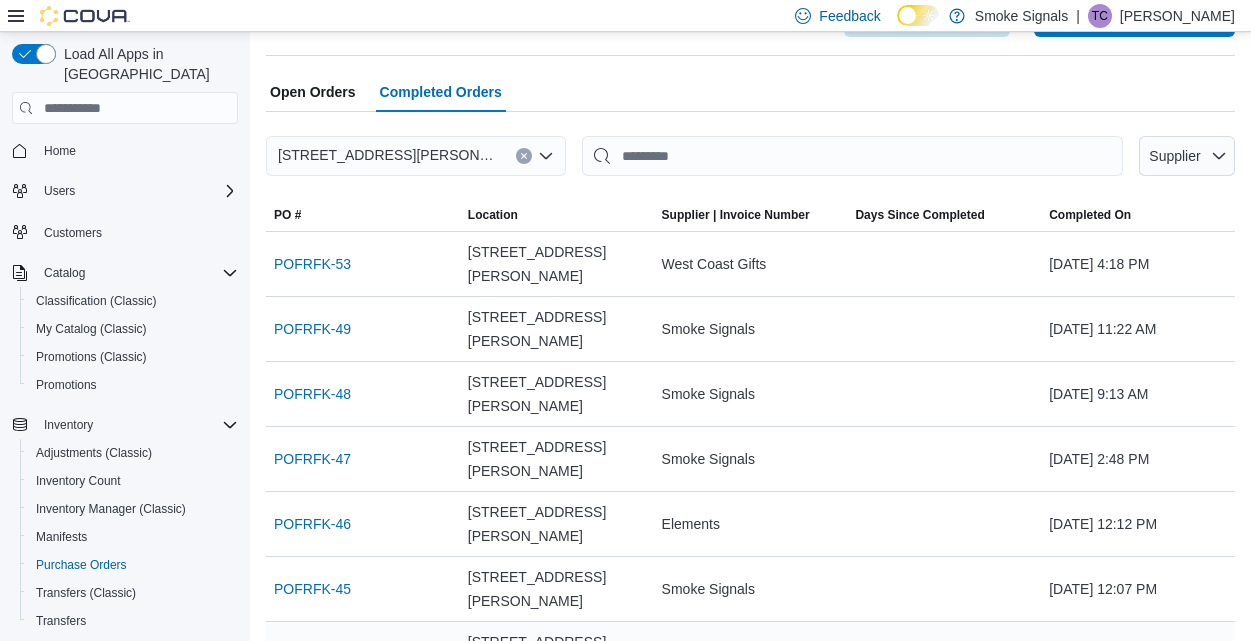 scroll, scrollTop: 69, scrollLeft: 0, axis: vertical 